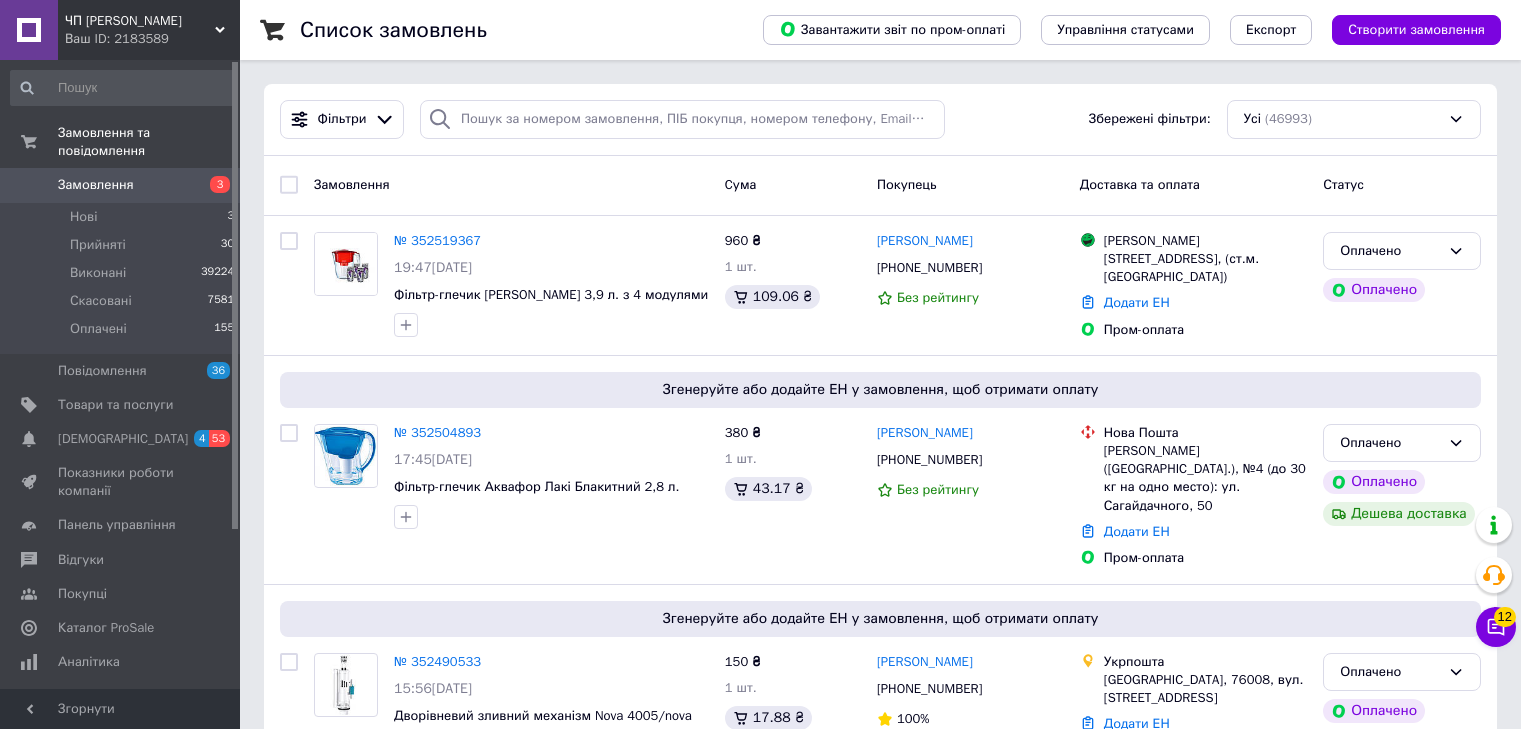 scroll, scrollTop: 0, scrollLeft: 0, axis: both 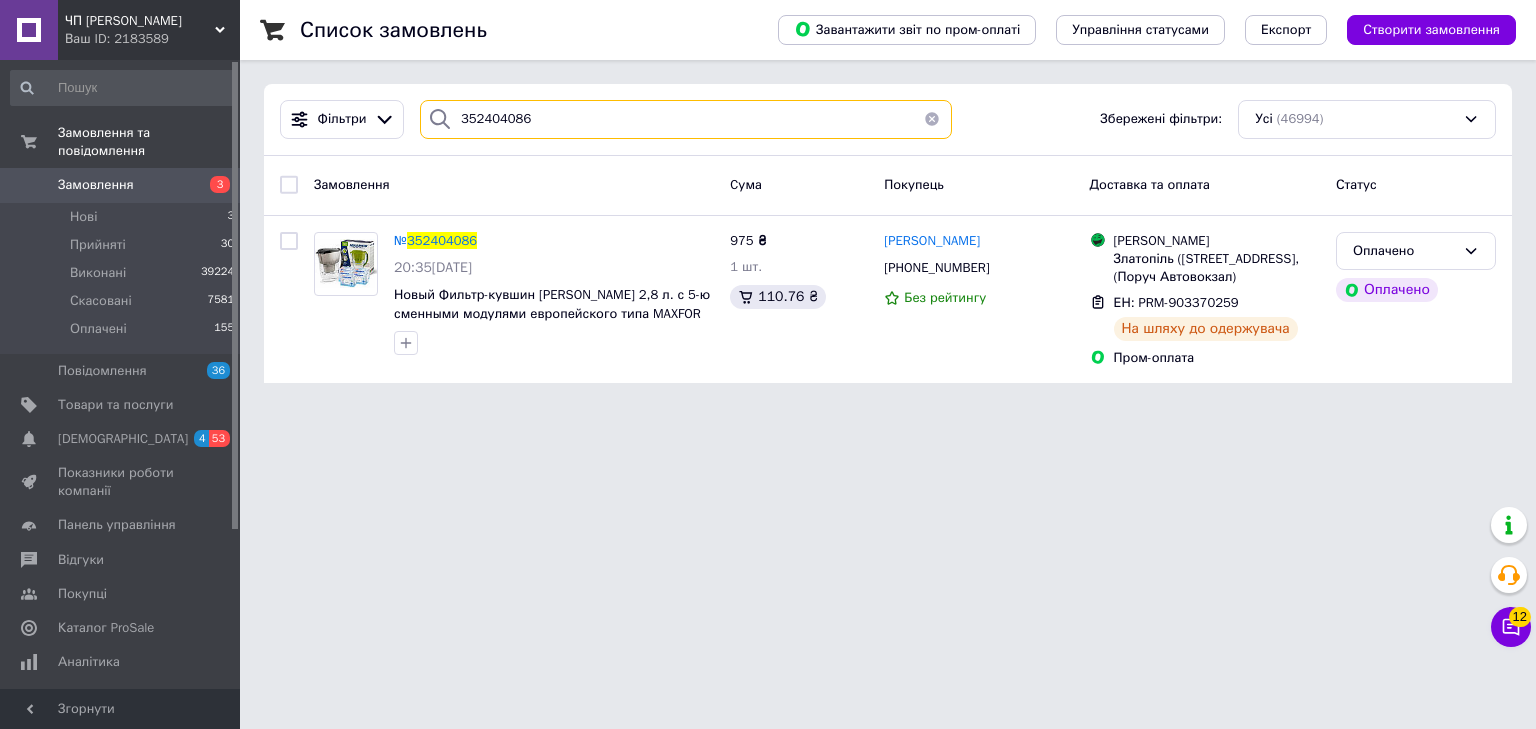 click on "352404086" at bounding box center [686, 119] 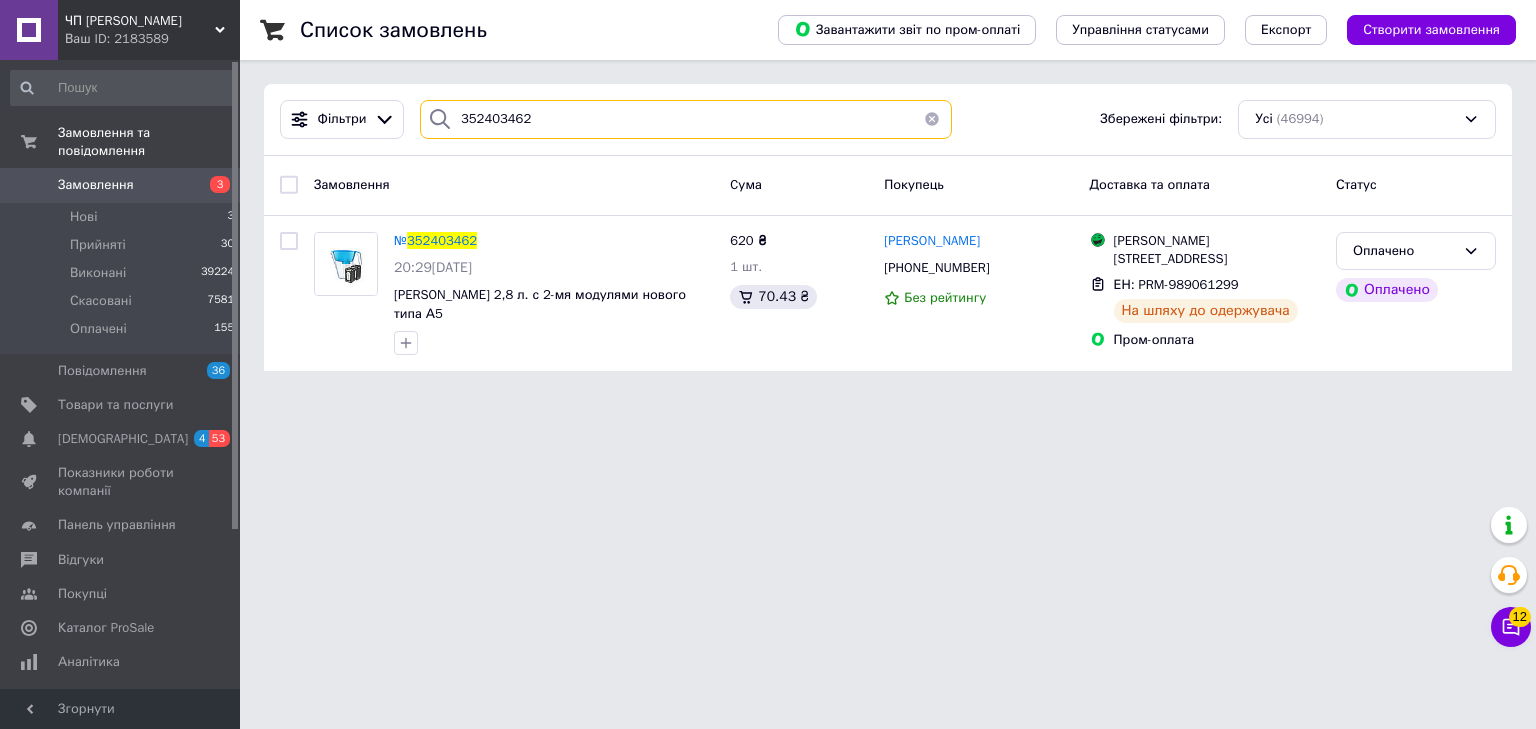 click on "352403462" at bounding box center (686, 119) 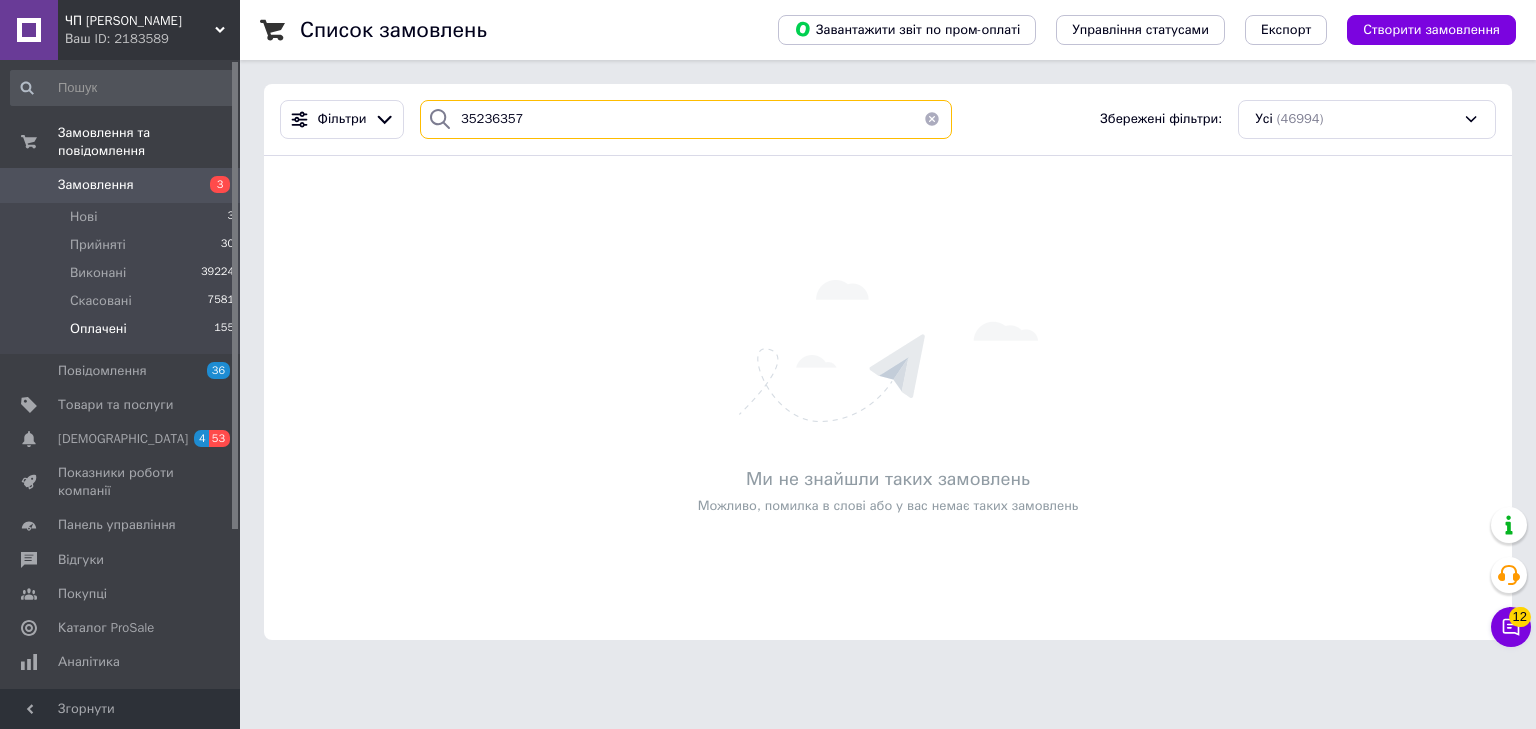 type on "35236357" 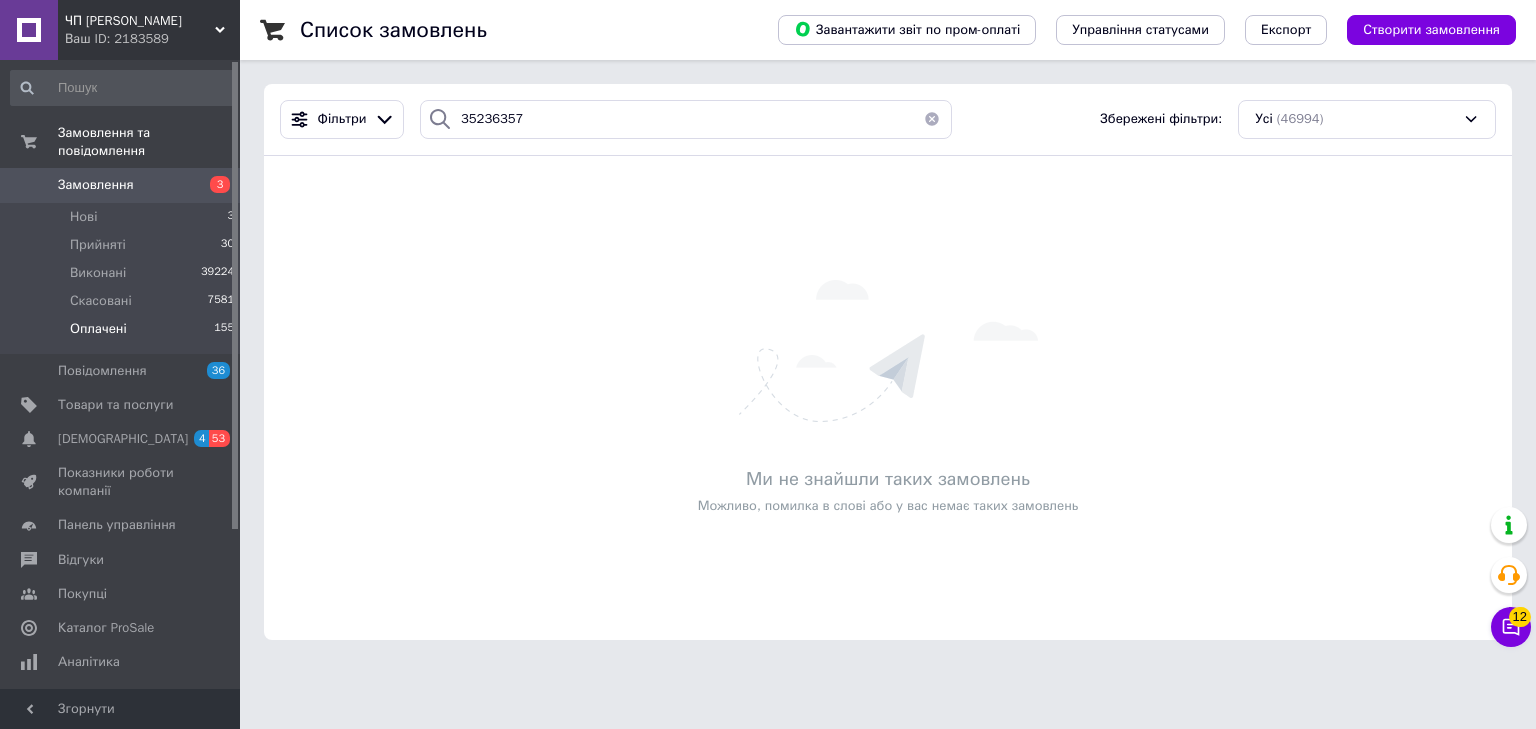 click on "Оплачені" at bounding box center [98, 329] 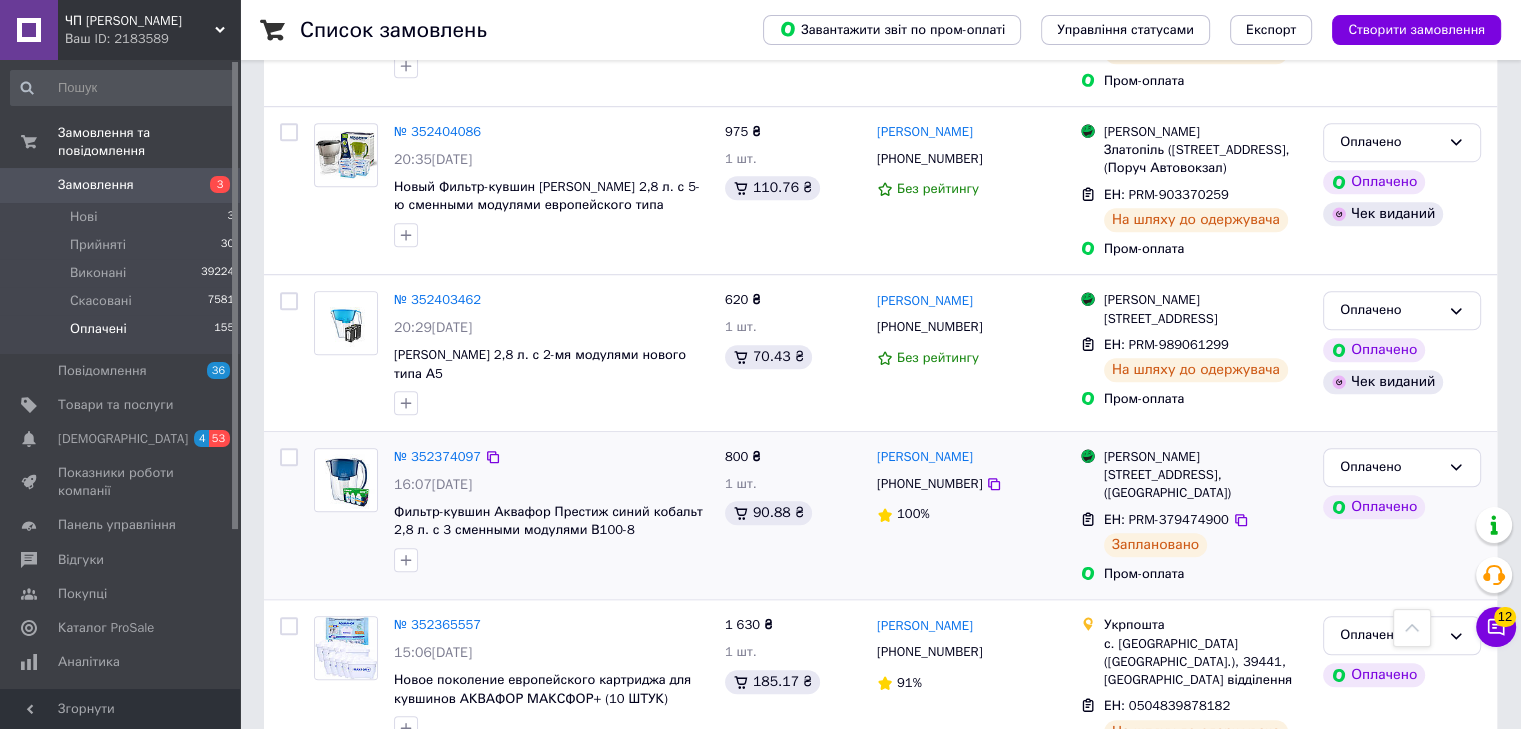 scroll, scrollTop: 1600, scrollLeft: 0, axis: vertical 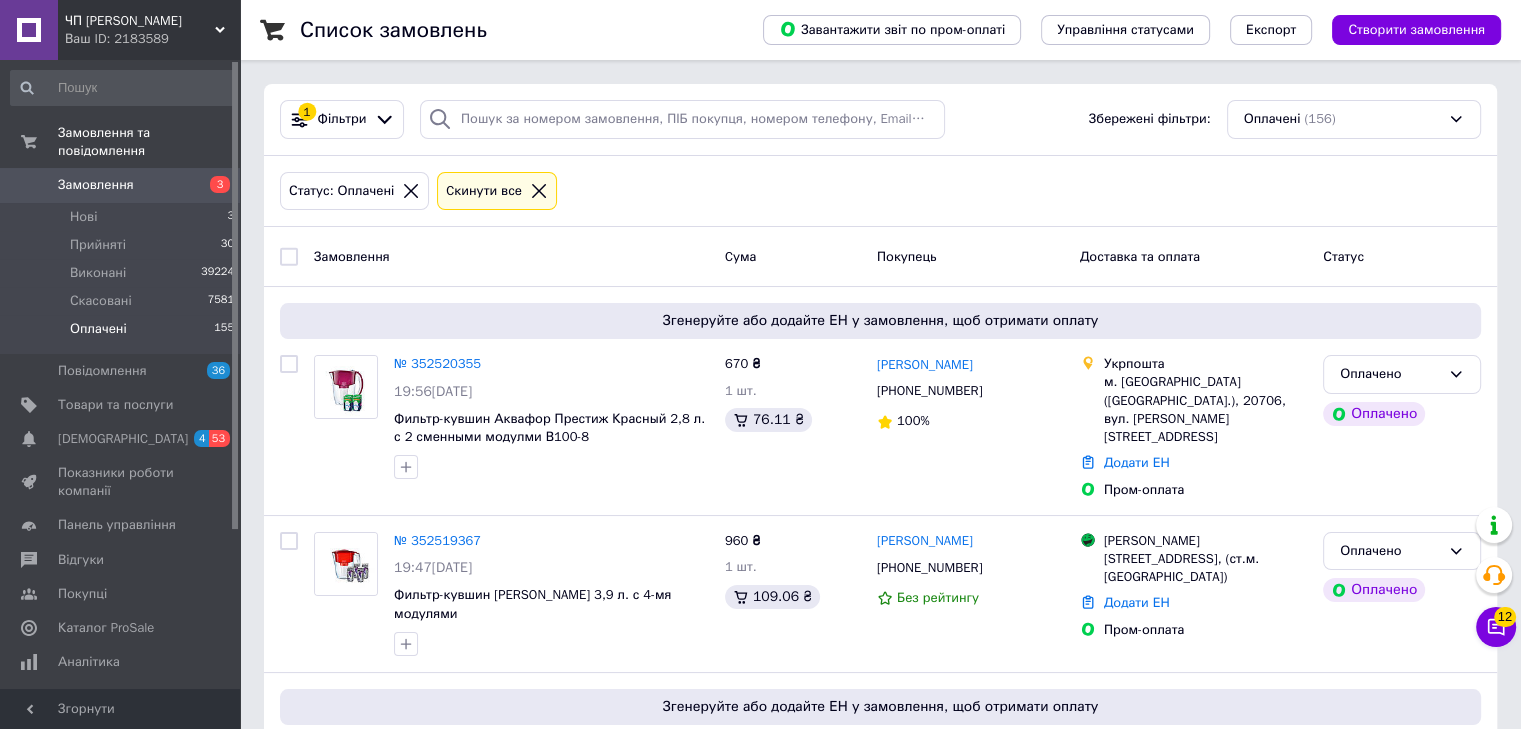 click 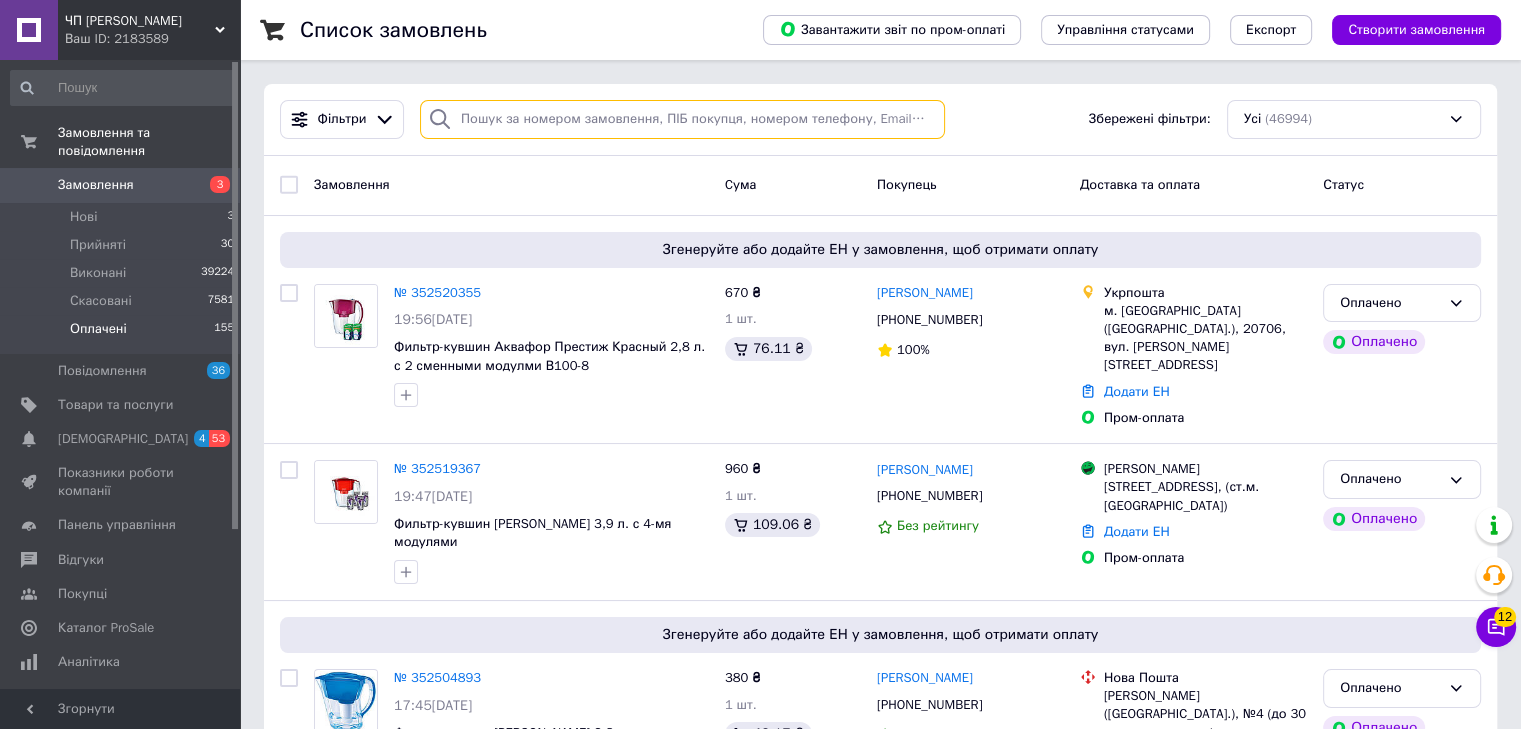 click at bounding box center (682, 119) 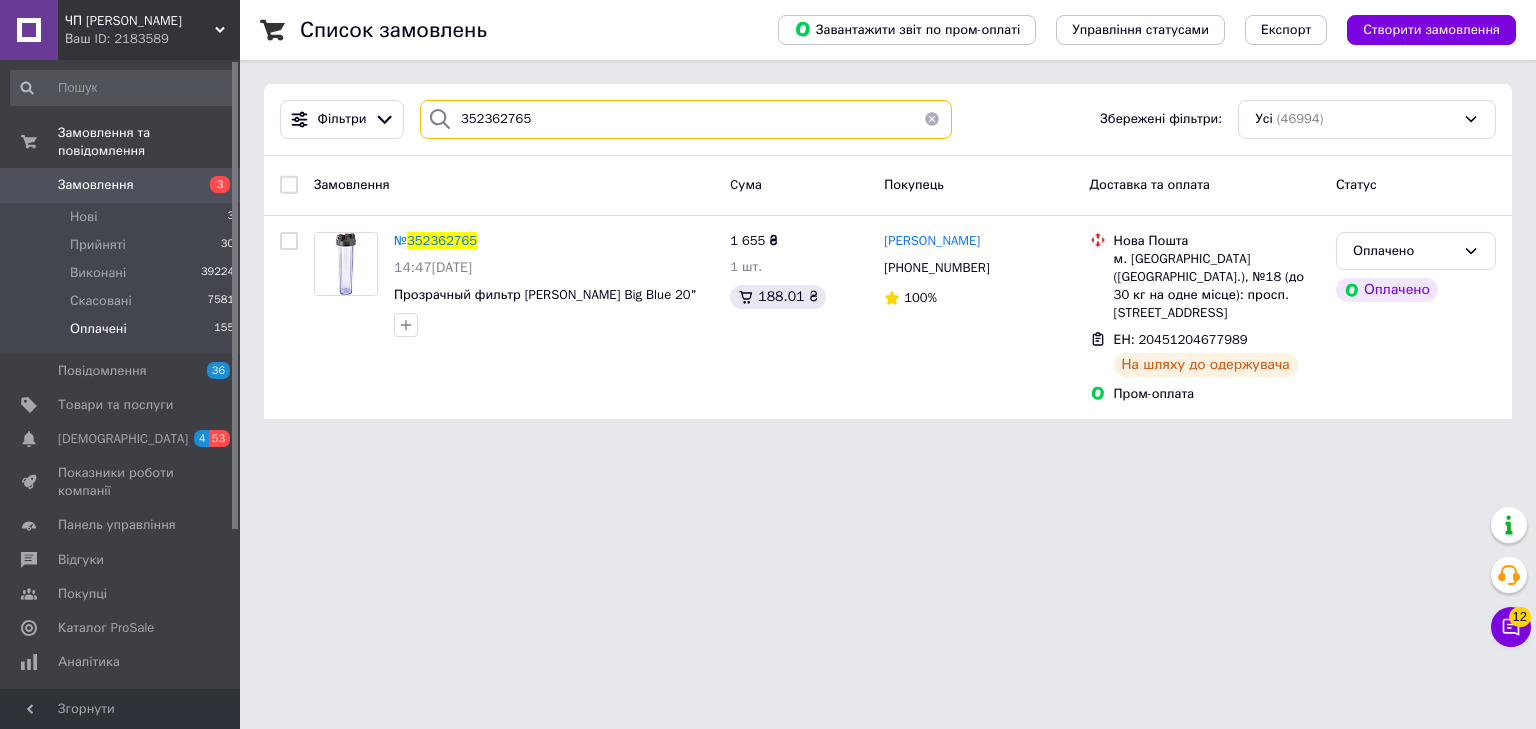 click on "352362765" at bounding box center (686, 119) 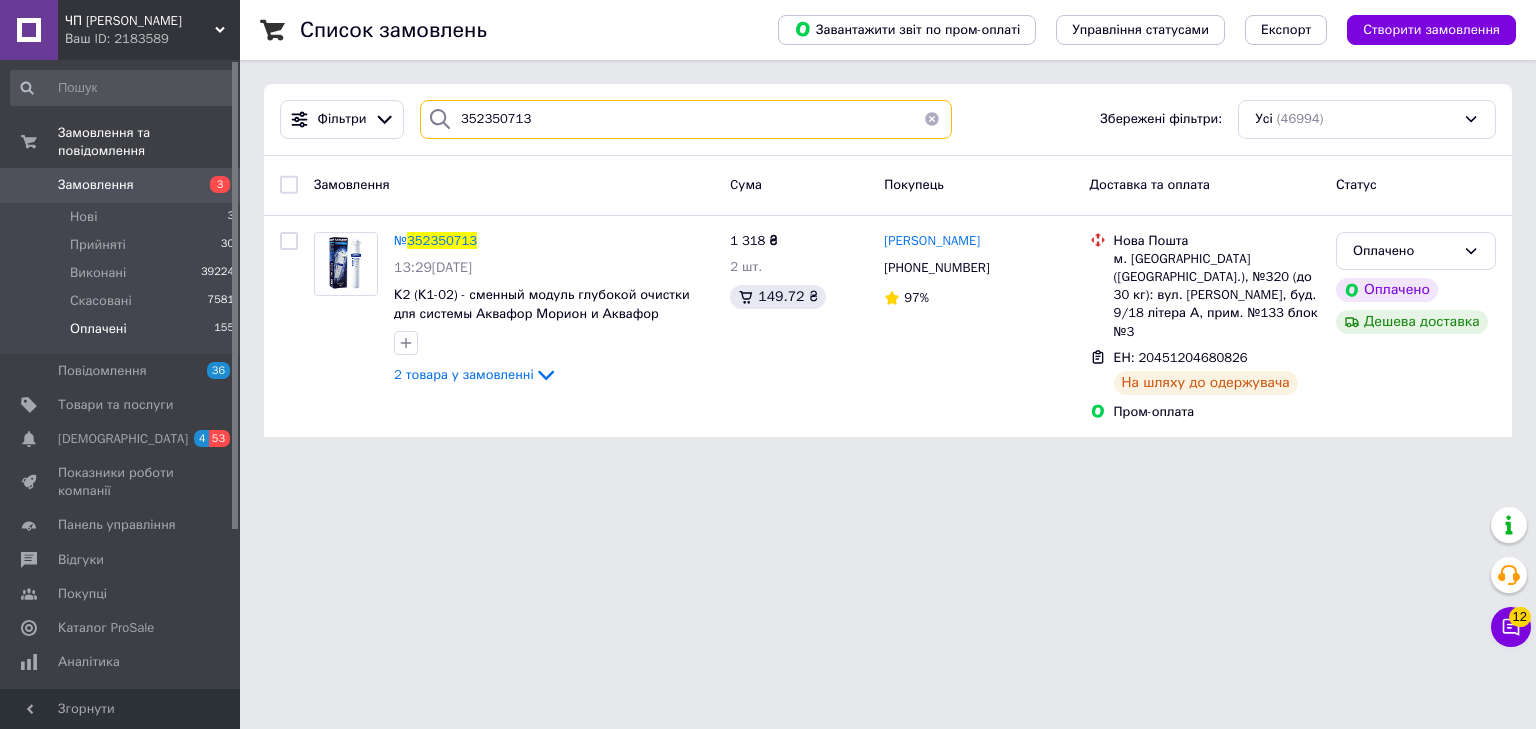 click on "352350713" at bounding box center (686, 119) 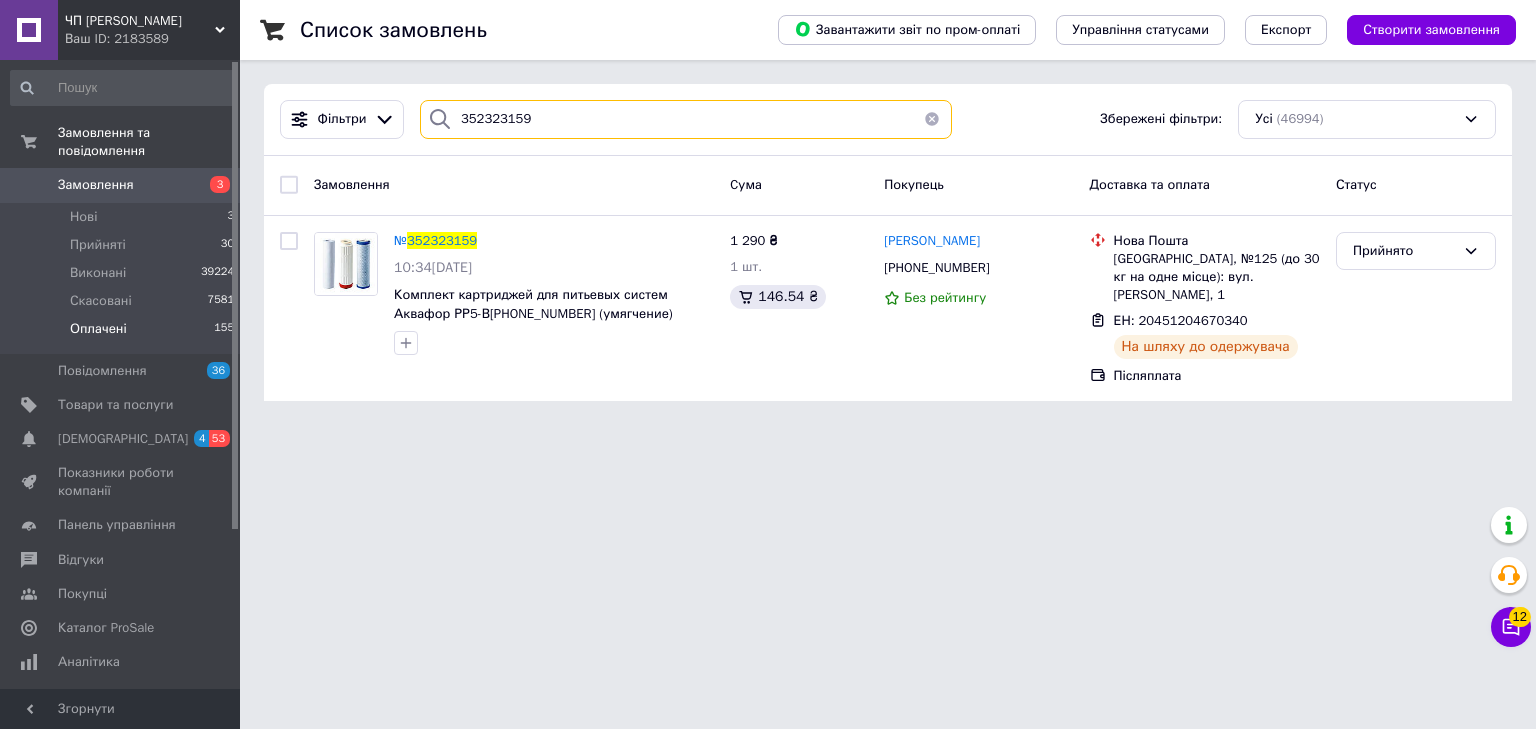 click on "352323159" at bounding box center [686, 119] 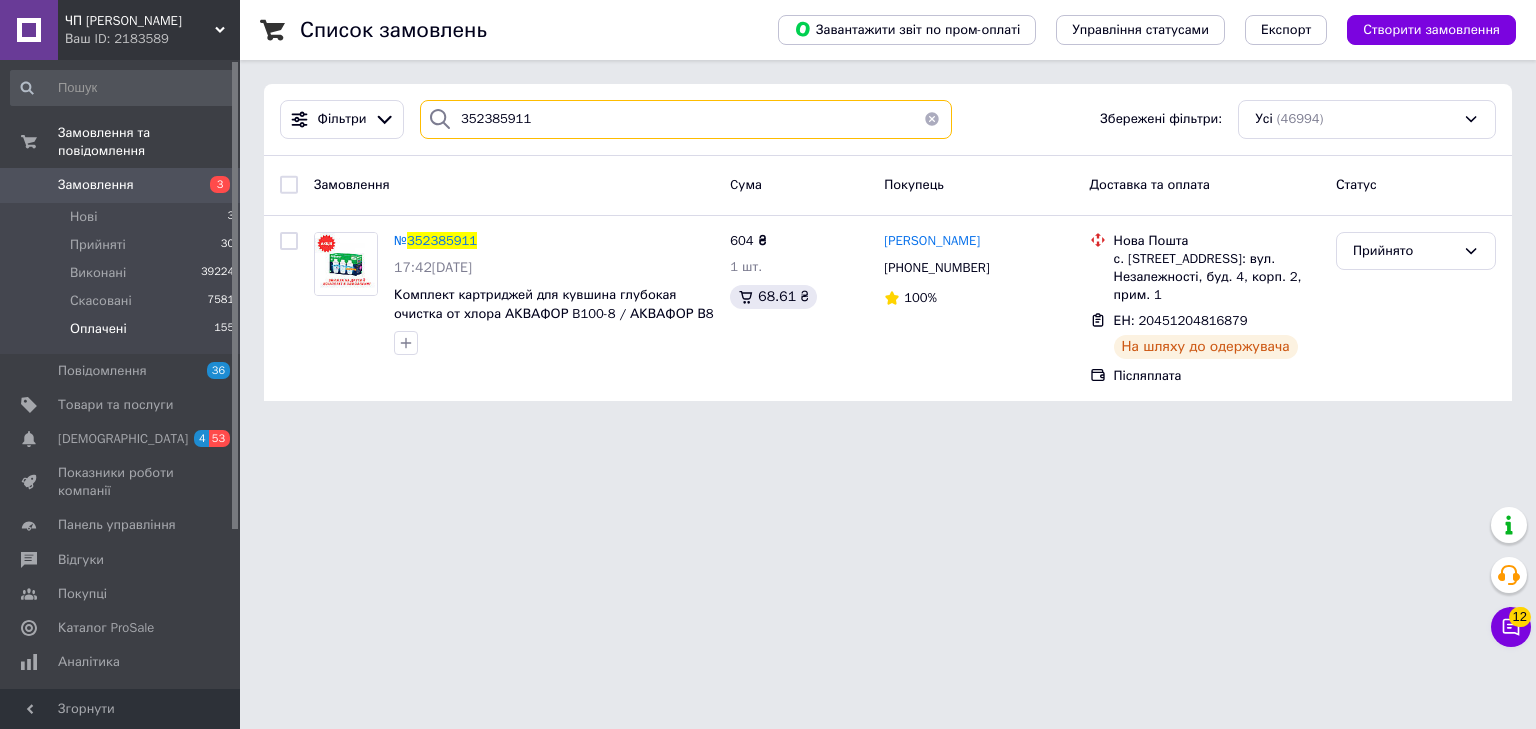 click on "352385911" at bounding box center (686, 119) 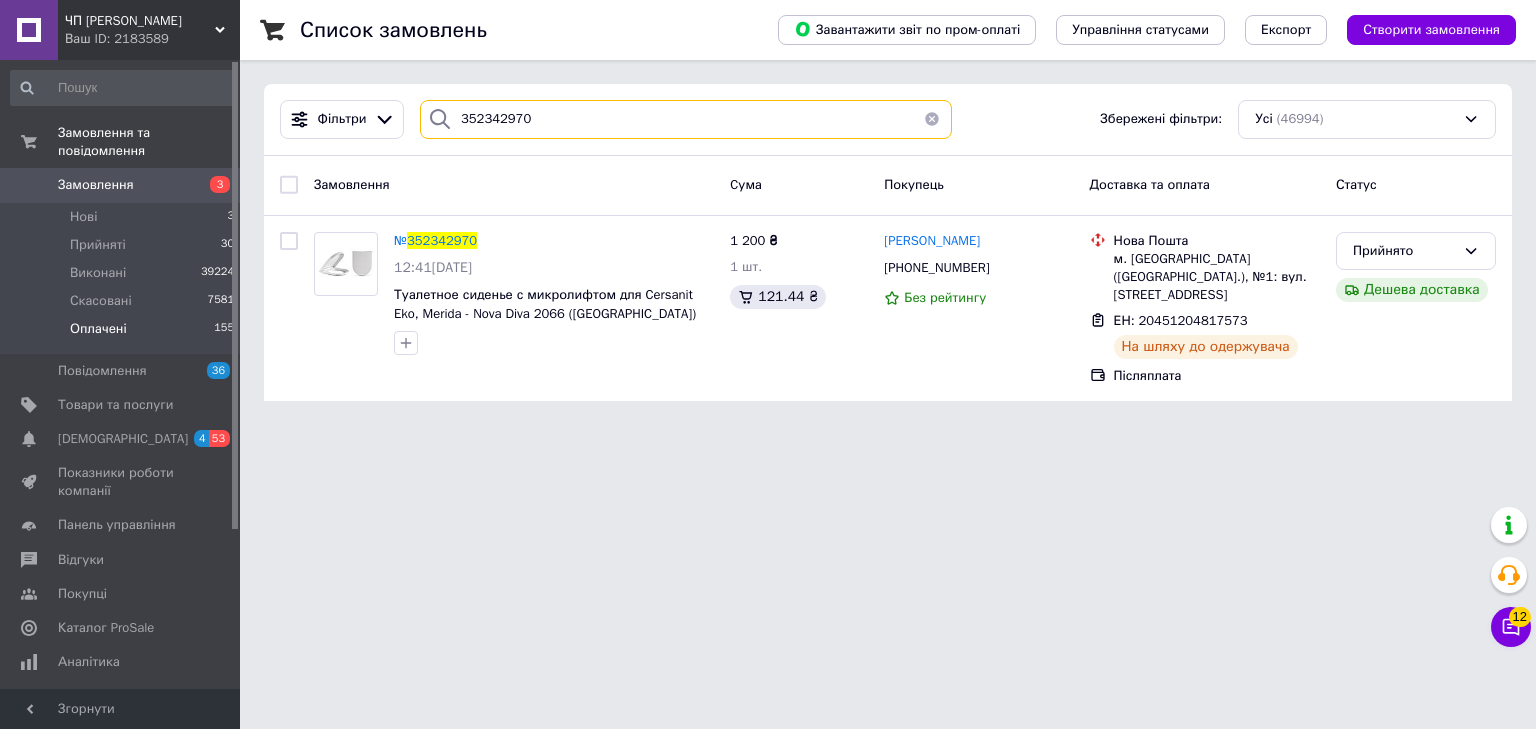 click on "352342970" at bounding box center (686, 119) 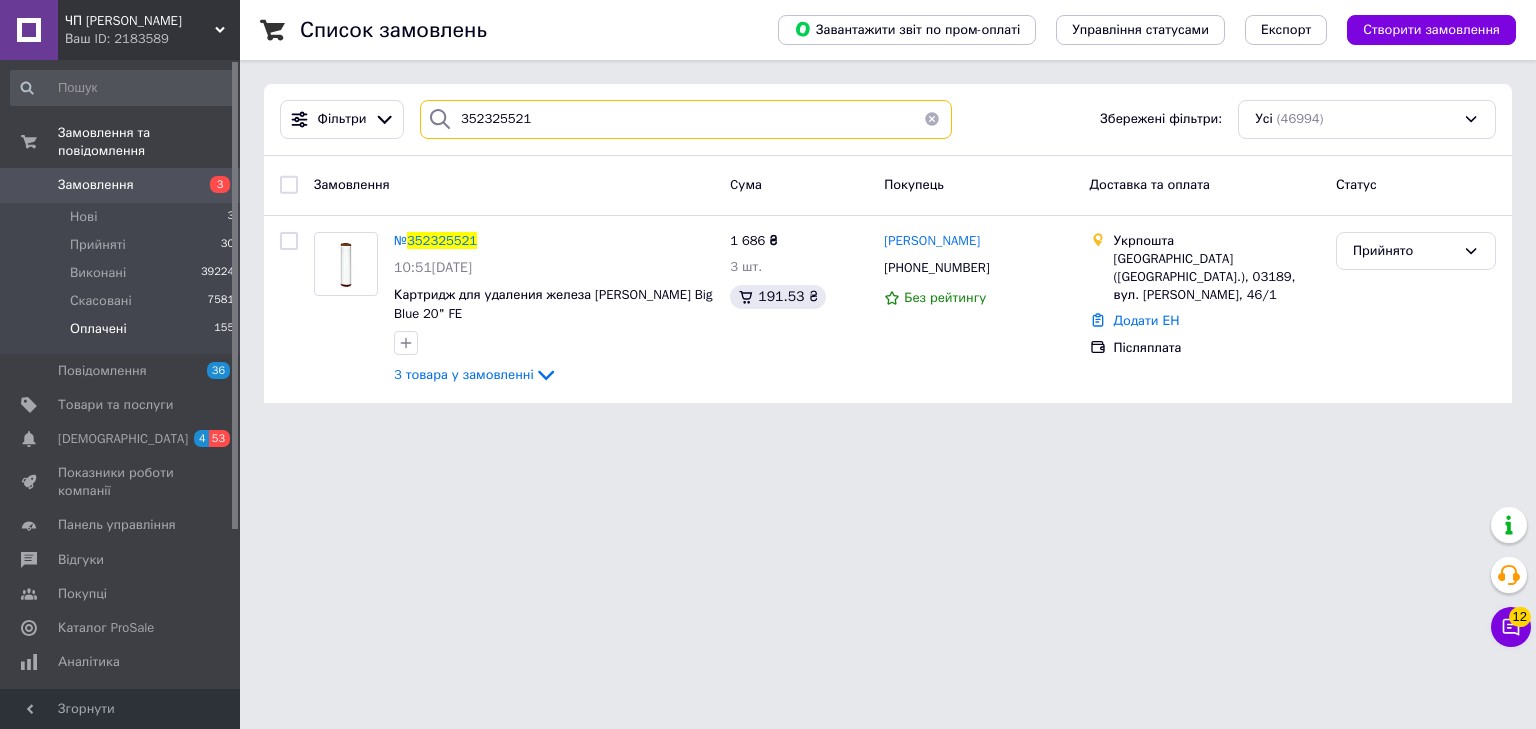click on "352325521" at bounding box center [686, 119] 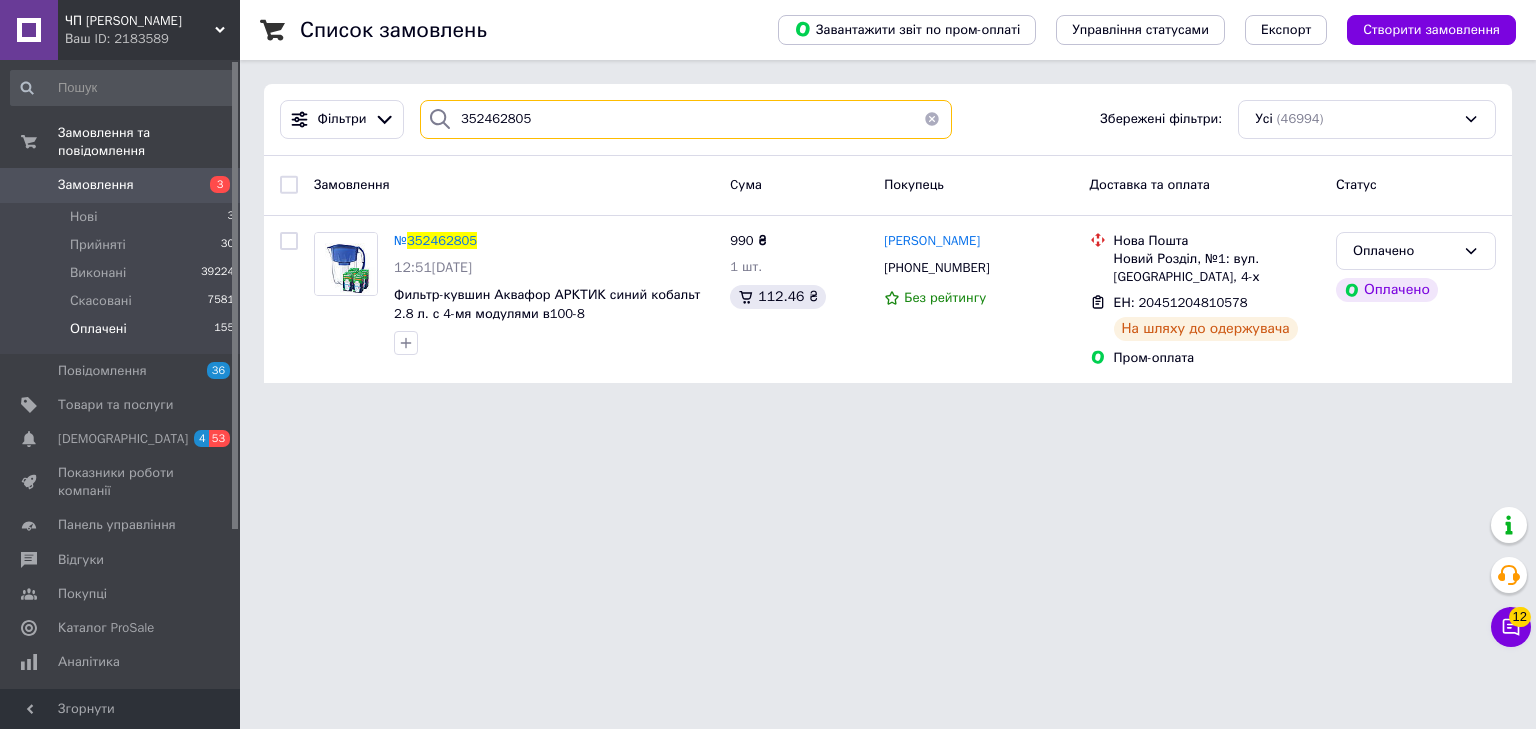 click on "352462805" at bounding box center (686, 119) 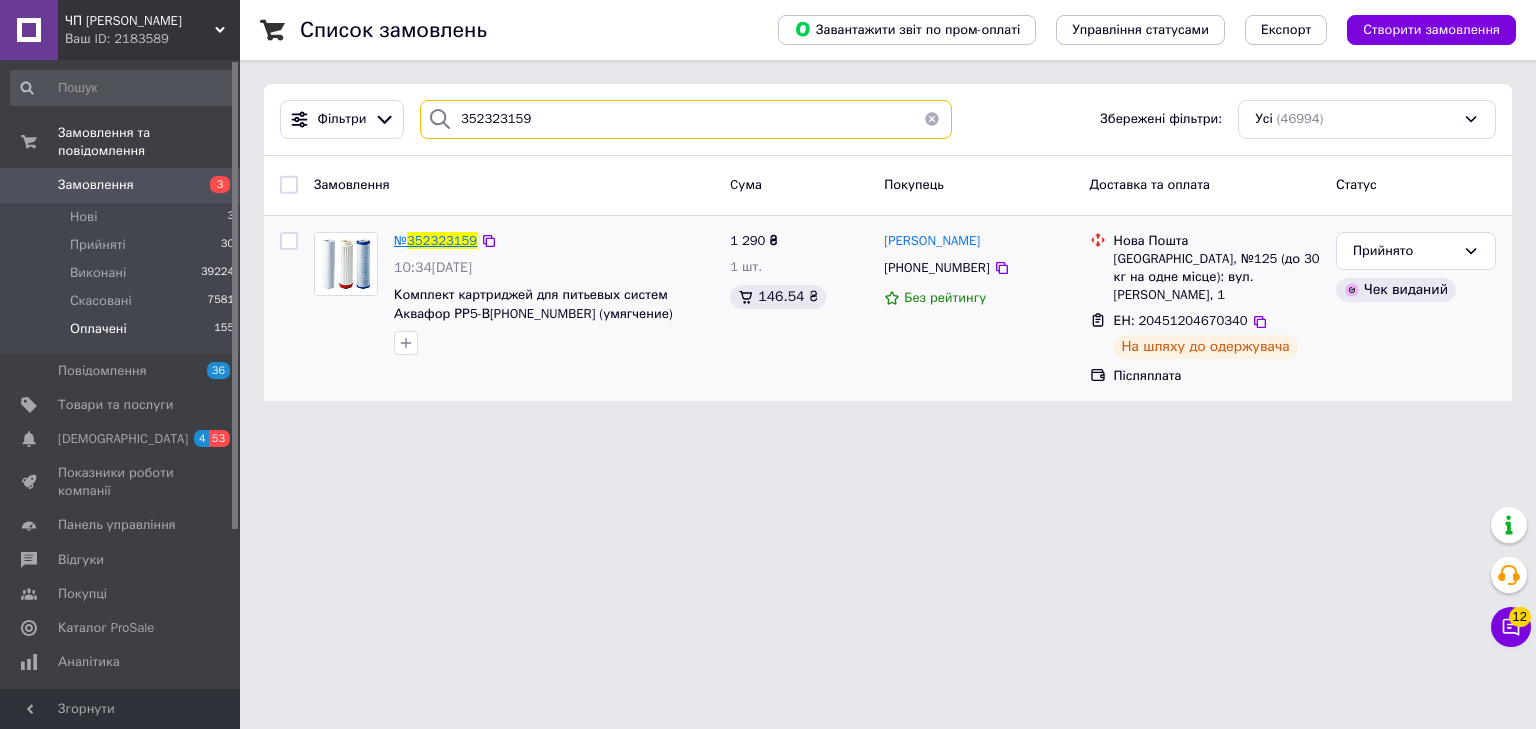 type on "352323159" 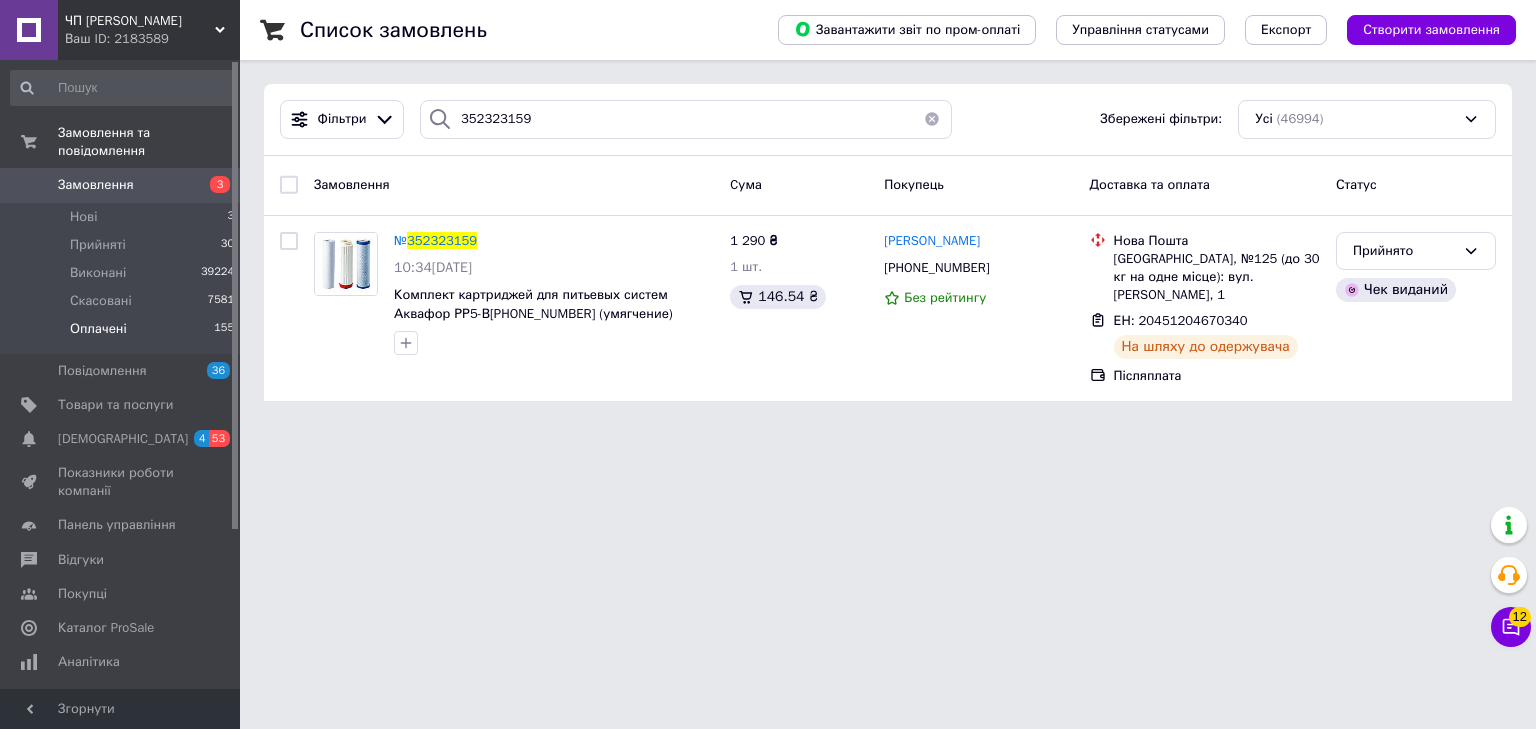 click on "Замовлення" at bounding box center [96, 185] 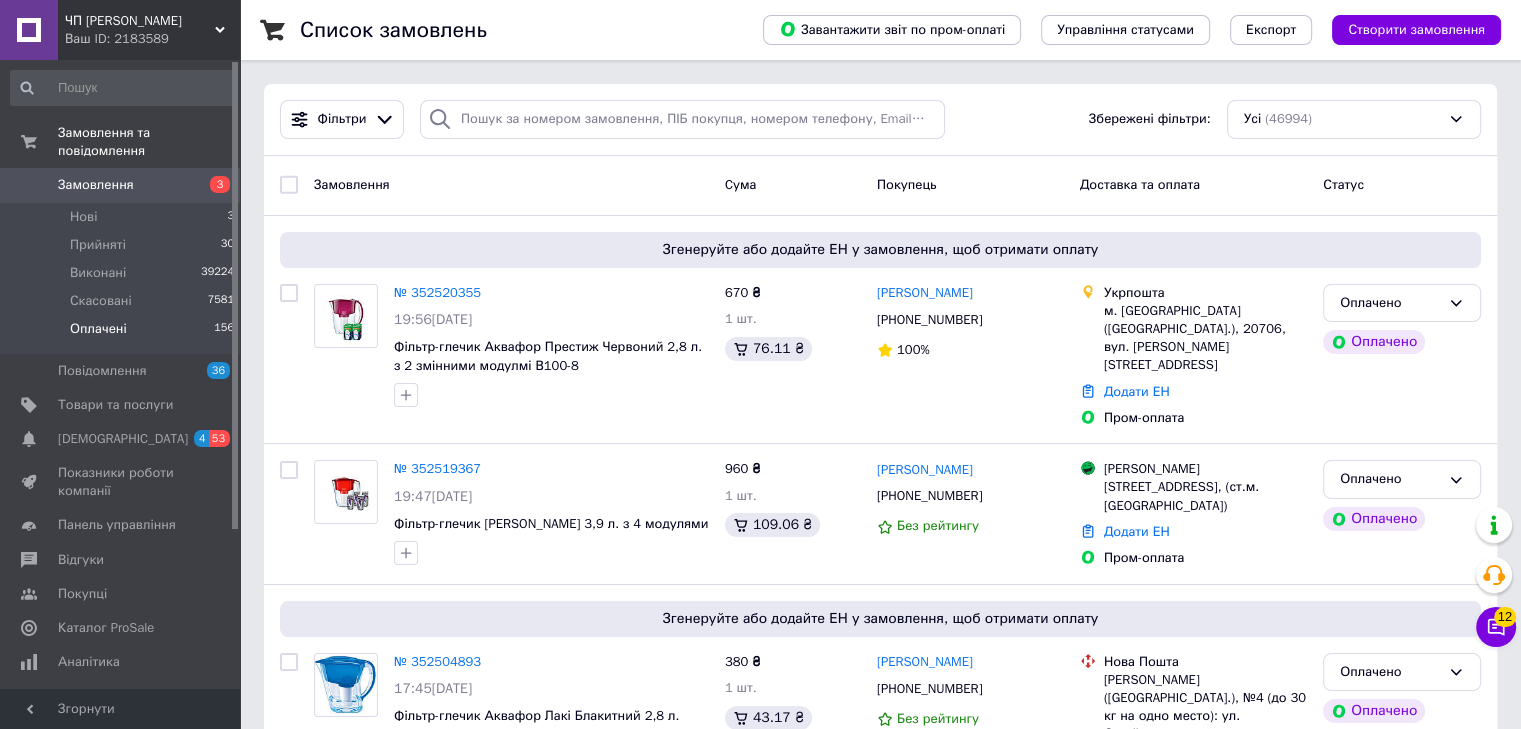click on "Оплачені" at bounding box center [98, 329] 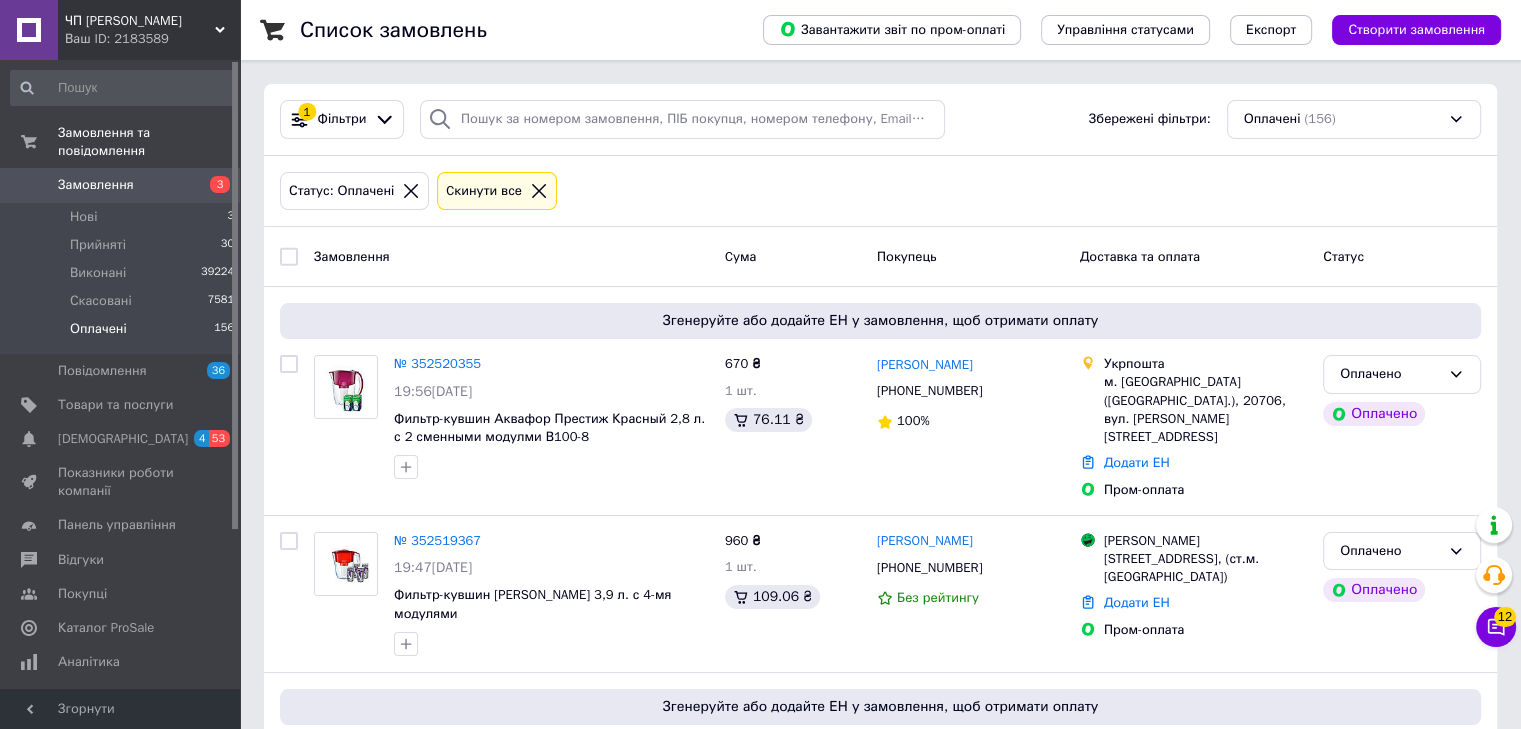 scroll, scrollTop: 200, scrollLeft: 0, axis: vertical 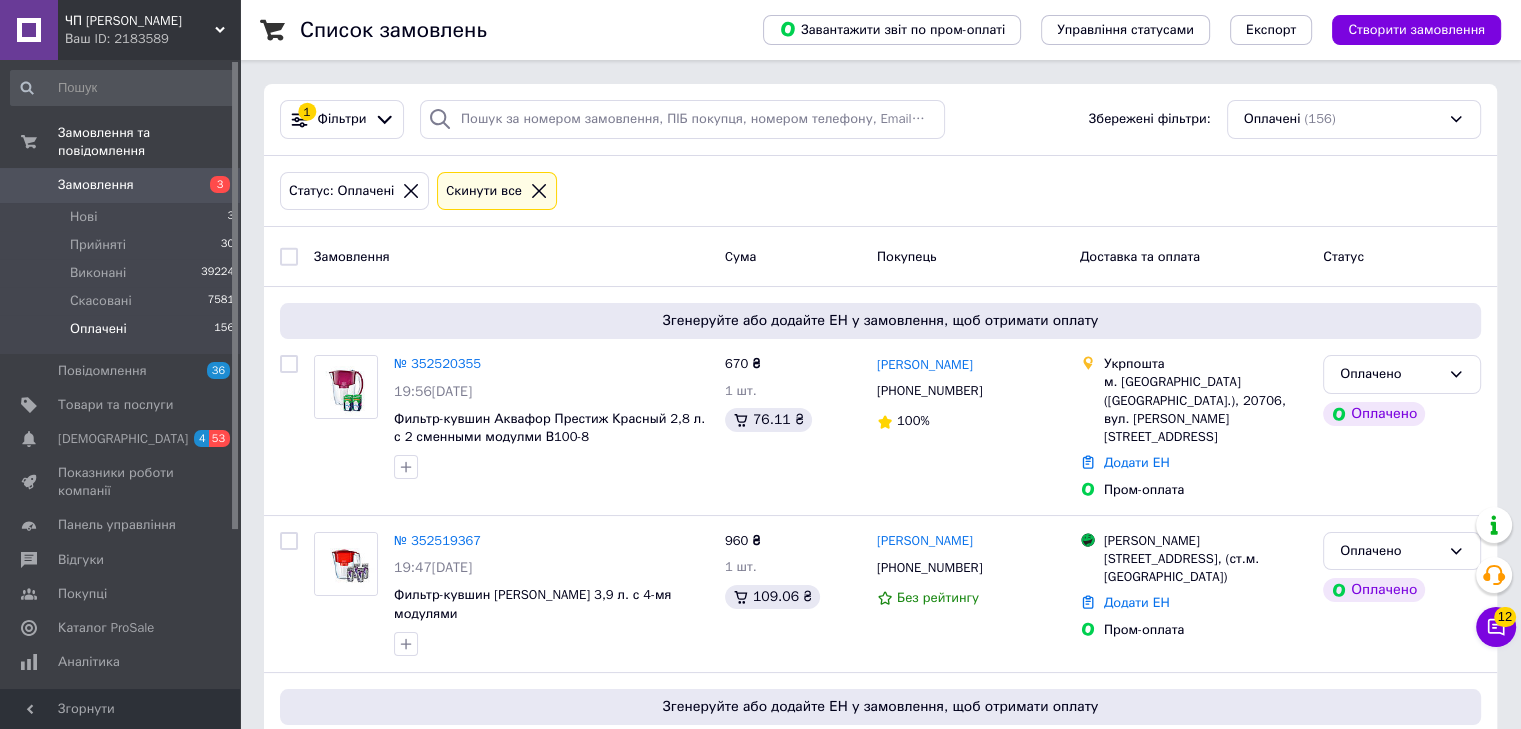 click on "Замовлення" at bounding box center [96, 185] 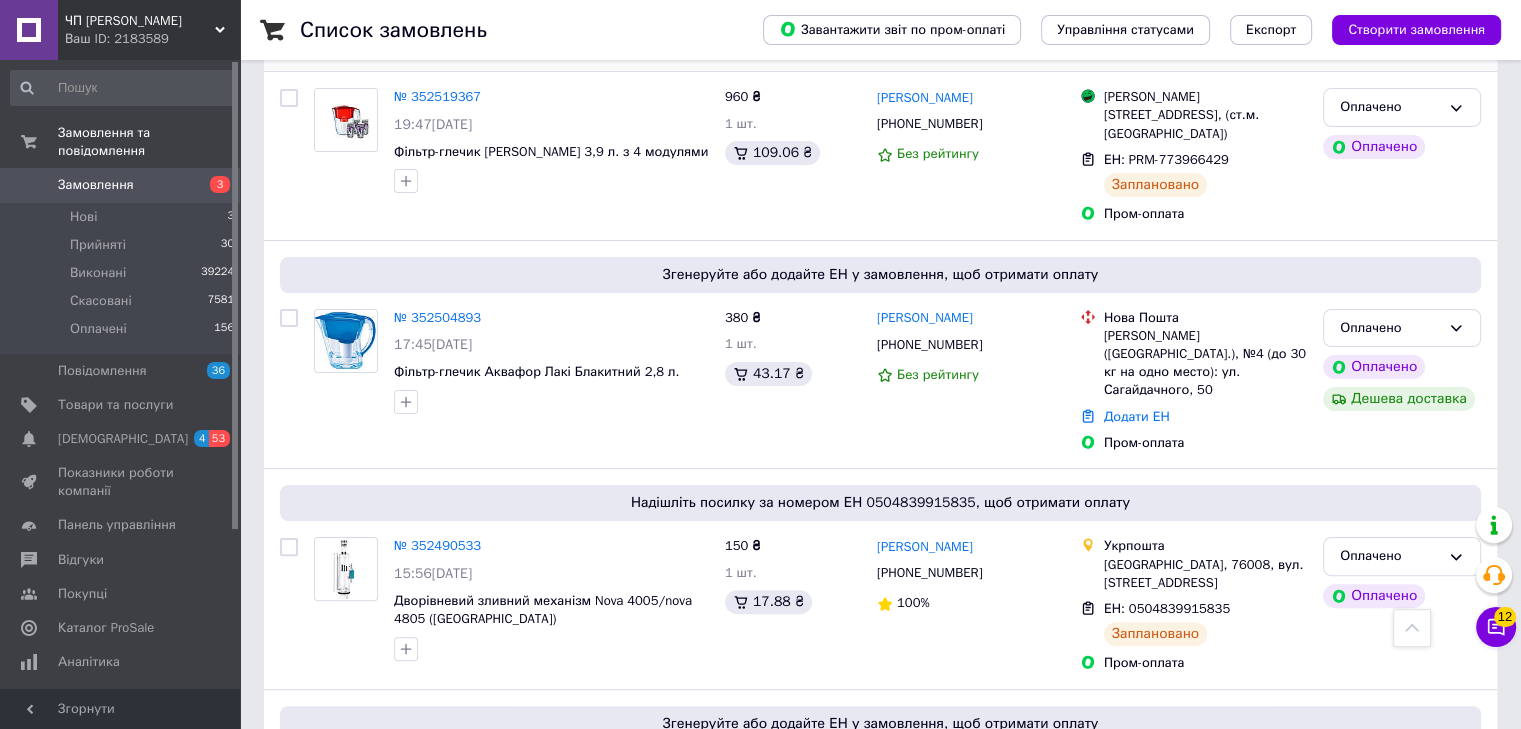 scroll, scrollTop: 0, scrollLeft: 0, axis: both 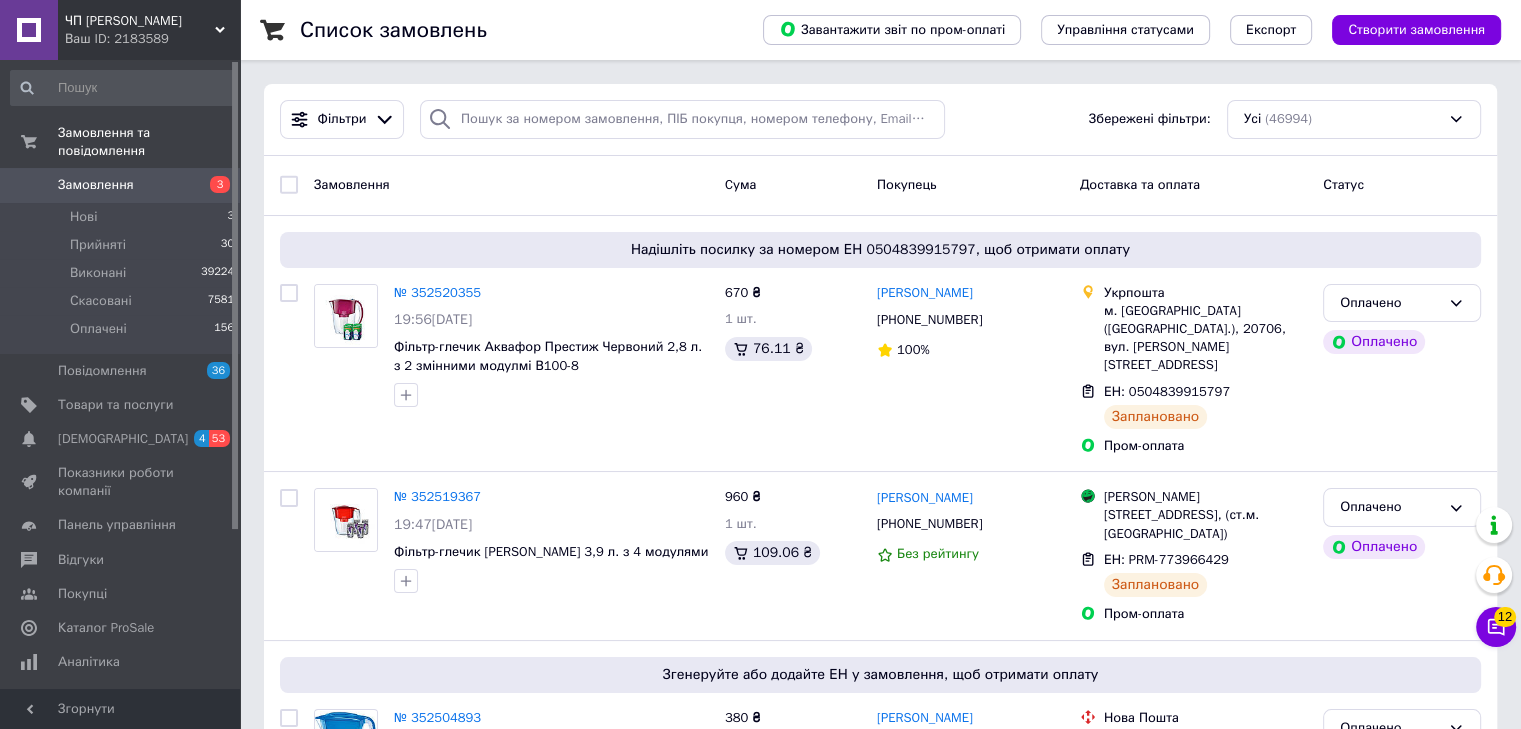 click on "ЧП Белоконь А.О." at bounding box center [140, 21] 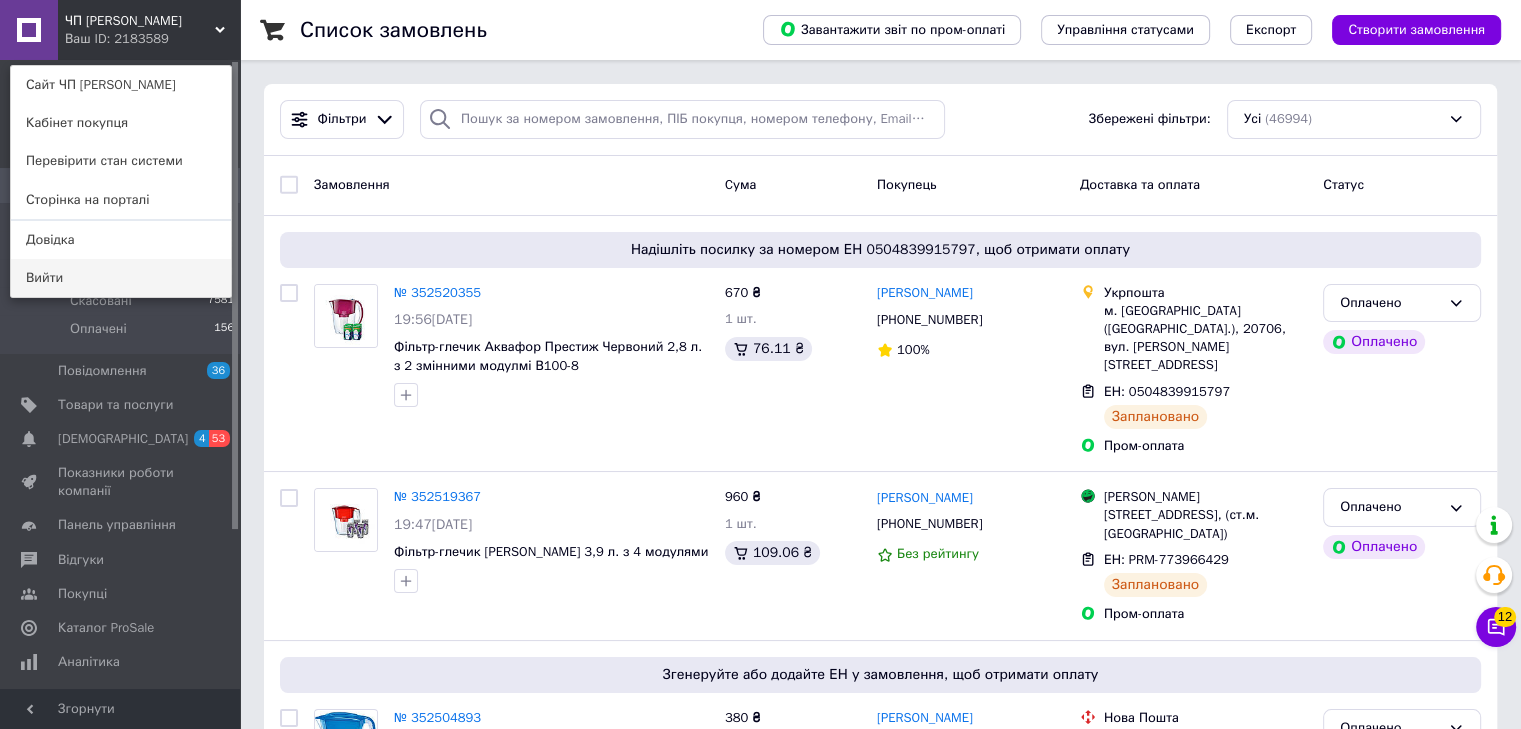 click on "Вийти" at bounding box center [121, 278] 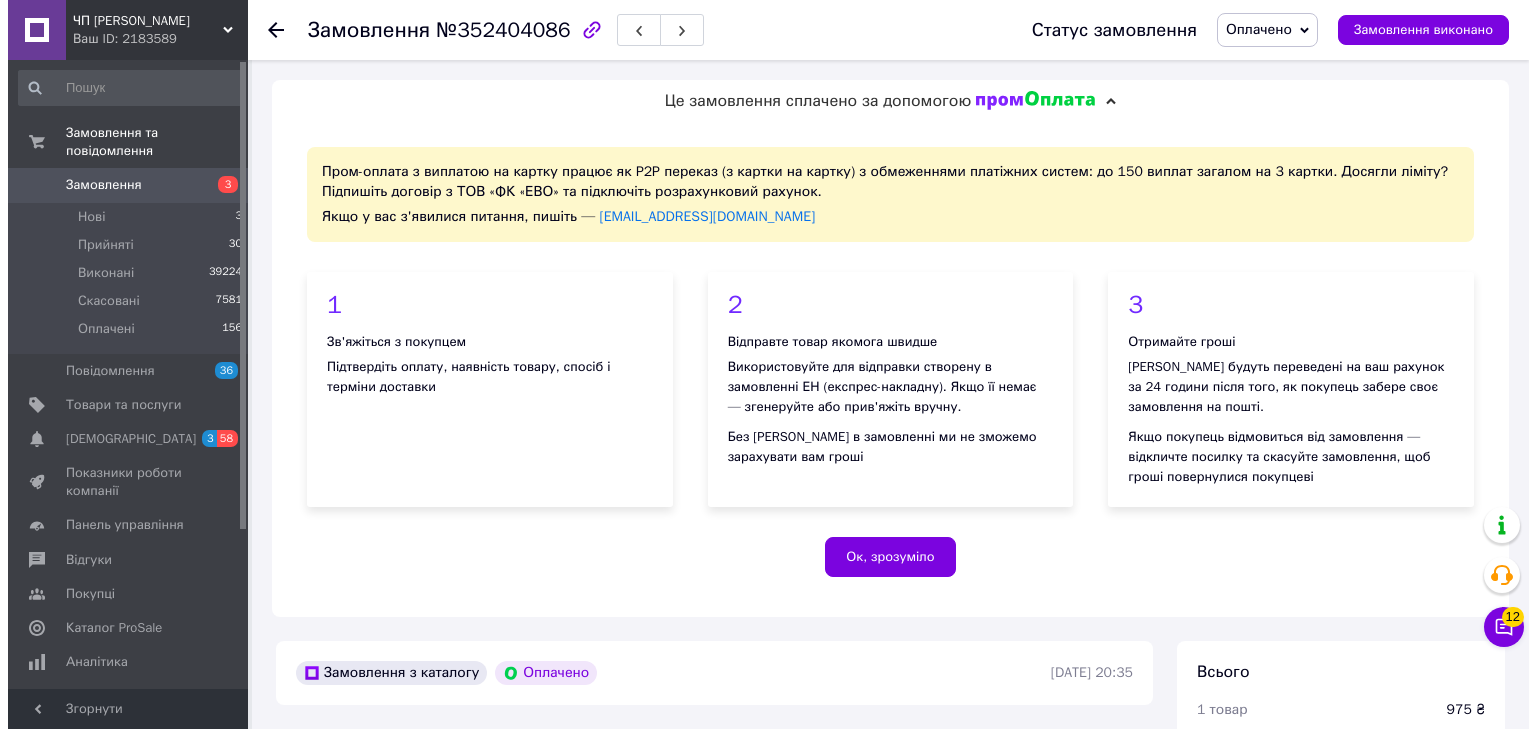 scroll, scrollTop: 1000, scrollLeft: 0, axis: vertical 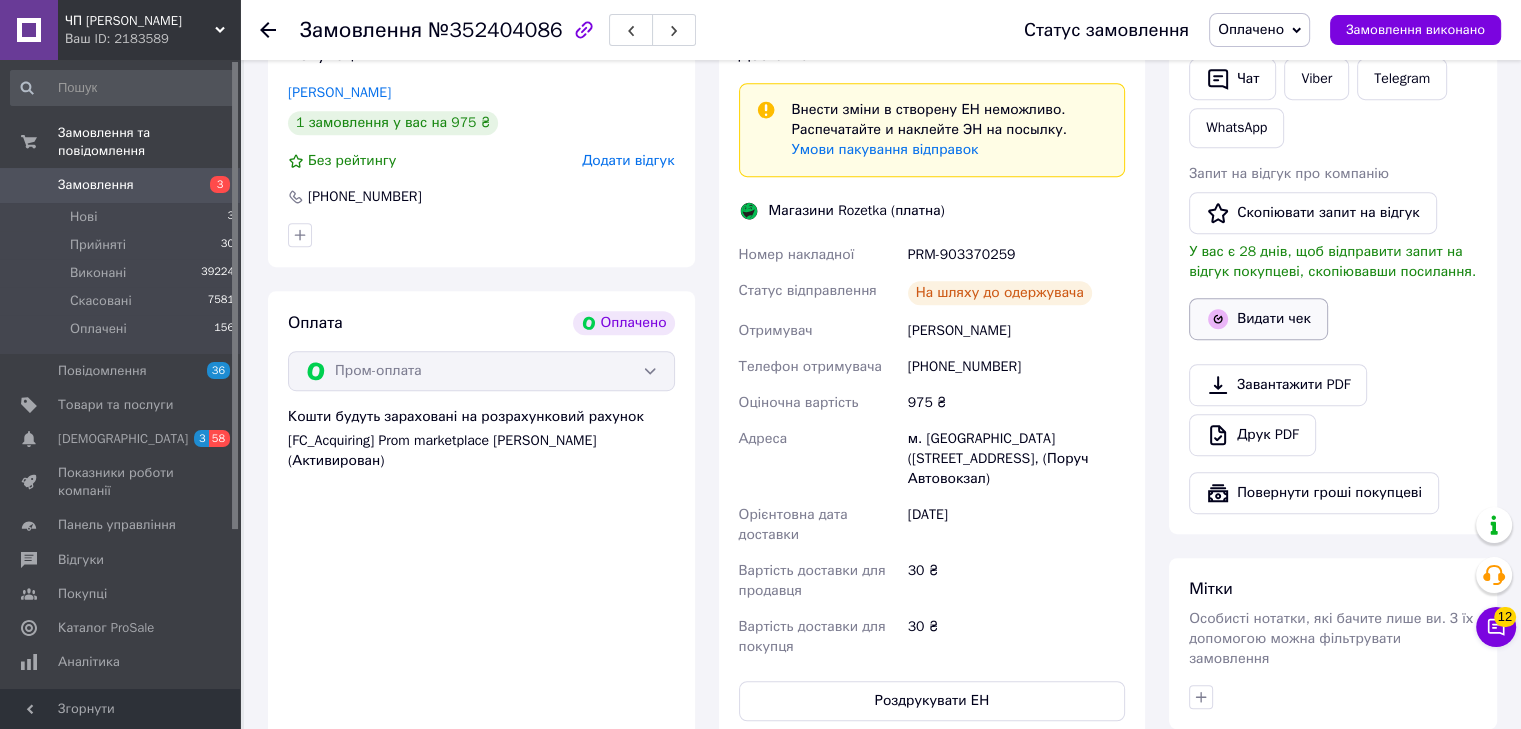 click on "Видати чек" at bounding box center [1258, 319] 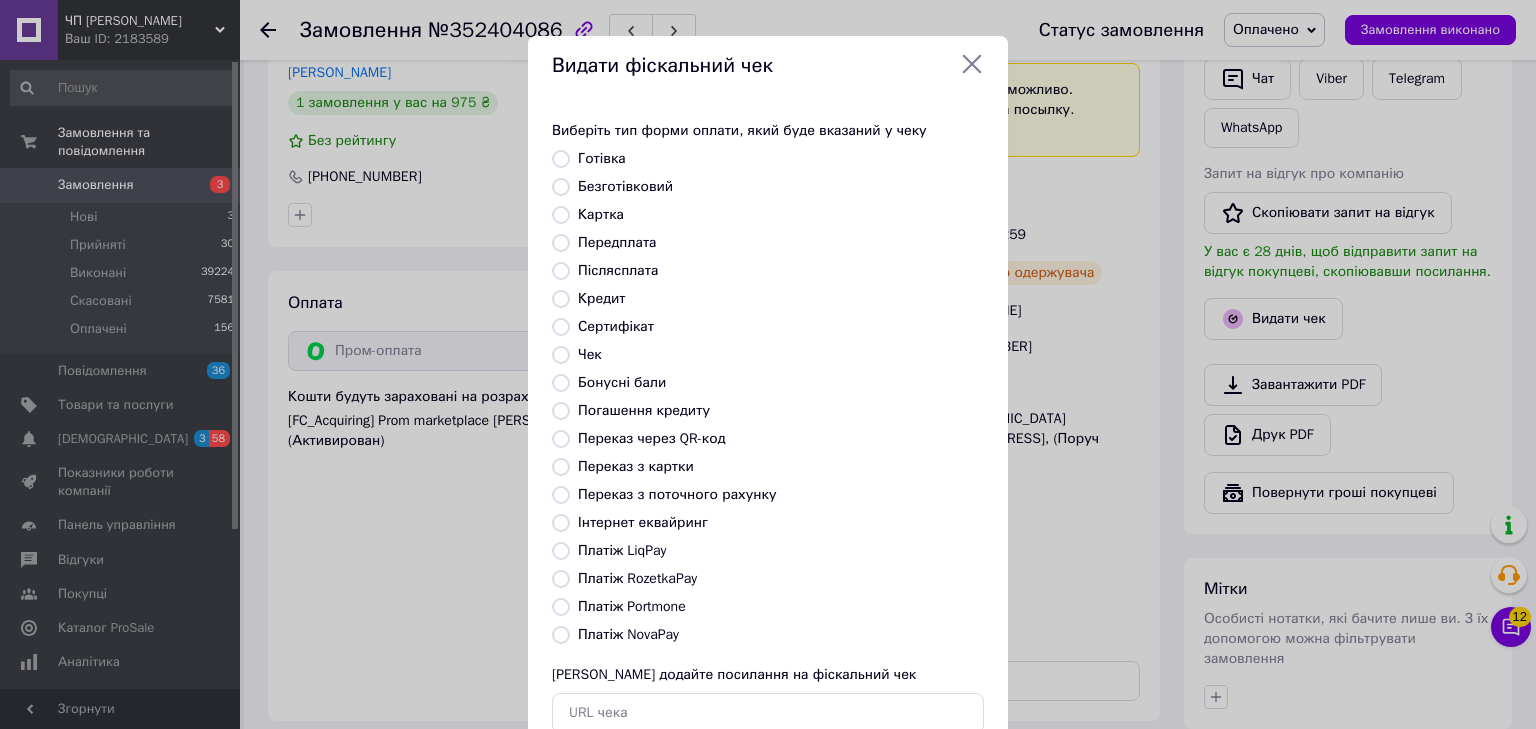 click on "Безготівковий" at bounding box center (561, 187) 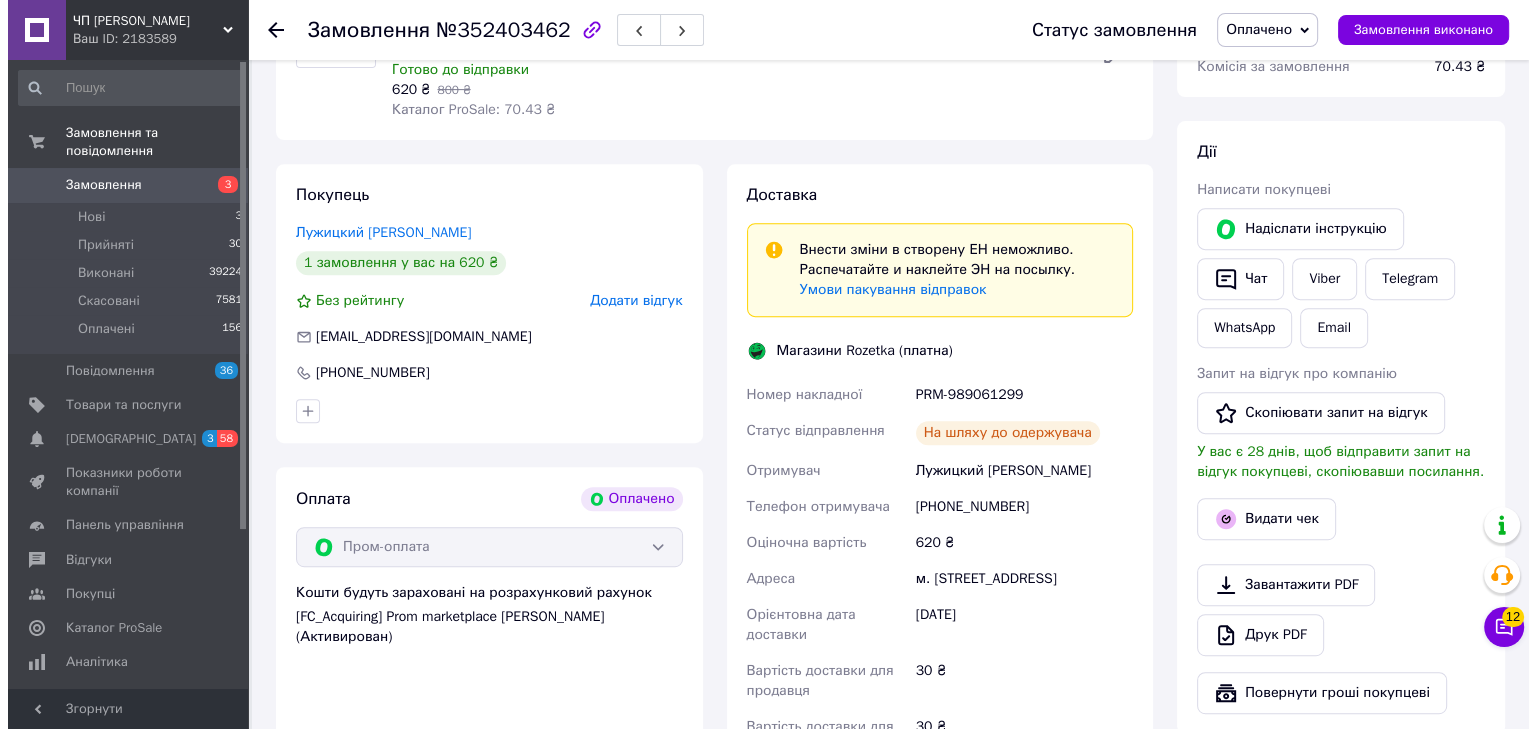 scroll, scrollTop: 1000, scrollLeft: 0, axis: vertical 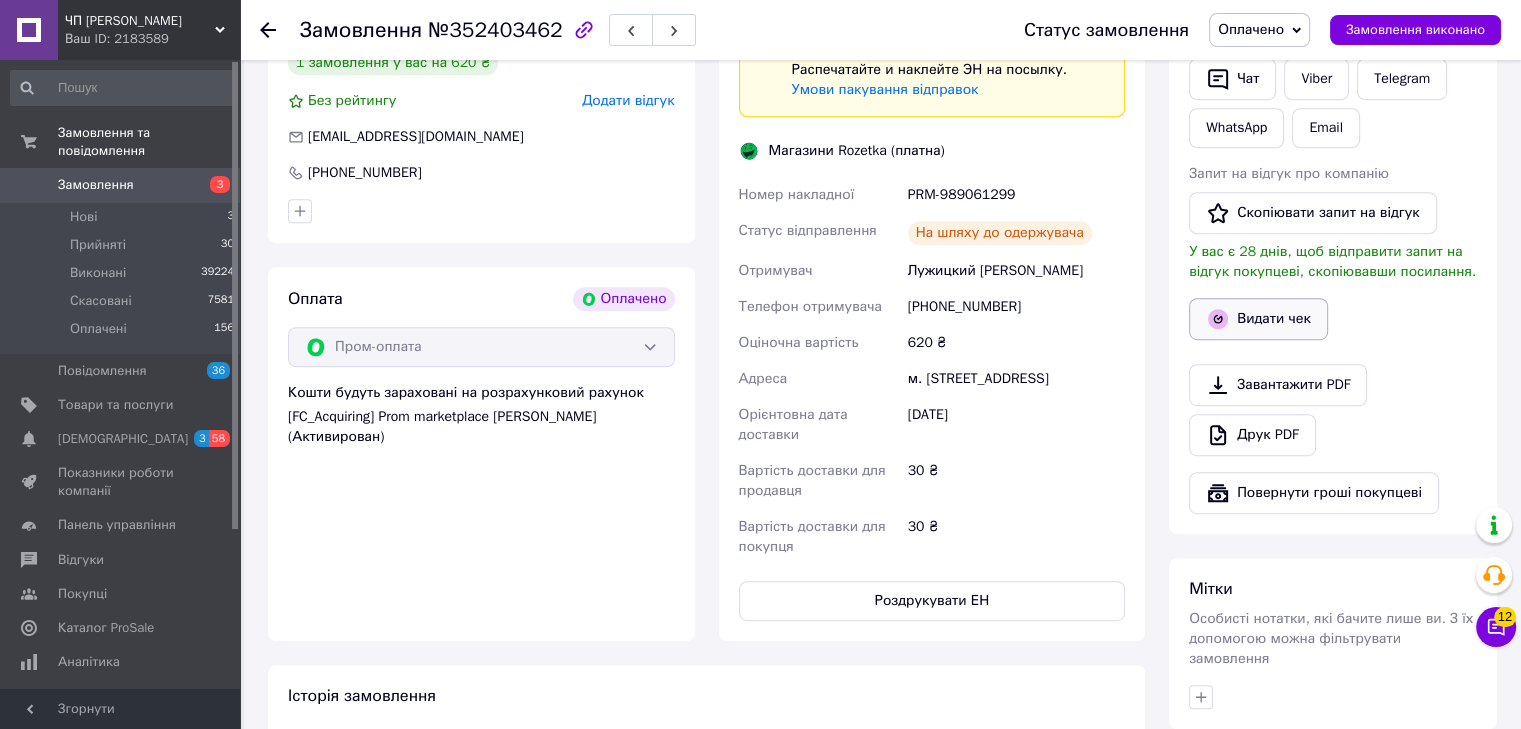 click on "Видати чек" at bounding box center (1258, 319) 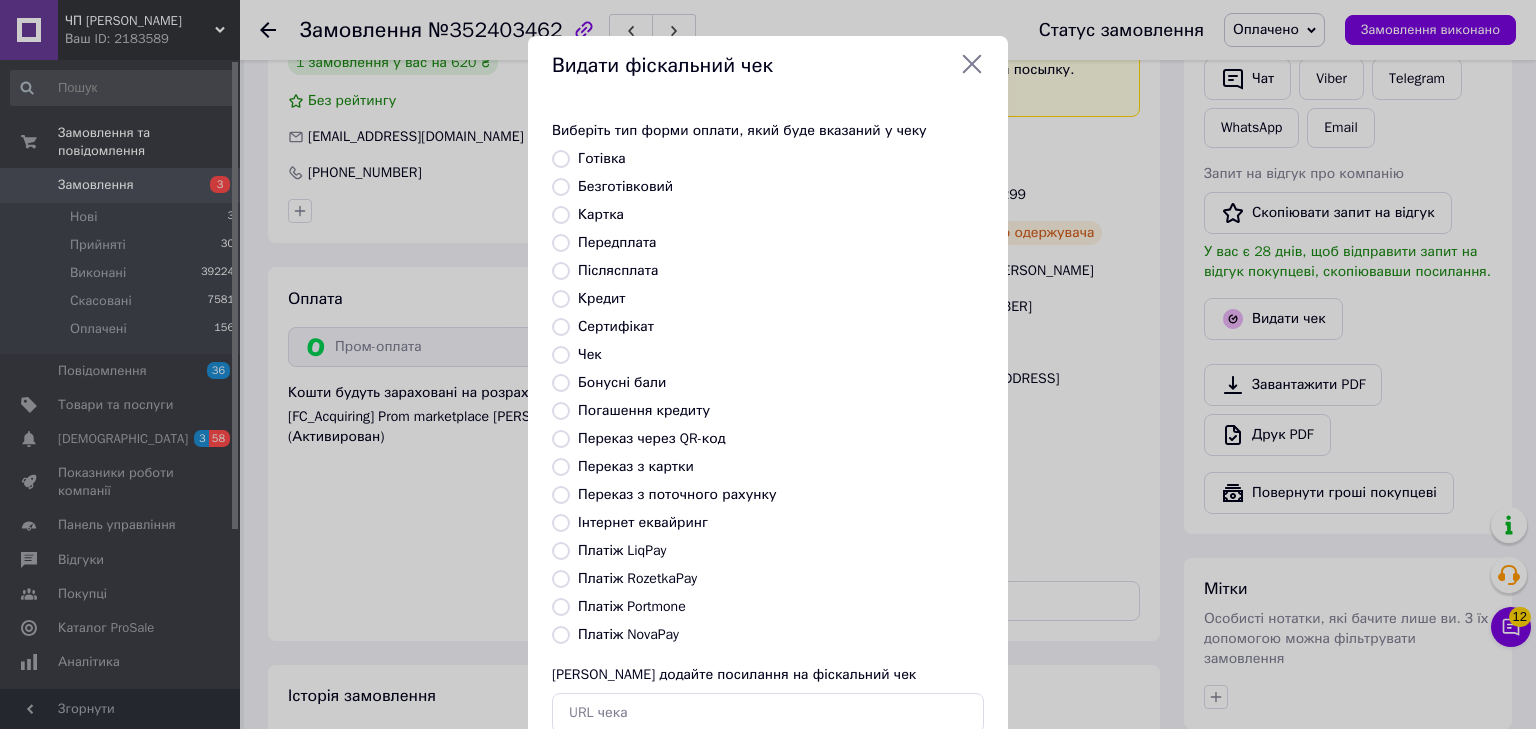 click on "Безготівковий" at bounding box center (561, 187) 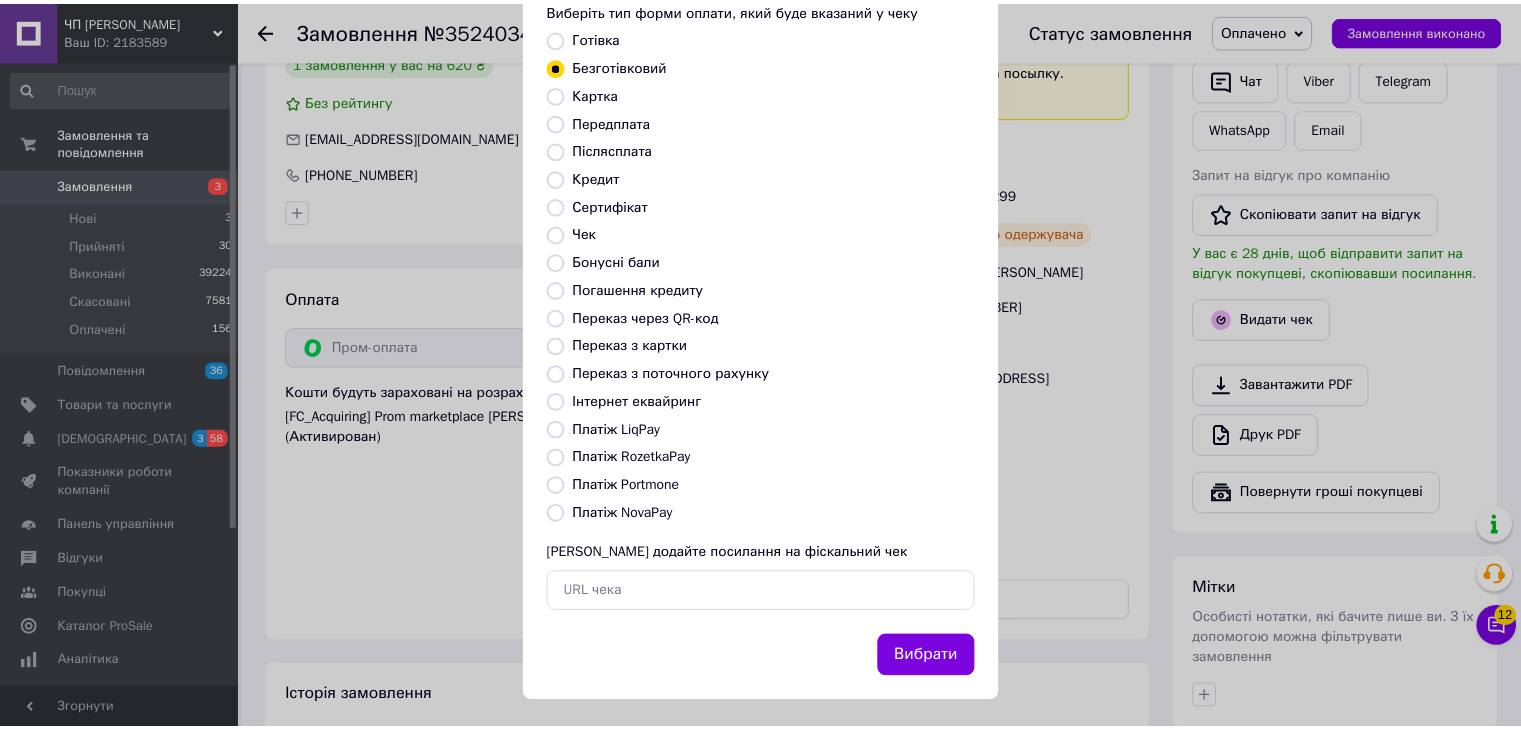 scroll, scrollTop: 129, scrollLeft: 0, axis: vertical 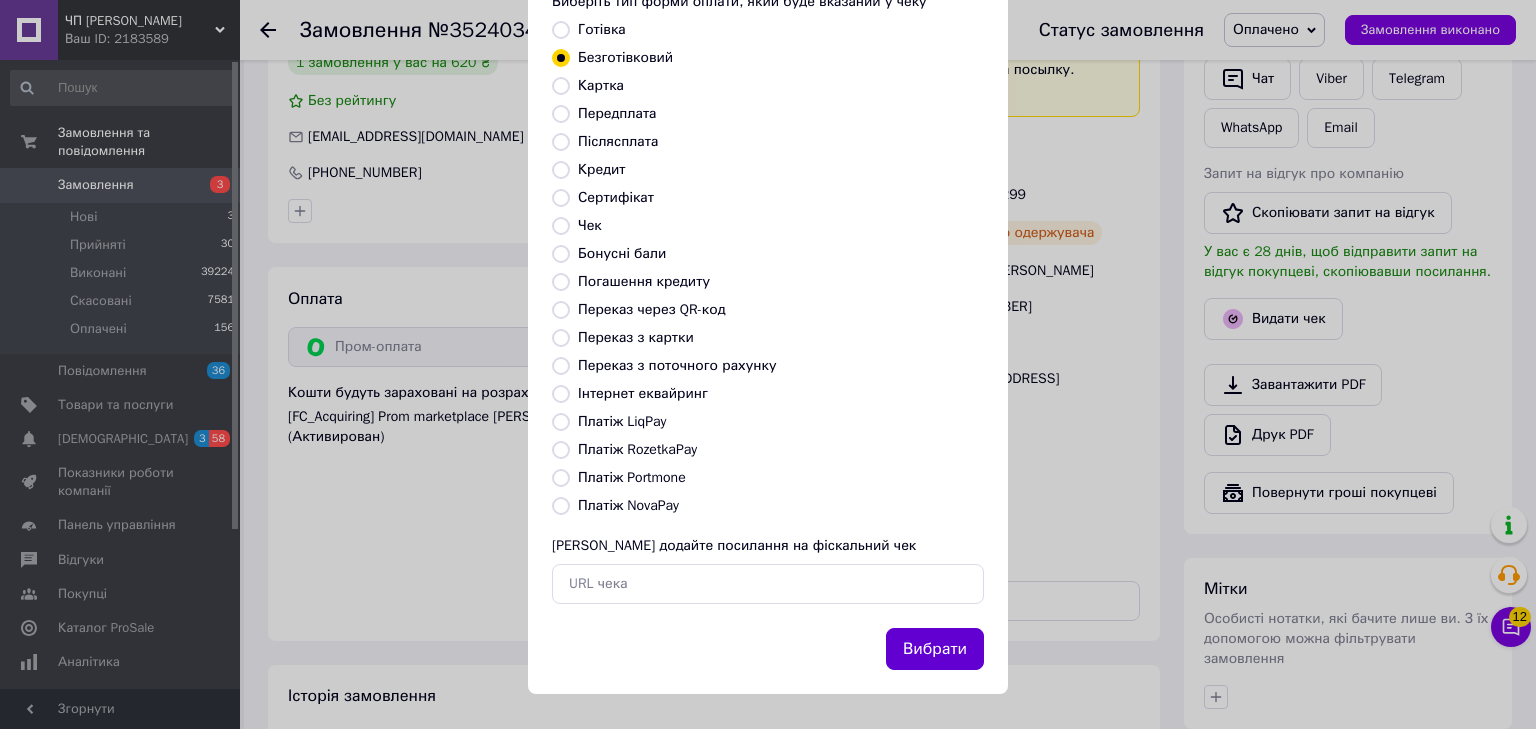 click on "Вибрати" at bounding box center (935, 649) 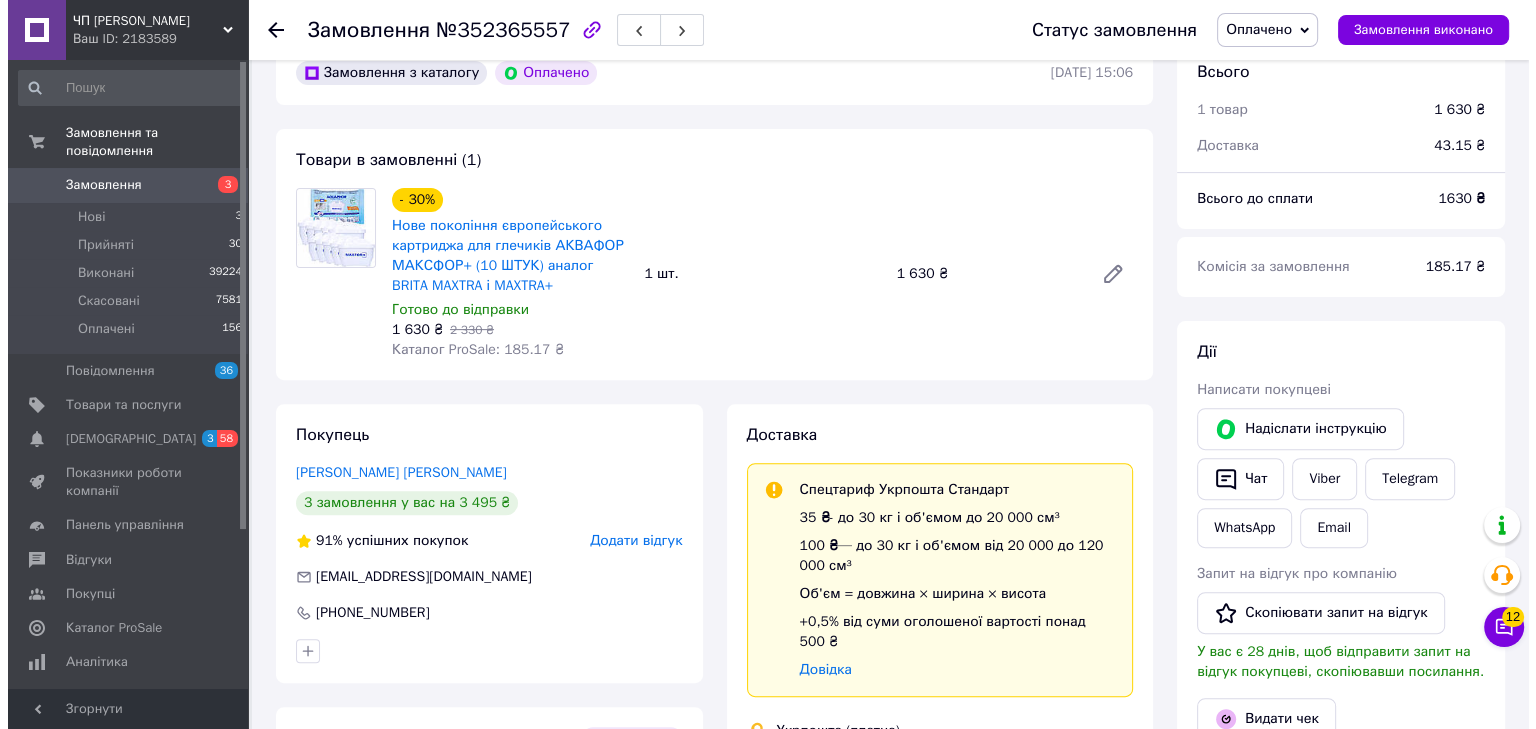 scroll, scrollTop: 1000, scrollLeft: 0, axis: vertical 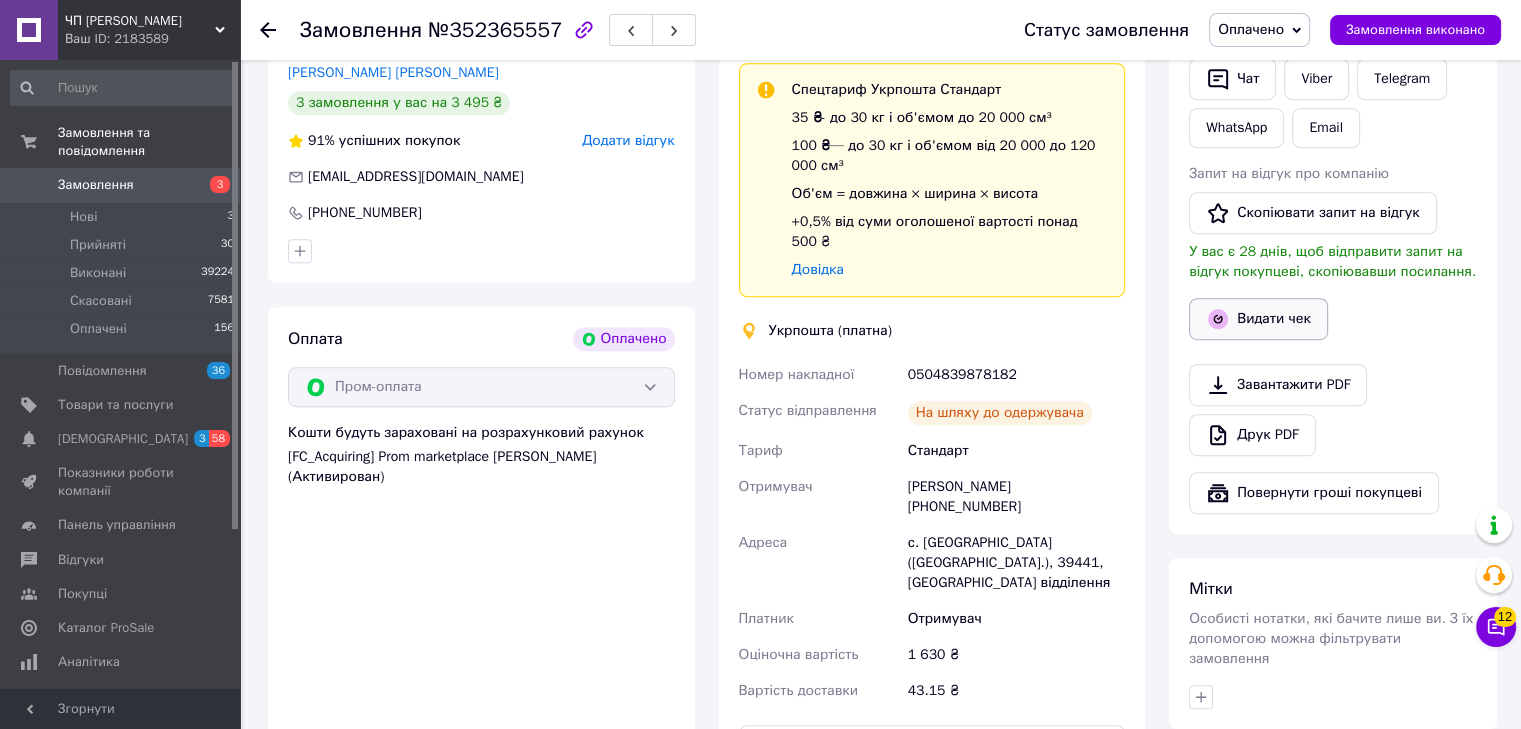 click on "Видати чек" at bounding box center [1258, 319] 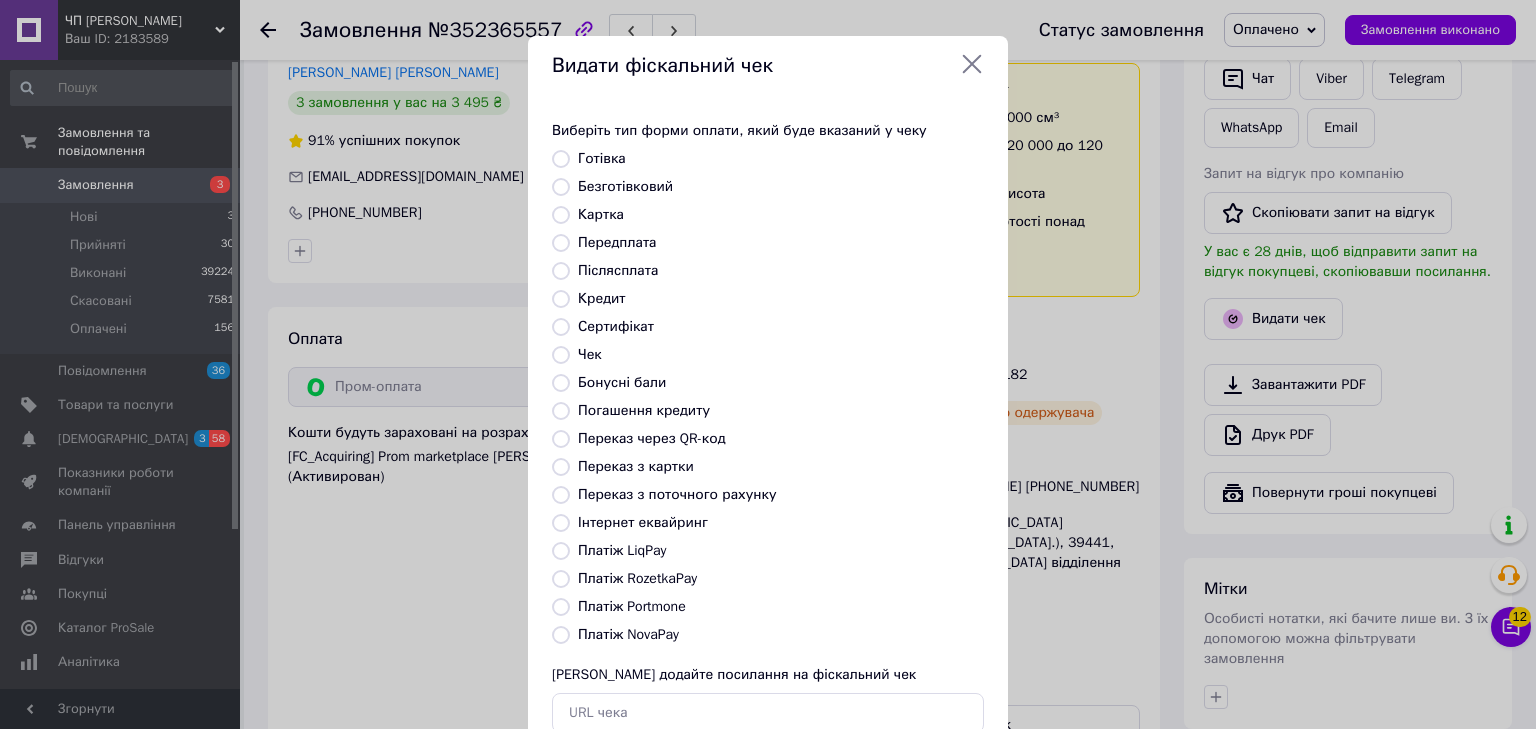 click on "Безготівковий" at bounding box center [561, 187] 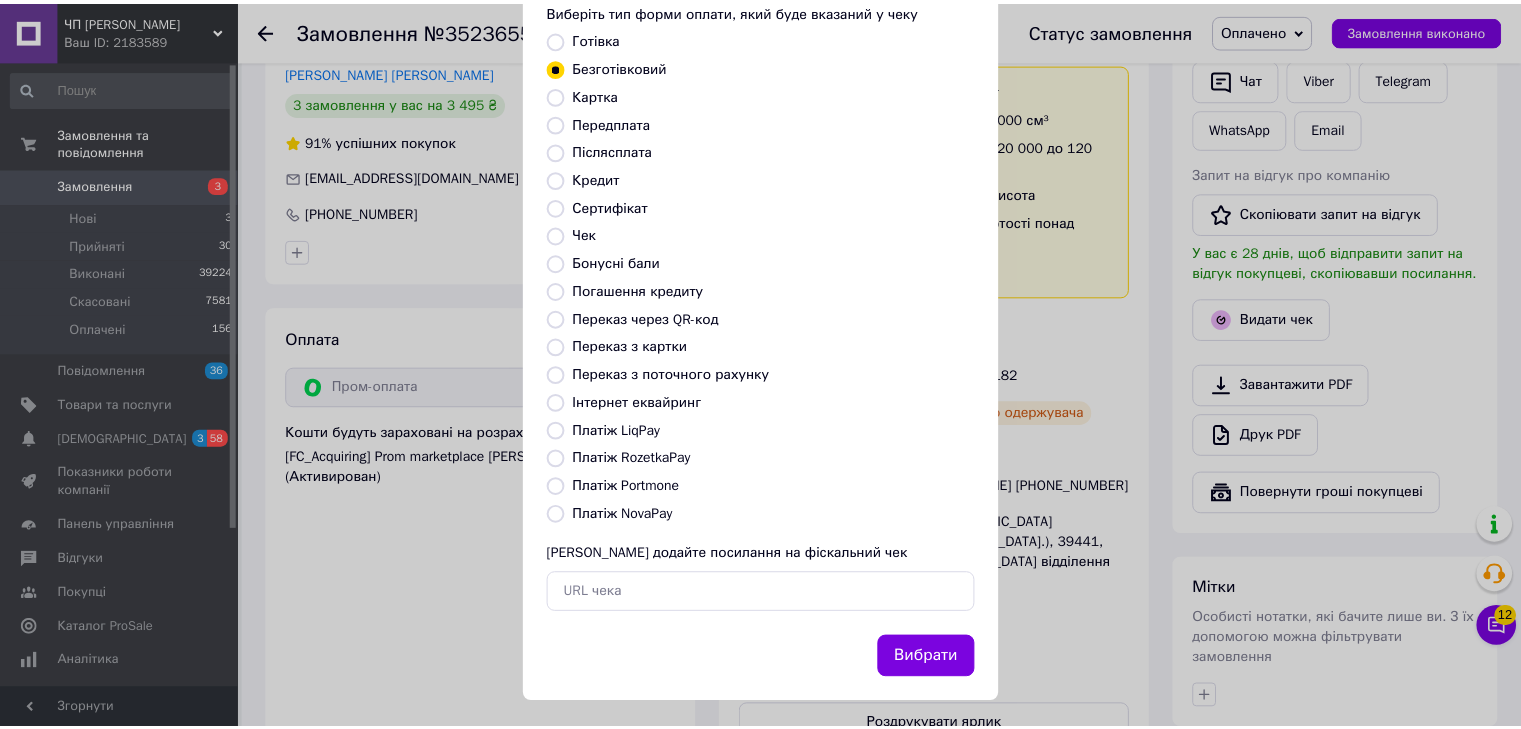 scroll, scrollTop: 129, scrollLeft: 0, axis: vertical 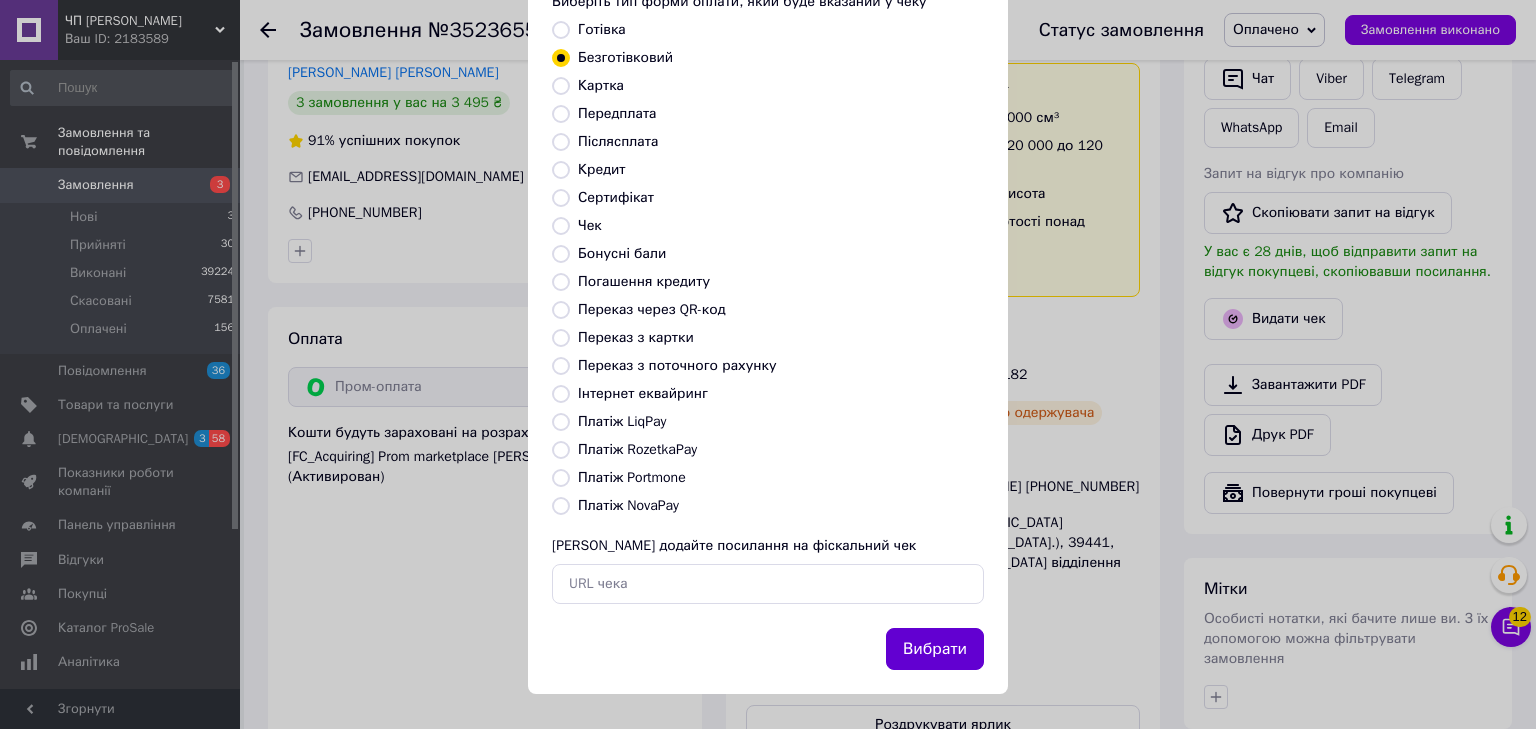 click on "Вибрати" at bounding box center (935, 649) 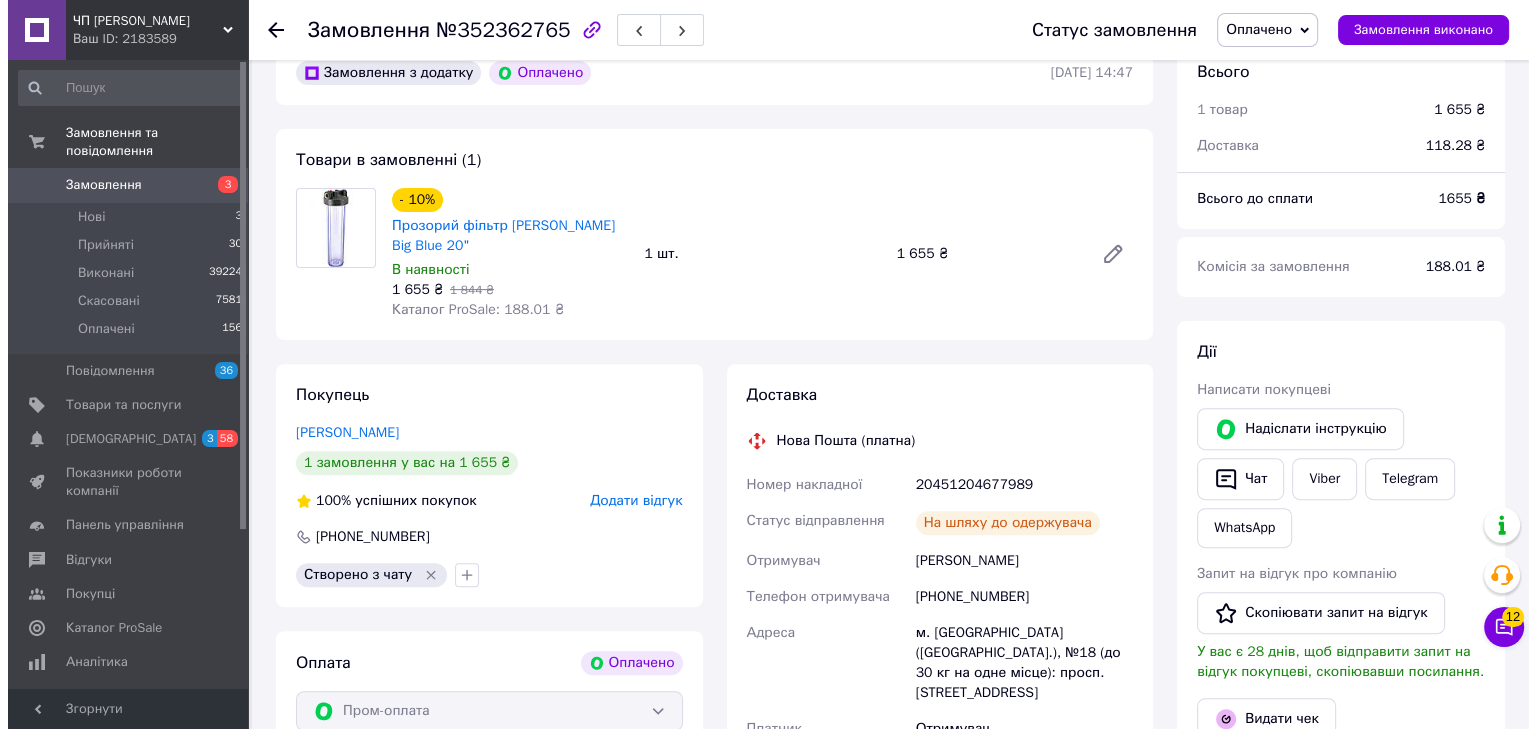 scroll, scrollTop: 1000, scrollLeft: 0, axis: vertical 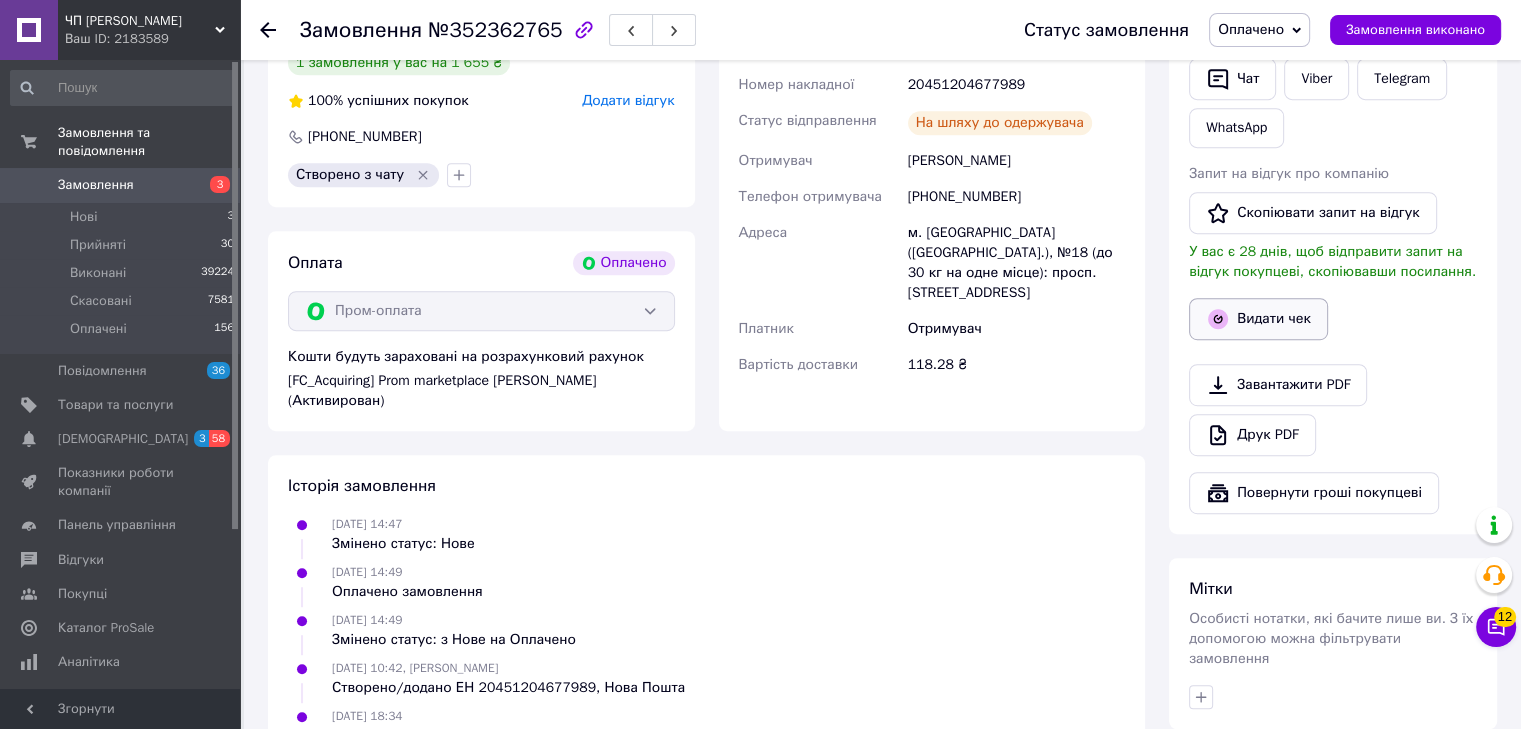 click on "Видати чек" at bounding box center [1258, 319] 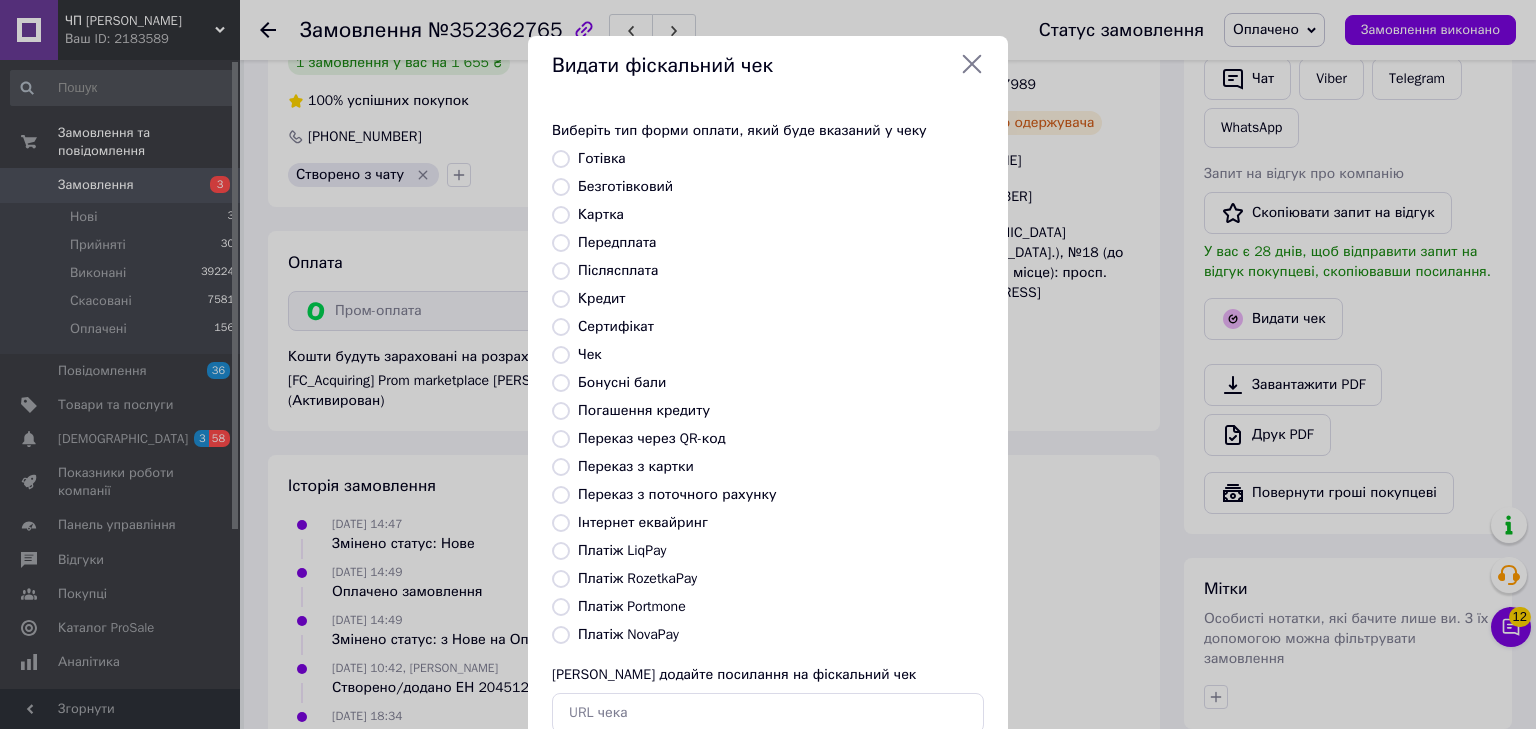 click on "Безготівковий" at bounding box center [561, 187] 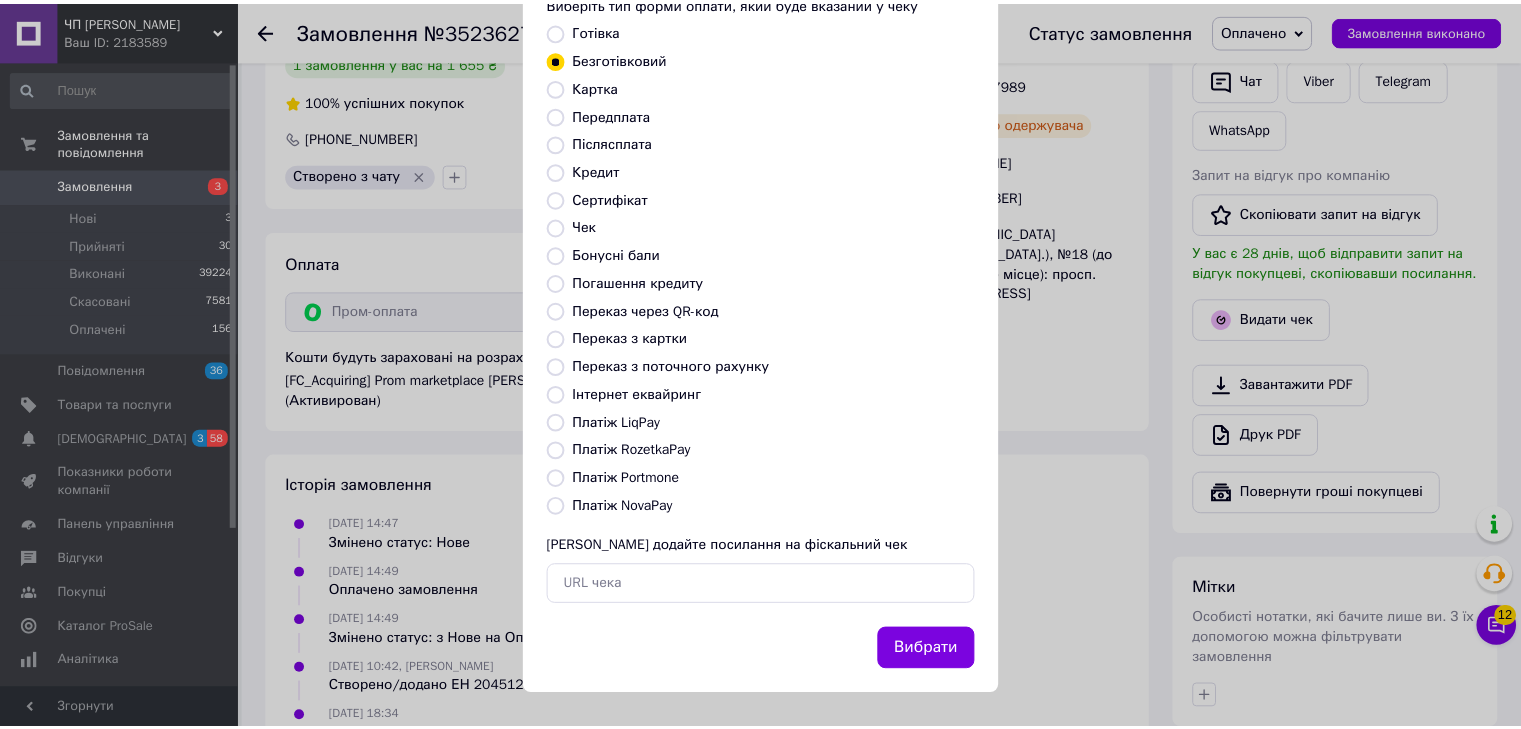 scroll, scrollTop: 129, scrollLeft: 0, axis: vertical 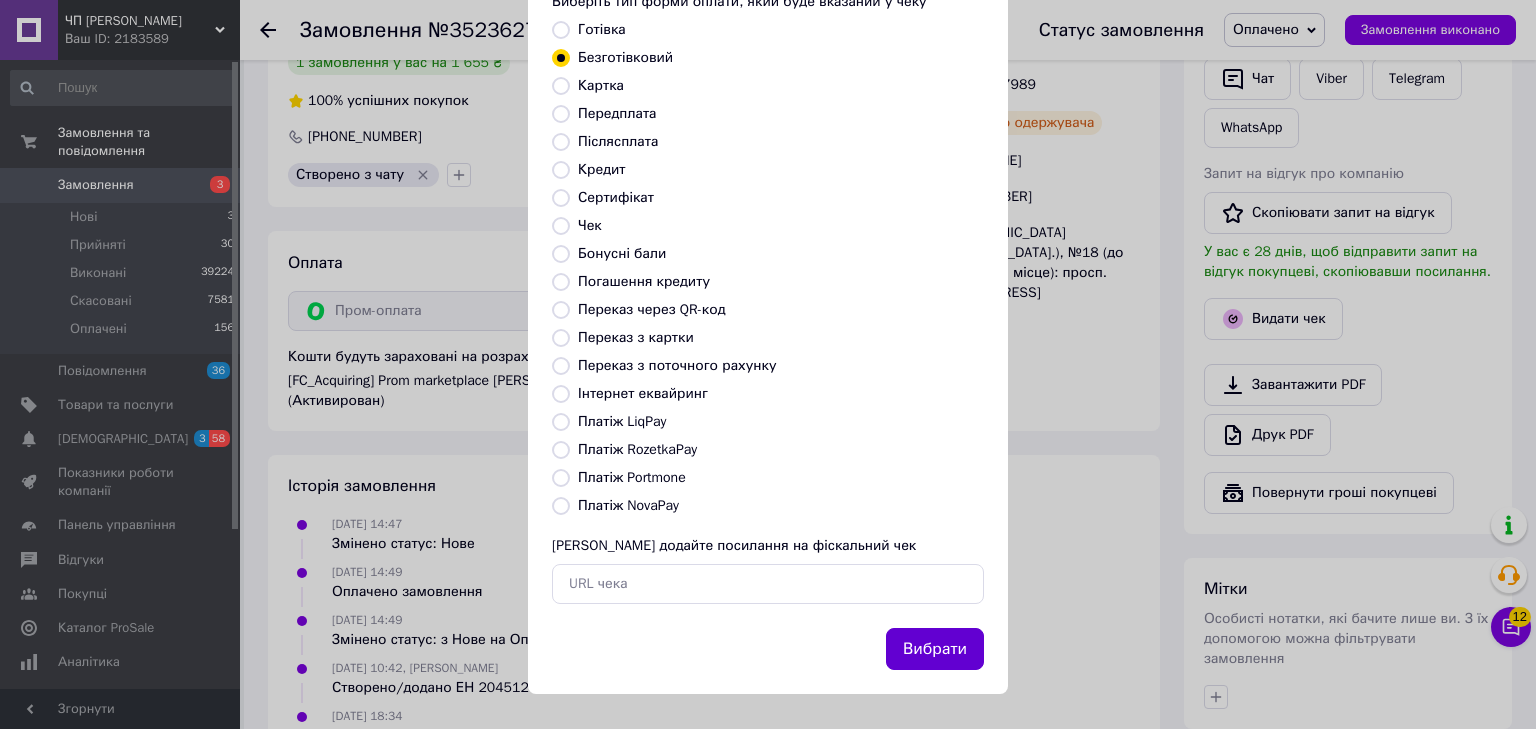 click on "Вибрати" at bounding box center (935, 649) 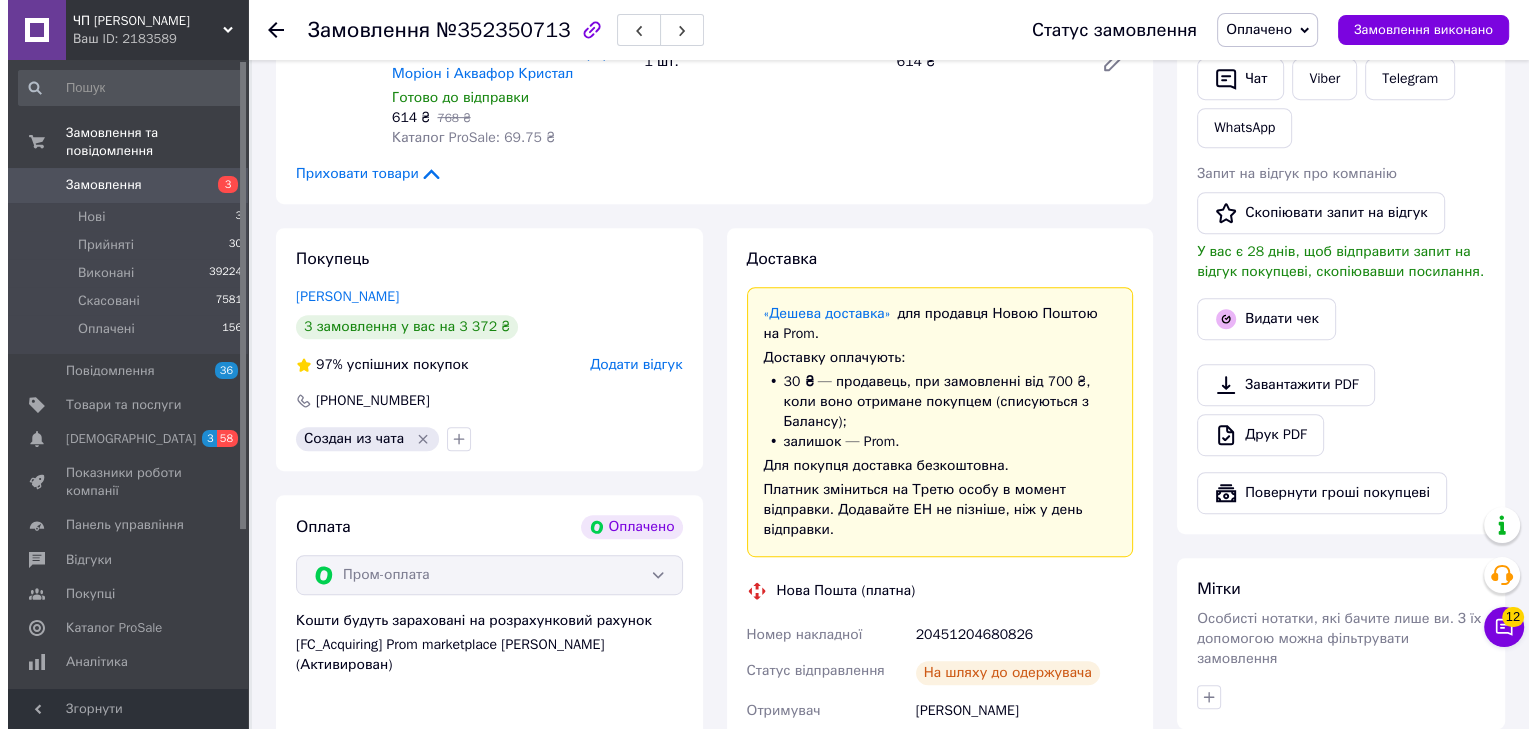 scroll, scrollTop: 1200, scrollLeft: 0, axis: vertical 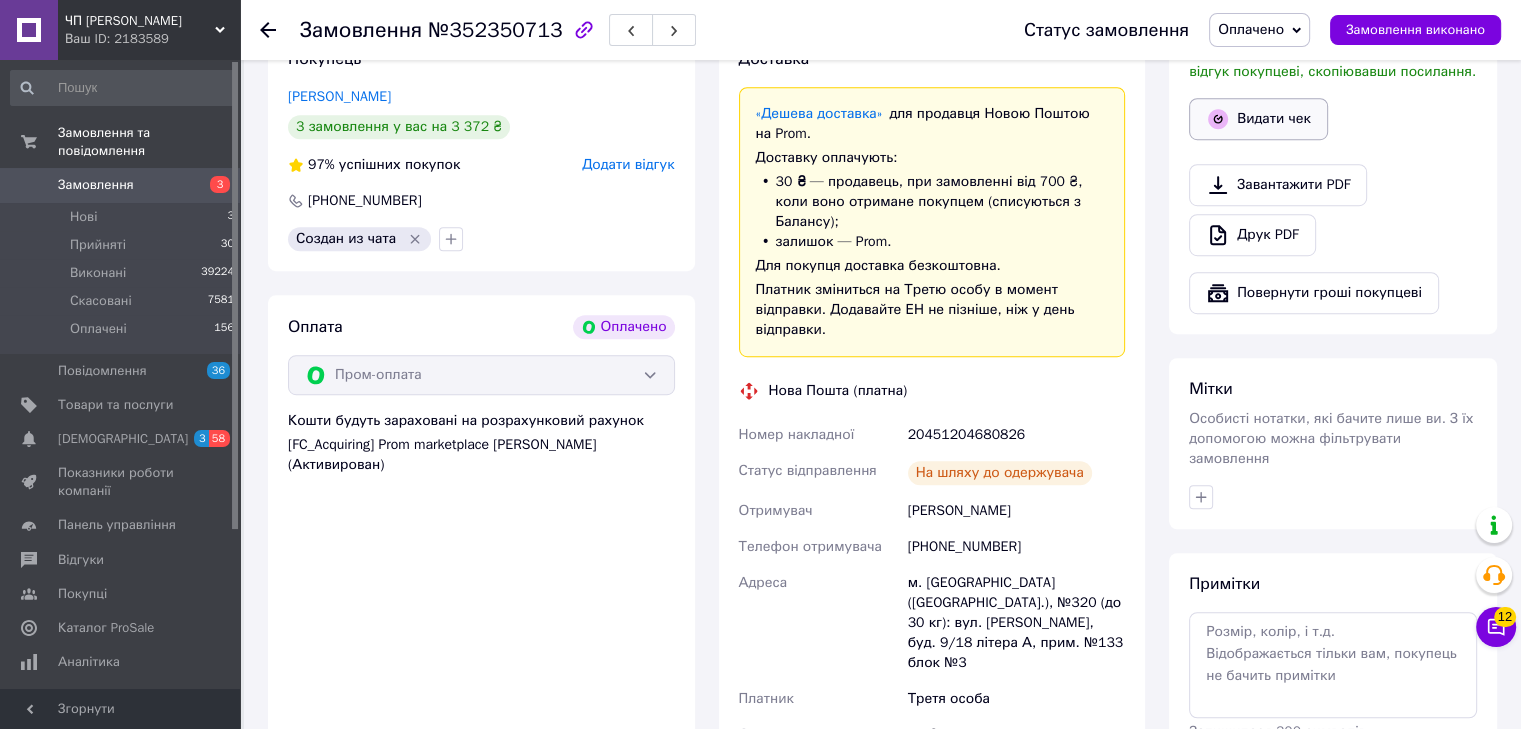 click on "Видати чек" at bounding box center (1258, 119) 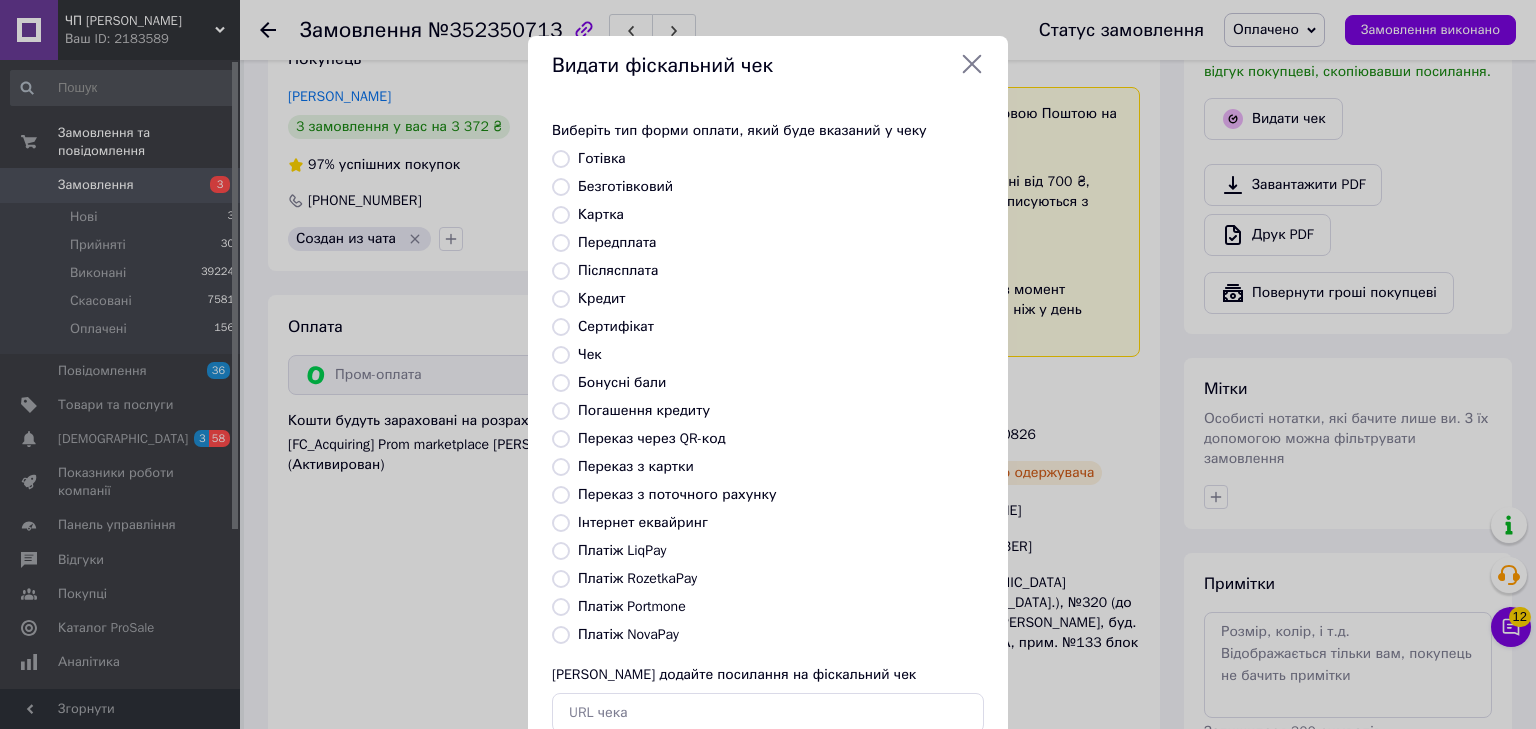 click on "Безготівковий" at bounding box center (561, 187) 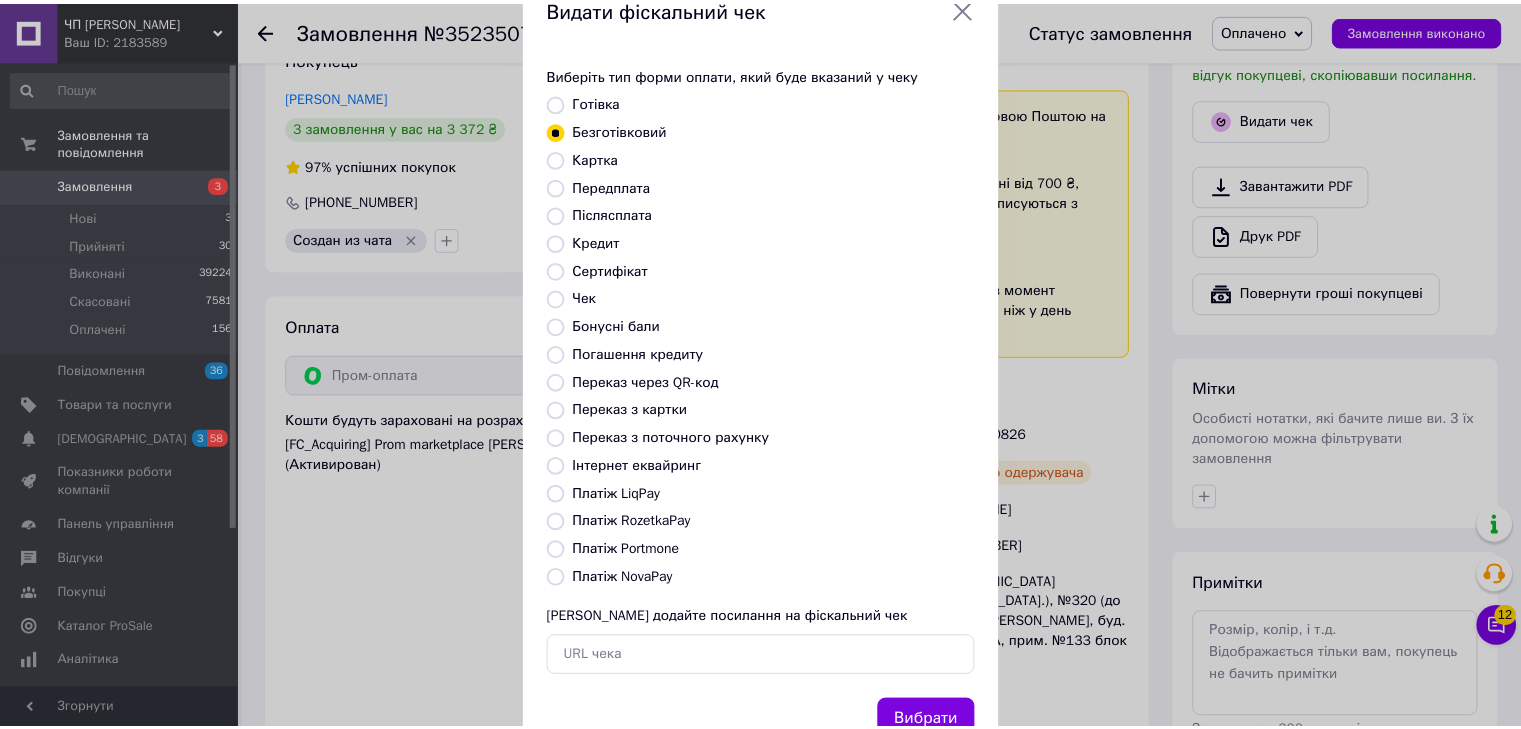 scroll, scrollTop: 129, scrollLeft: 0, axis: vertical 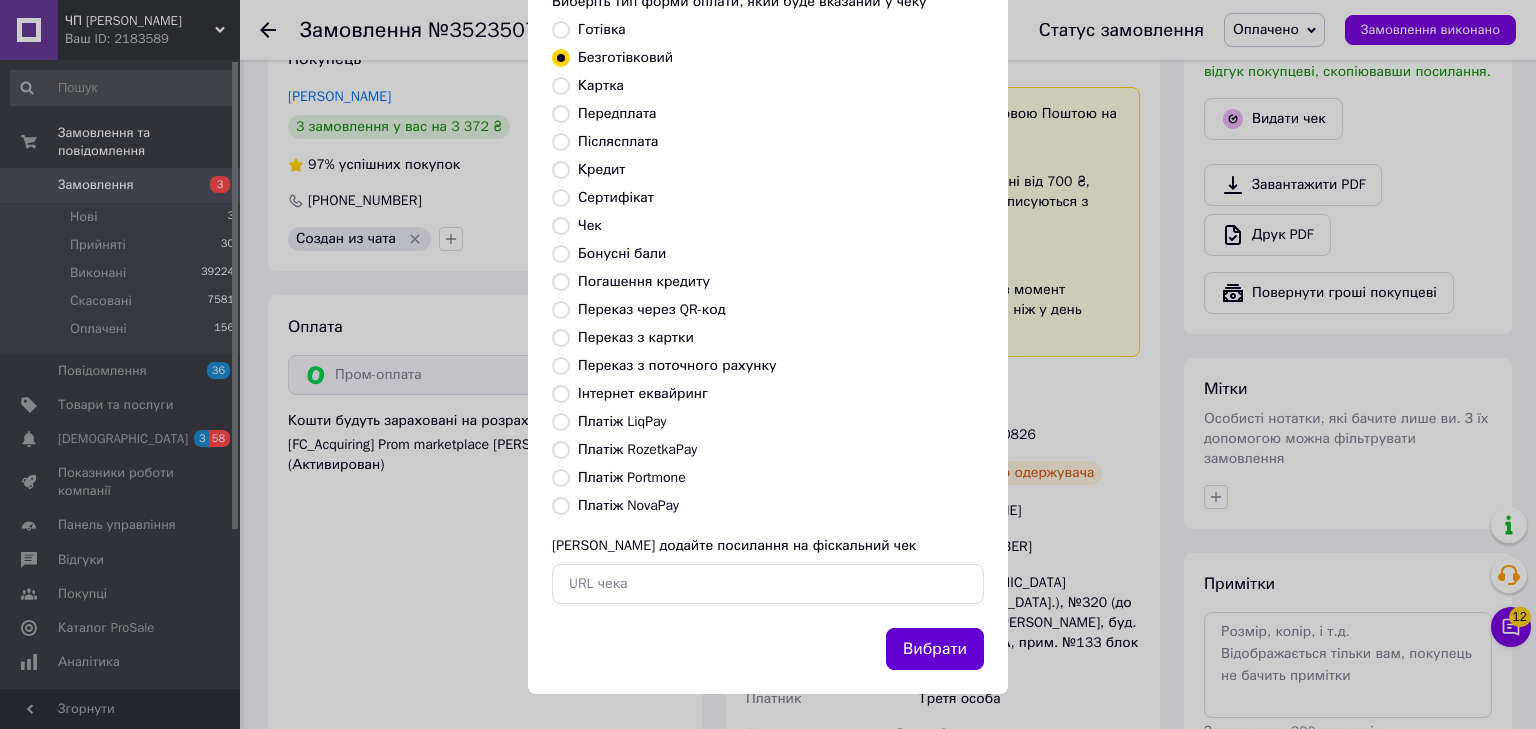 click on "Вибрати" at bounding box center [935, 649] 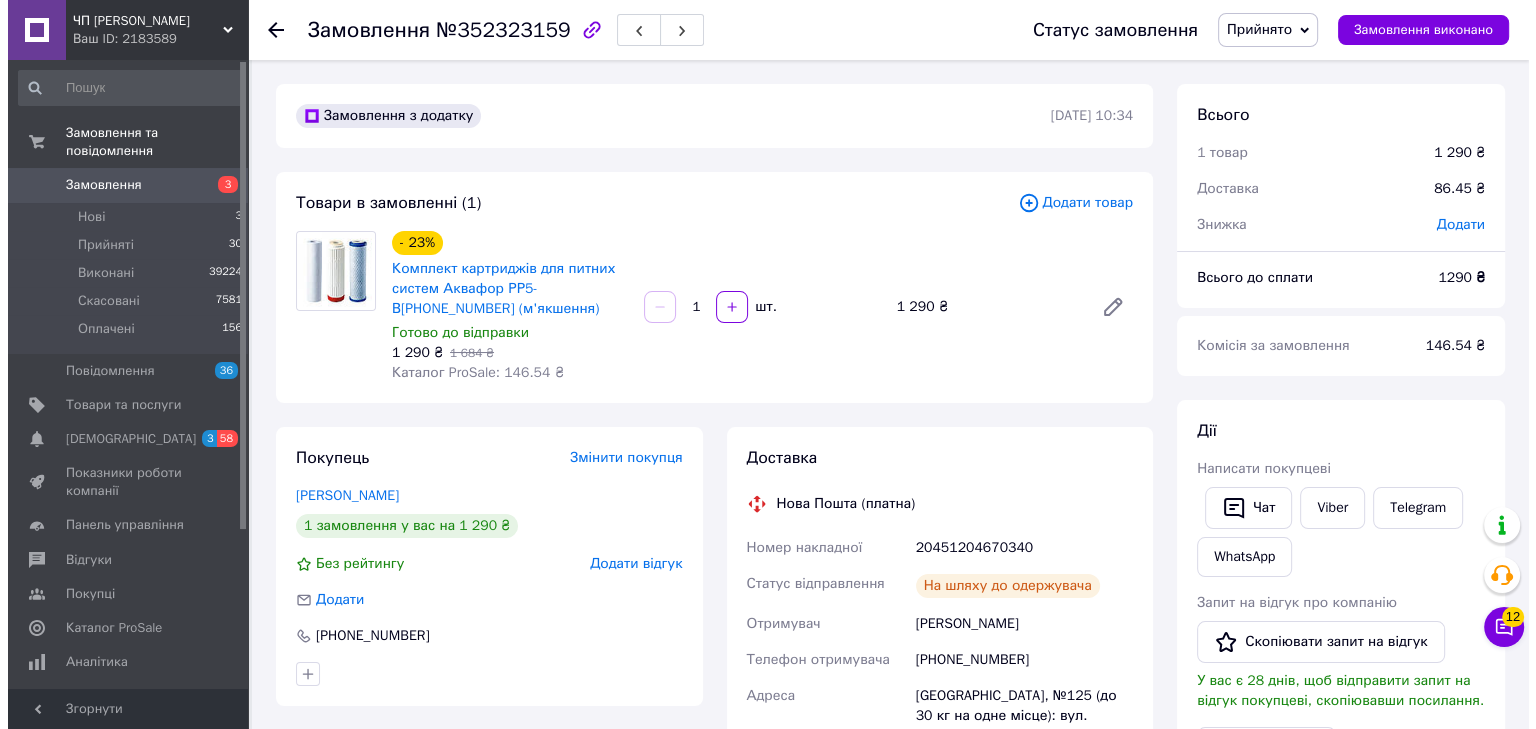 scroll, scrollTop: 400, scrollLeft: 0, axis: vertical 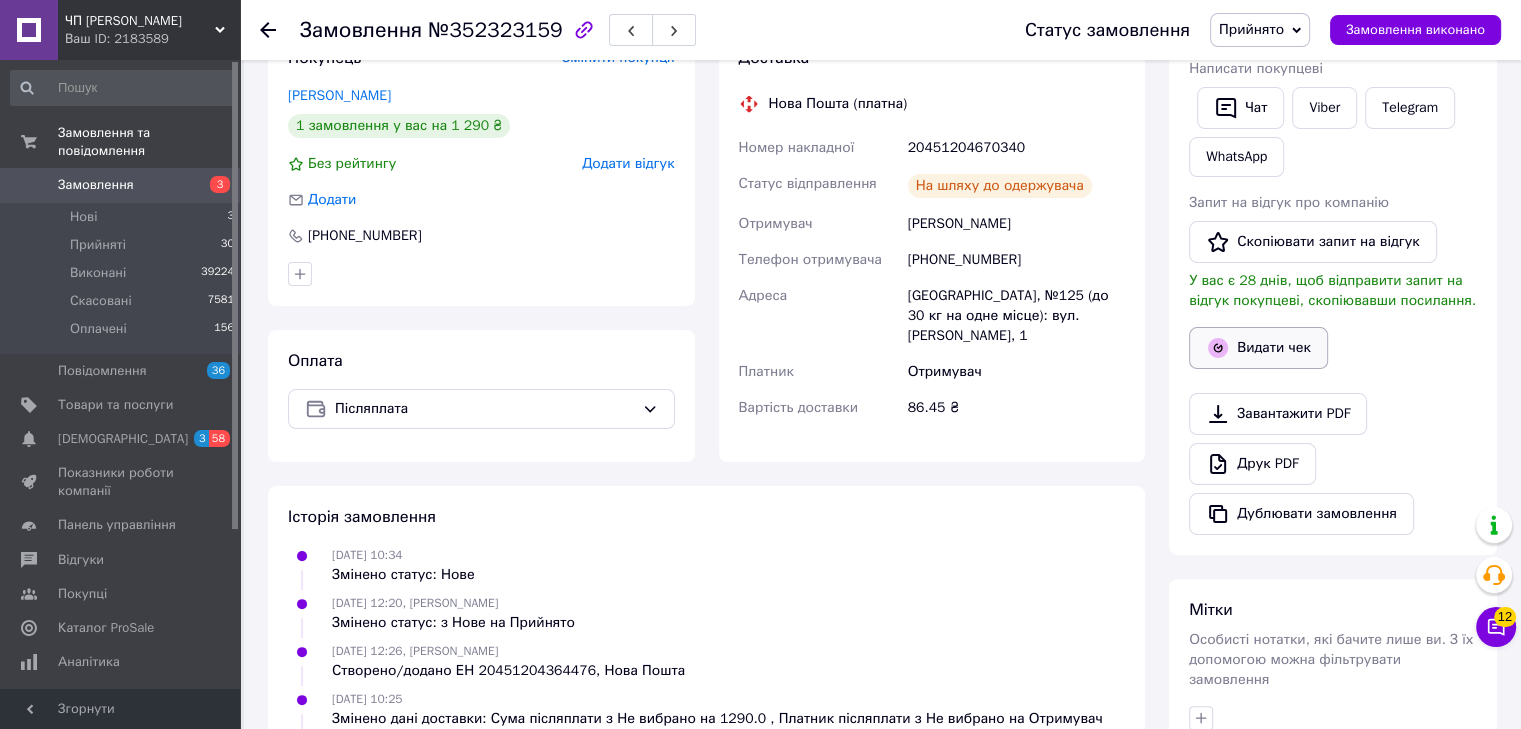 click on "Видати чек" at bounding box center (1258, 348) 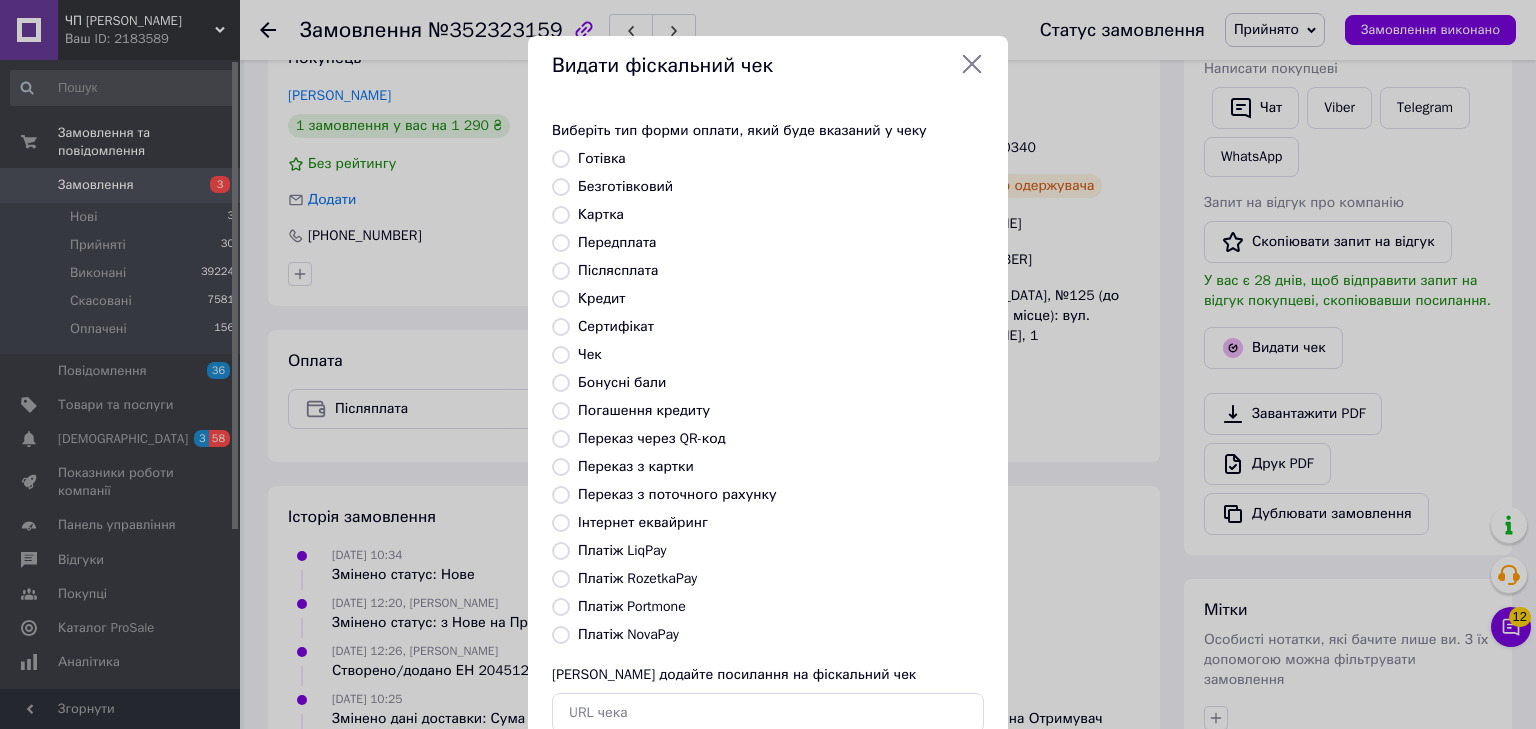 click on "Платіж NovaPay" at bounding box center (561, 635) 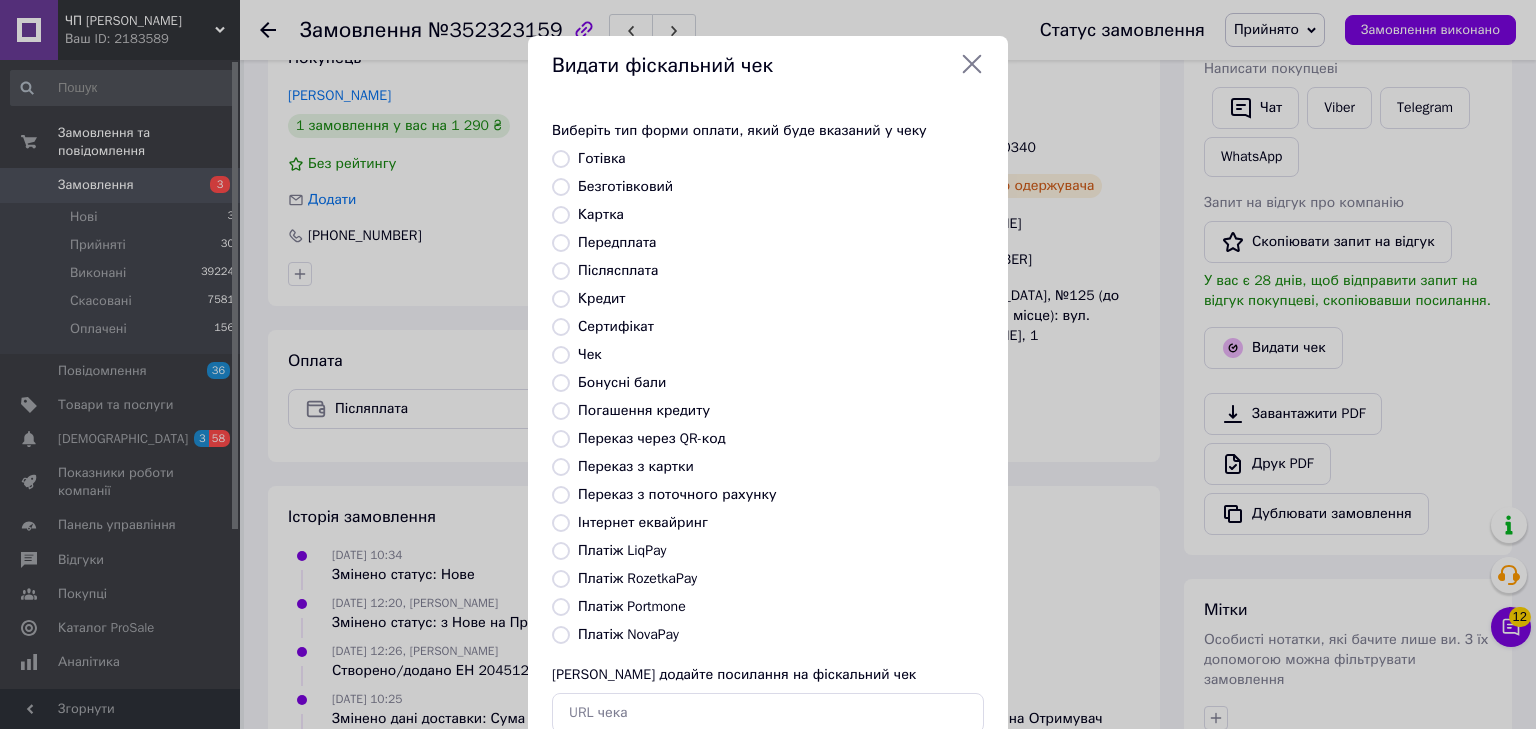 radio on "true" 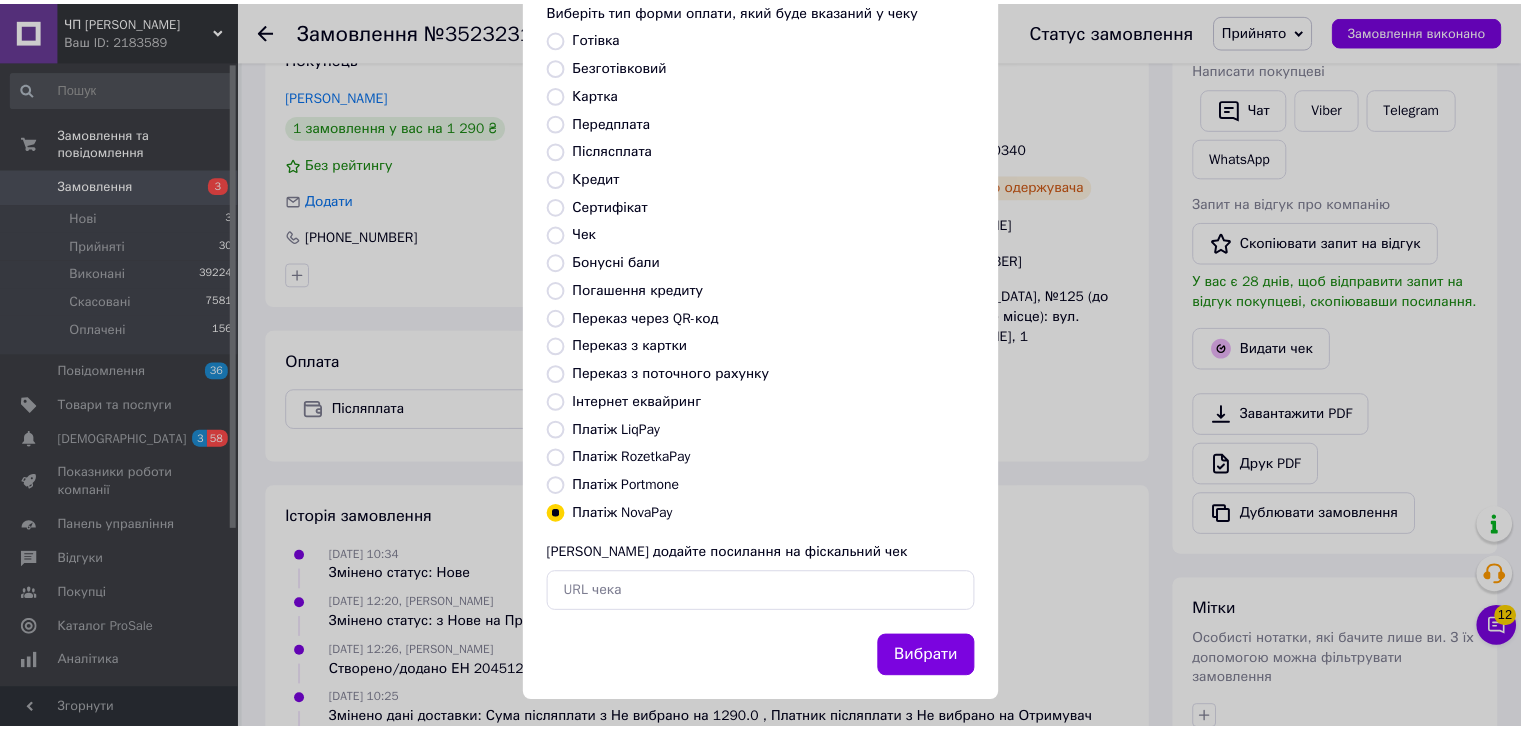 scroll, scrollTop: 129, scrollLeft: 0, axis: vertical 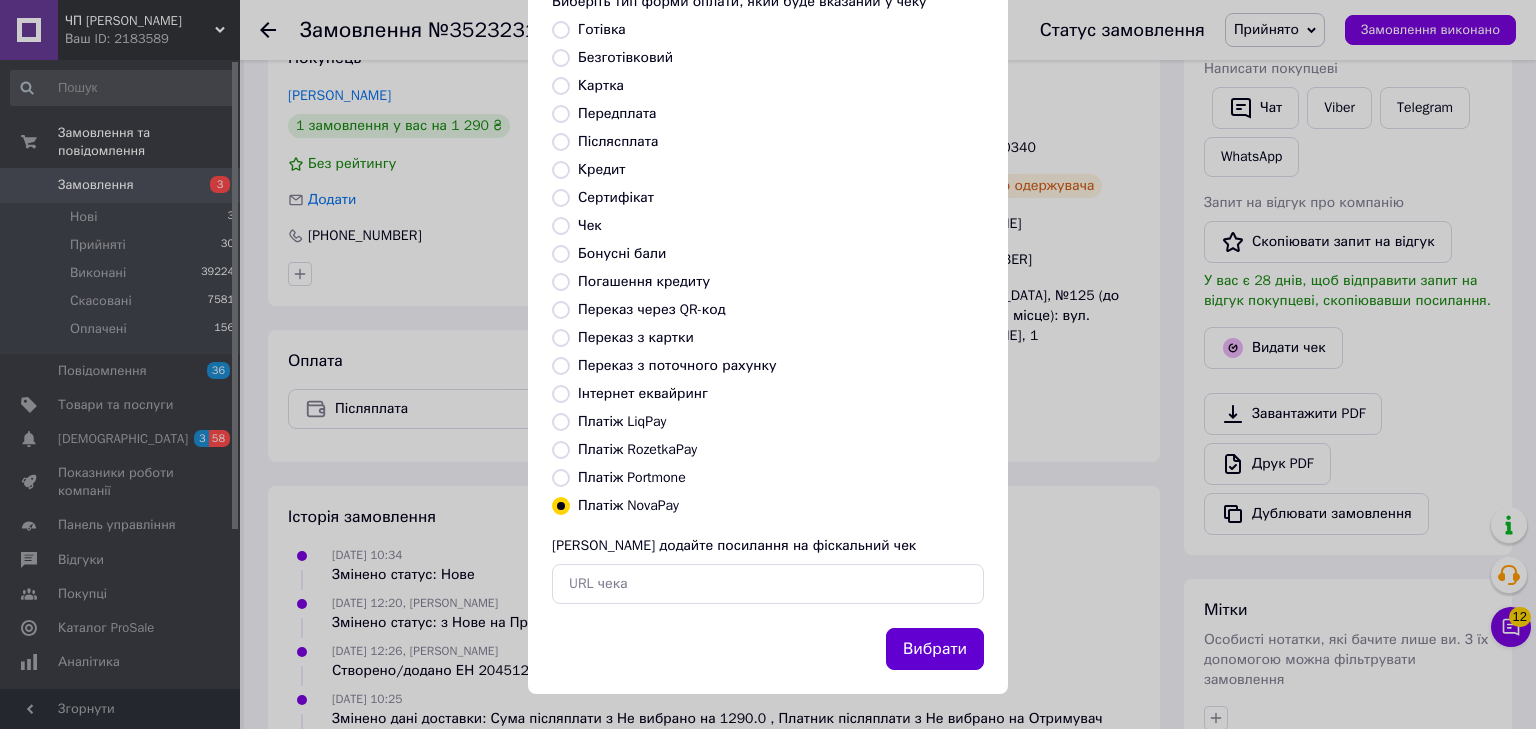 click on "Вибрати" at bounding box center (935, 649) 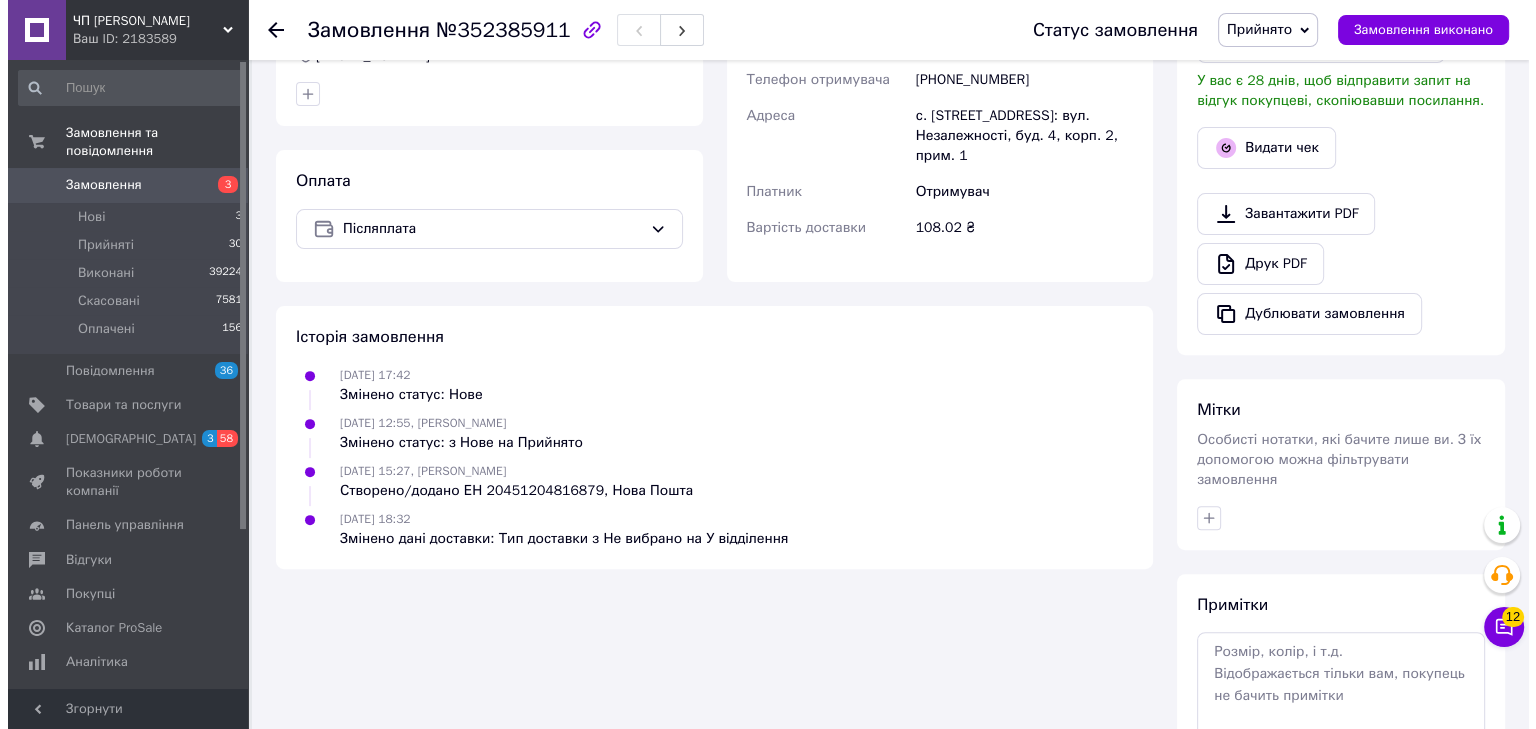 scroll, scrollTop: 200, scrollLeft: 0, axis: vertical 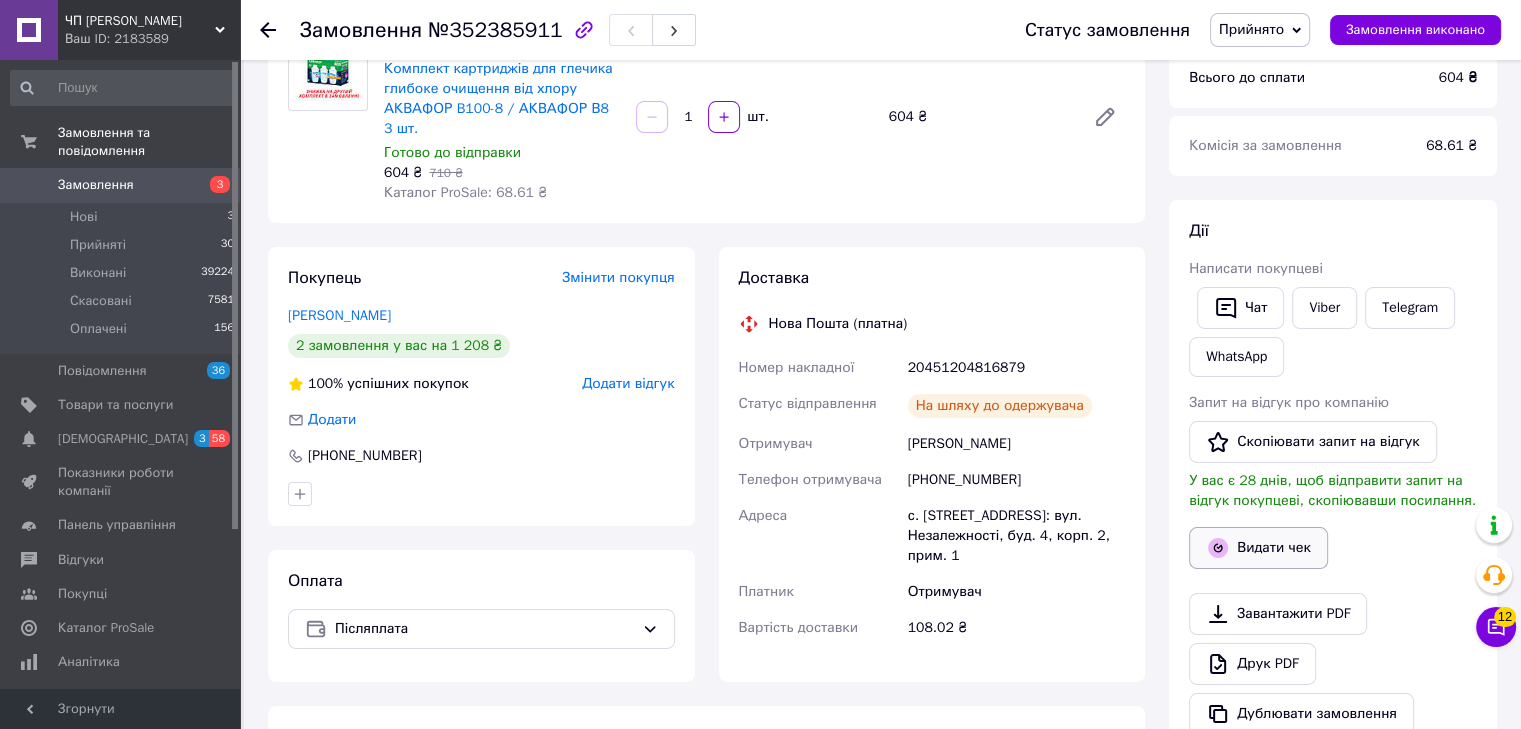click on "Видати чек" at bounding box center (1258, 548) 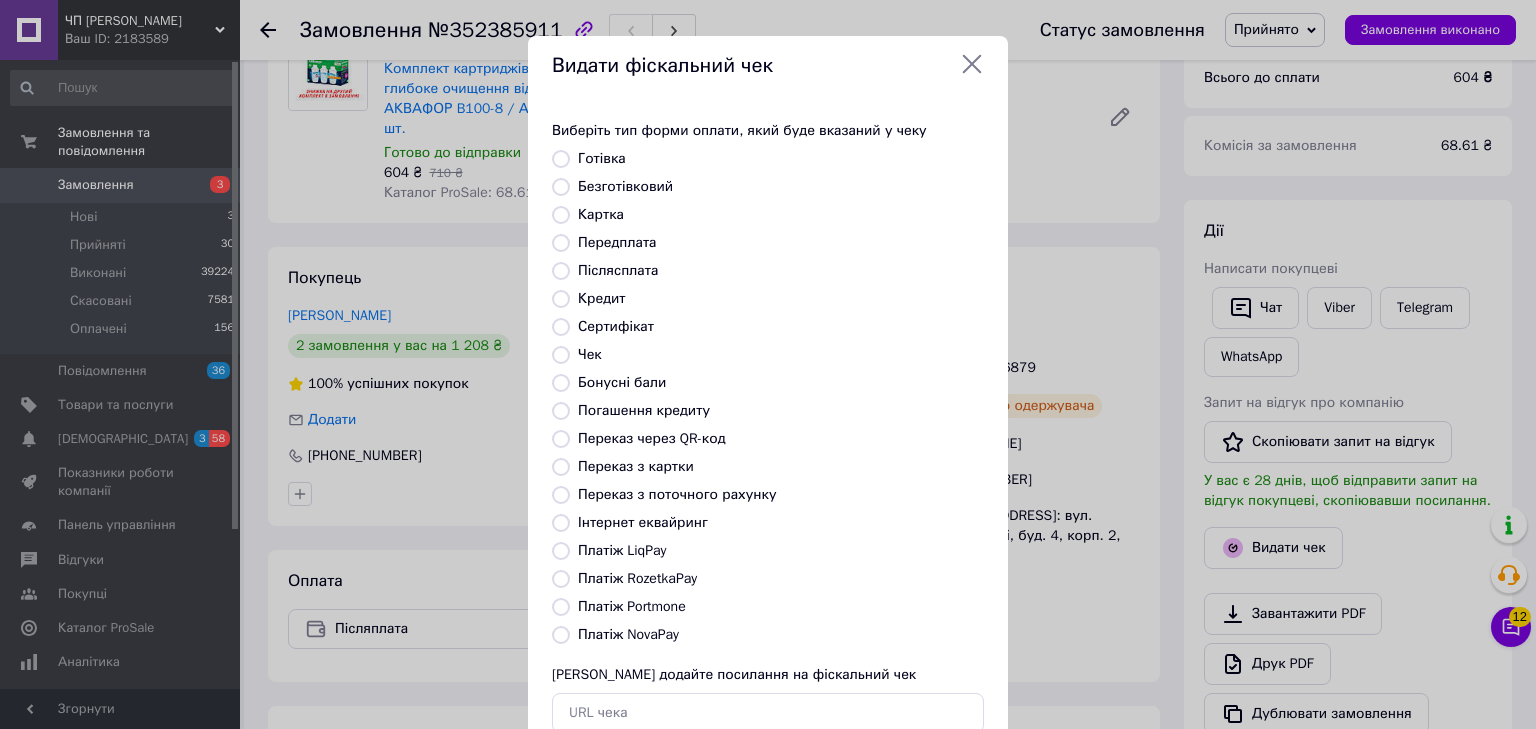 click on "Платіж NovaPay" at bounding box center [561, 635] 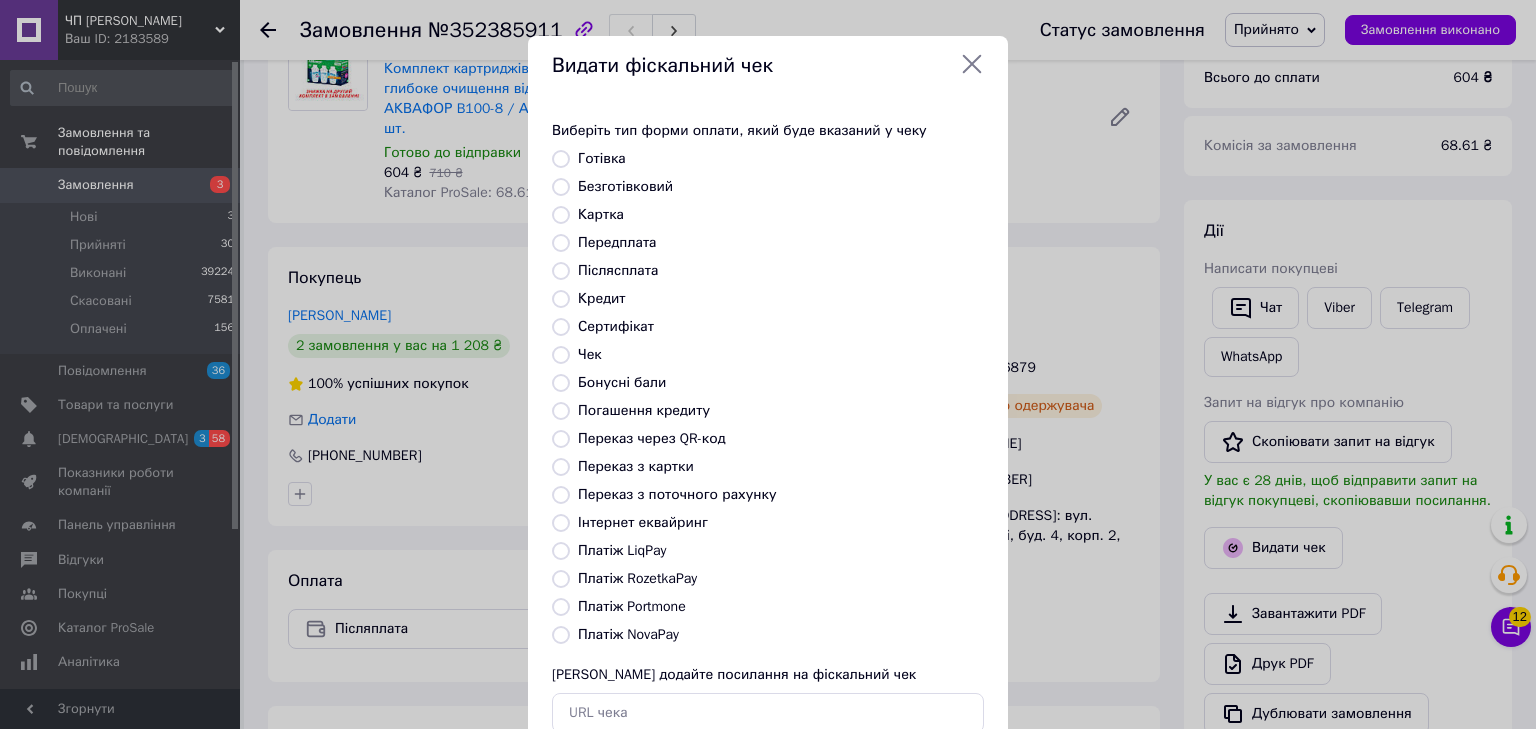 radio on "true" 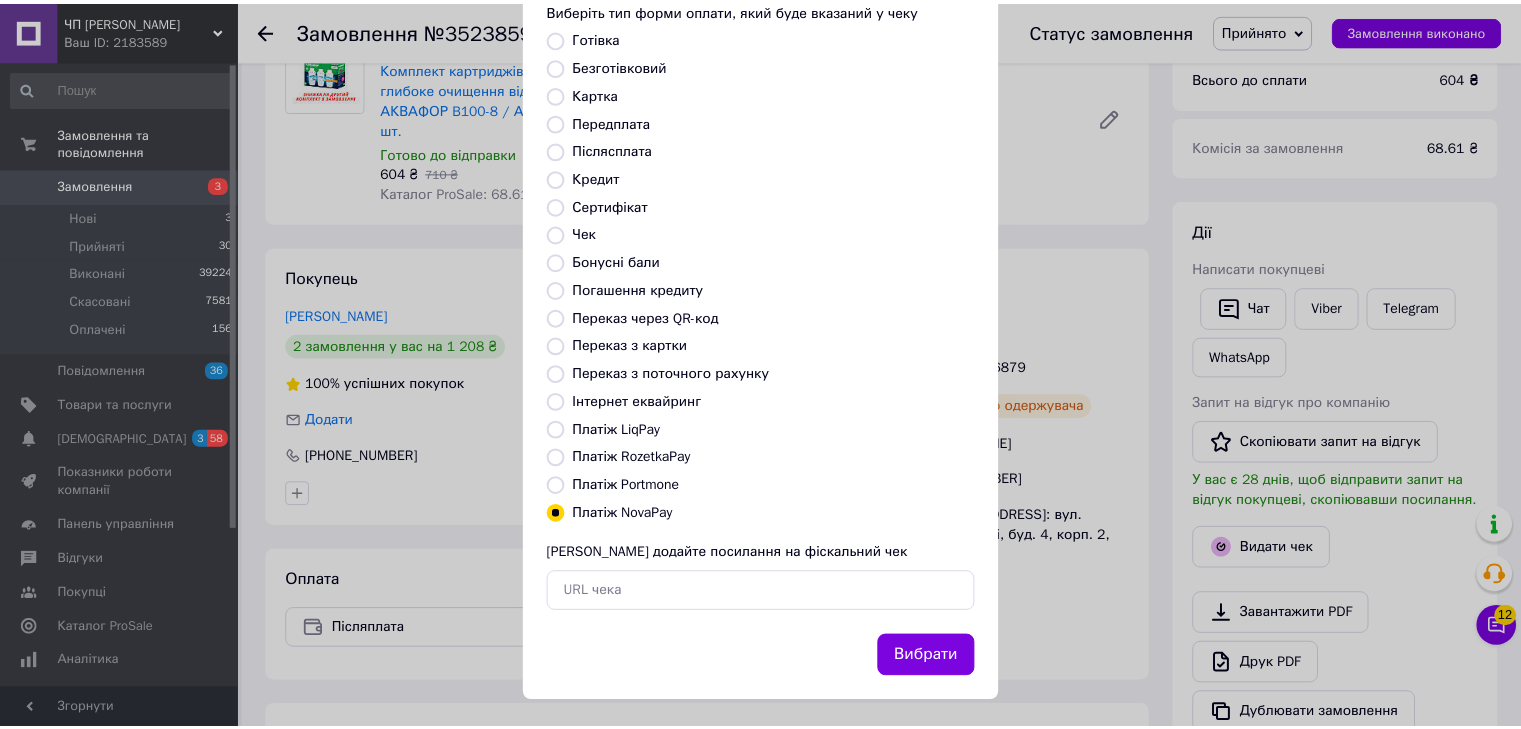 scroll, scrollTop: 129, scrollLeft: 0, axis: vertical 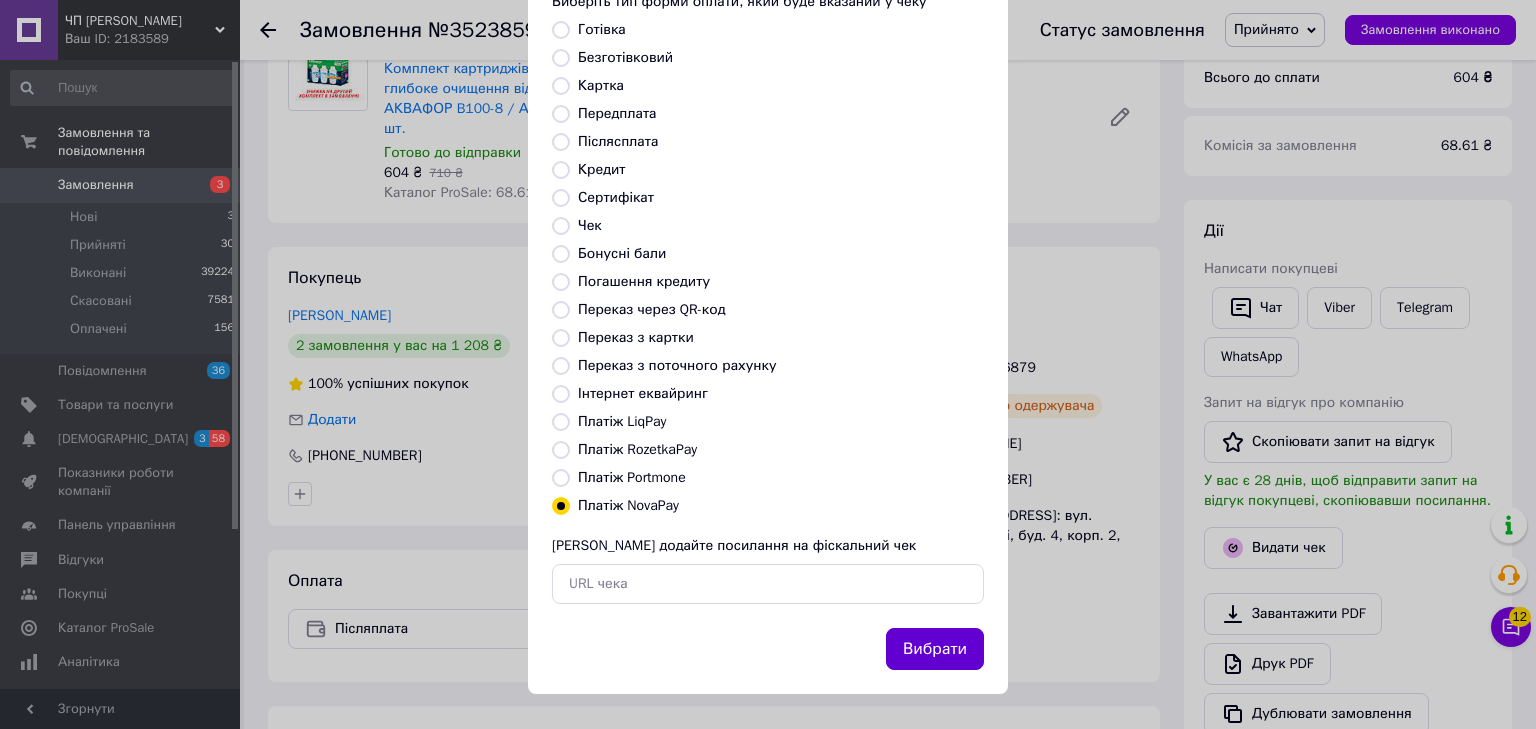 click on "Вибрати" at bounding box center [935, 649] 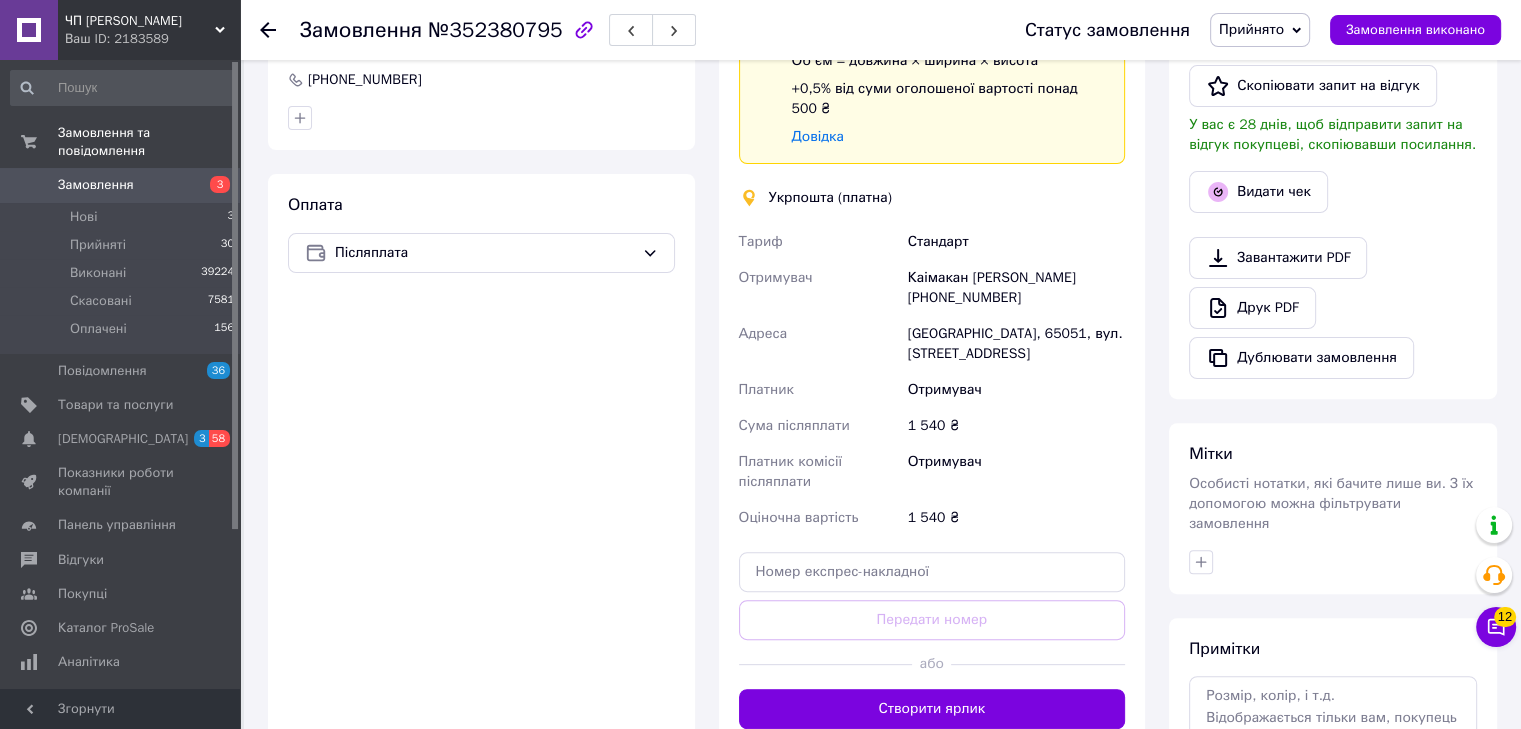 scroll, scrollTop: 600, scrollLeft: 0, axis: vertical 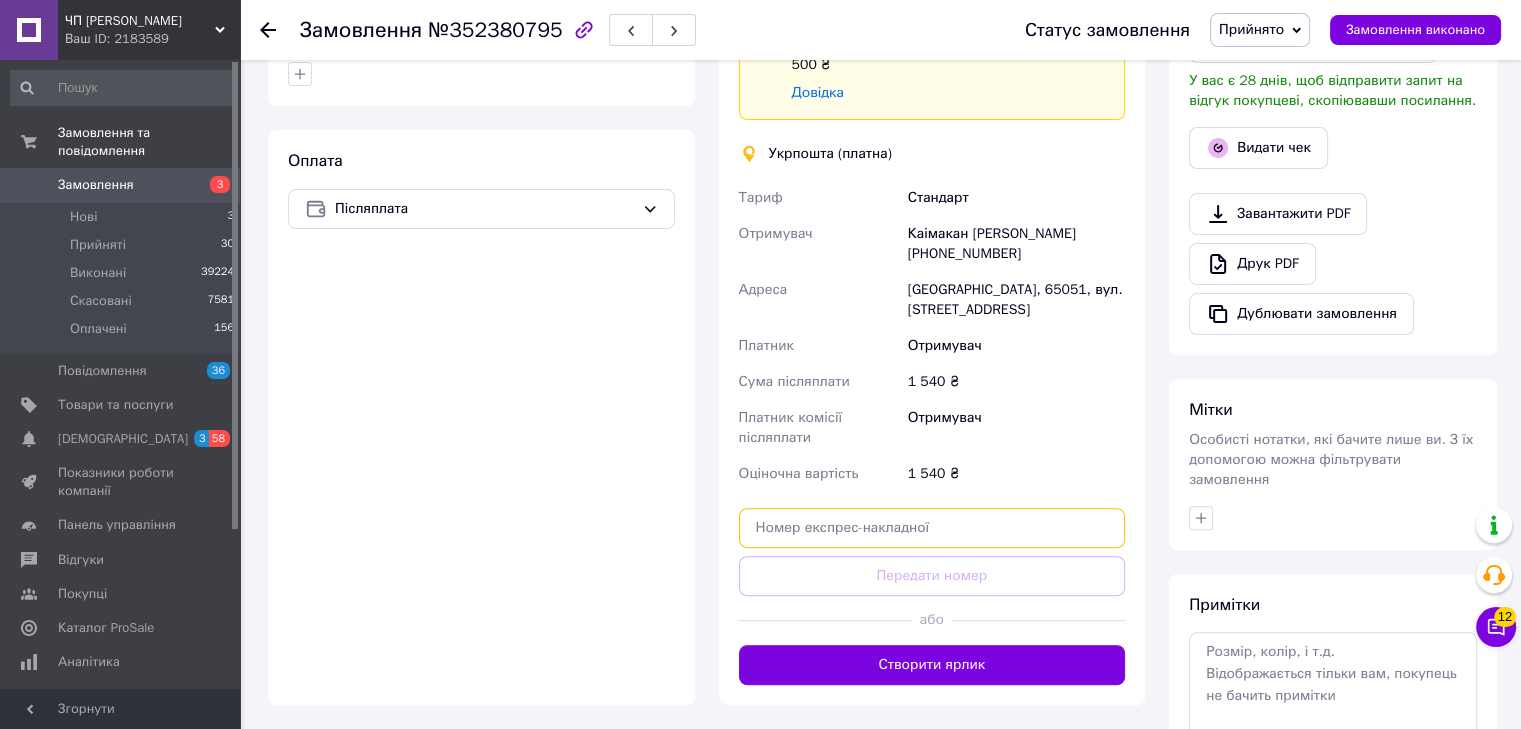 click at bounding box center (932, 528) 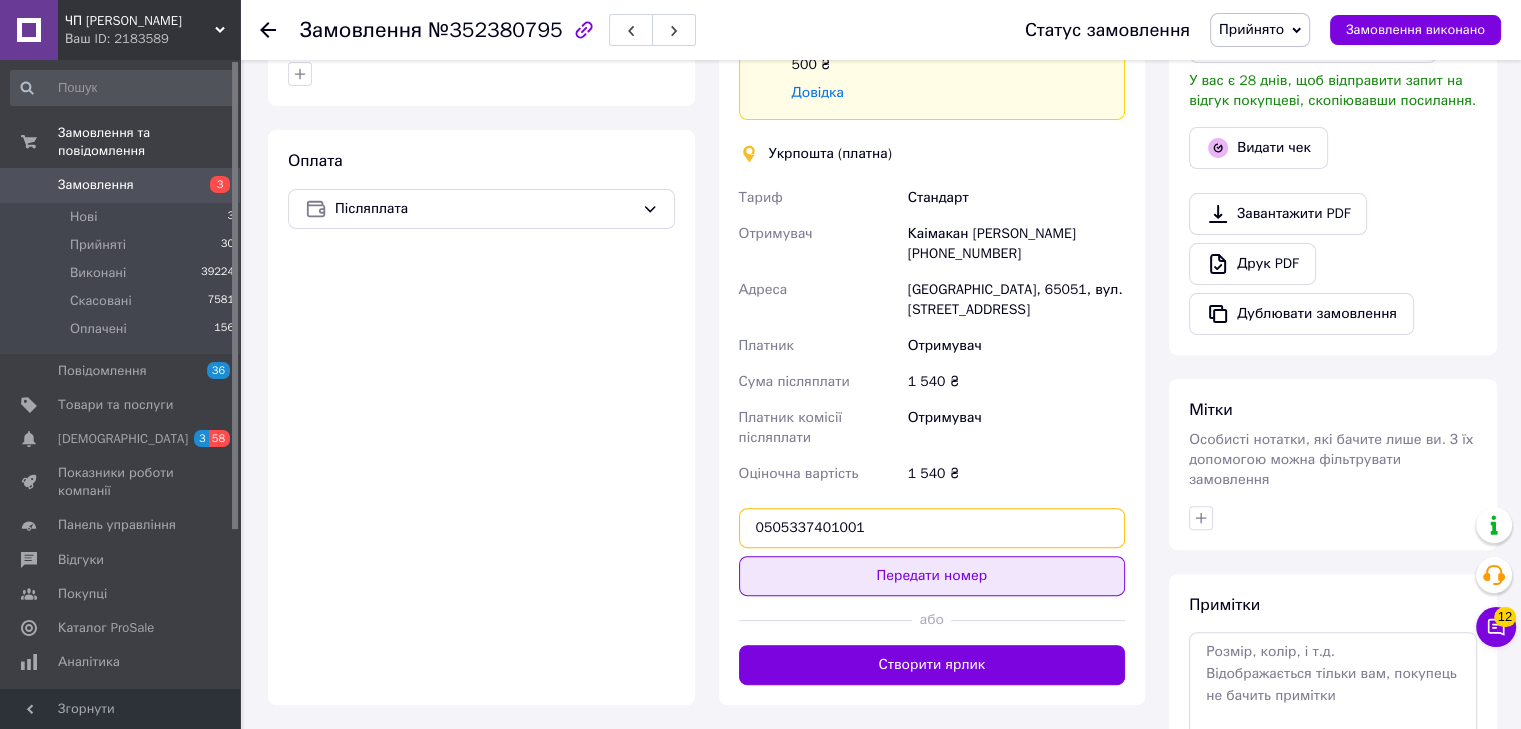 type on "0505337401001" 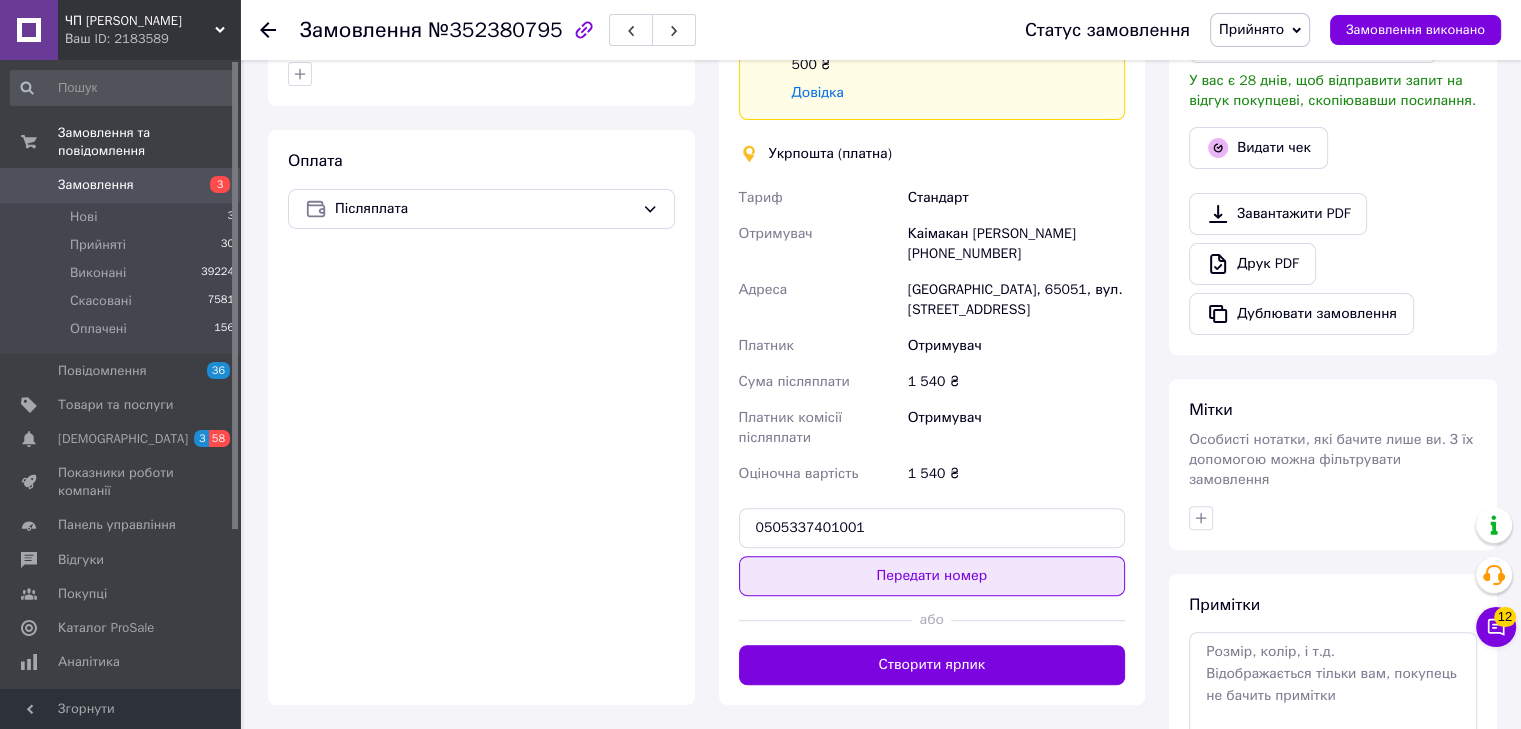 click on "Передати номер" at bounding box center (932, 576) 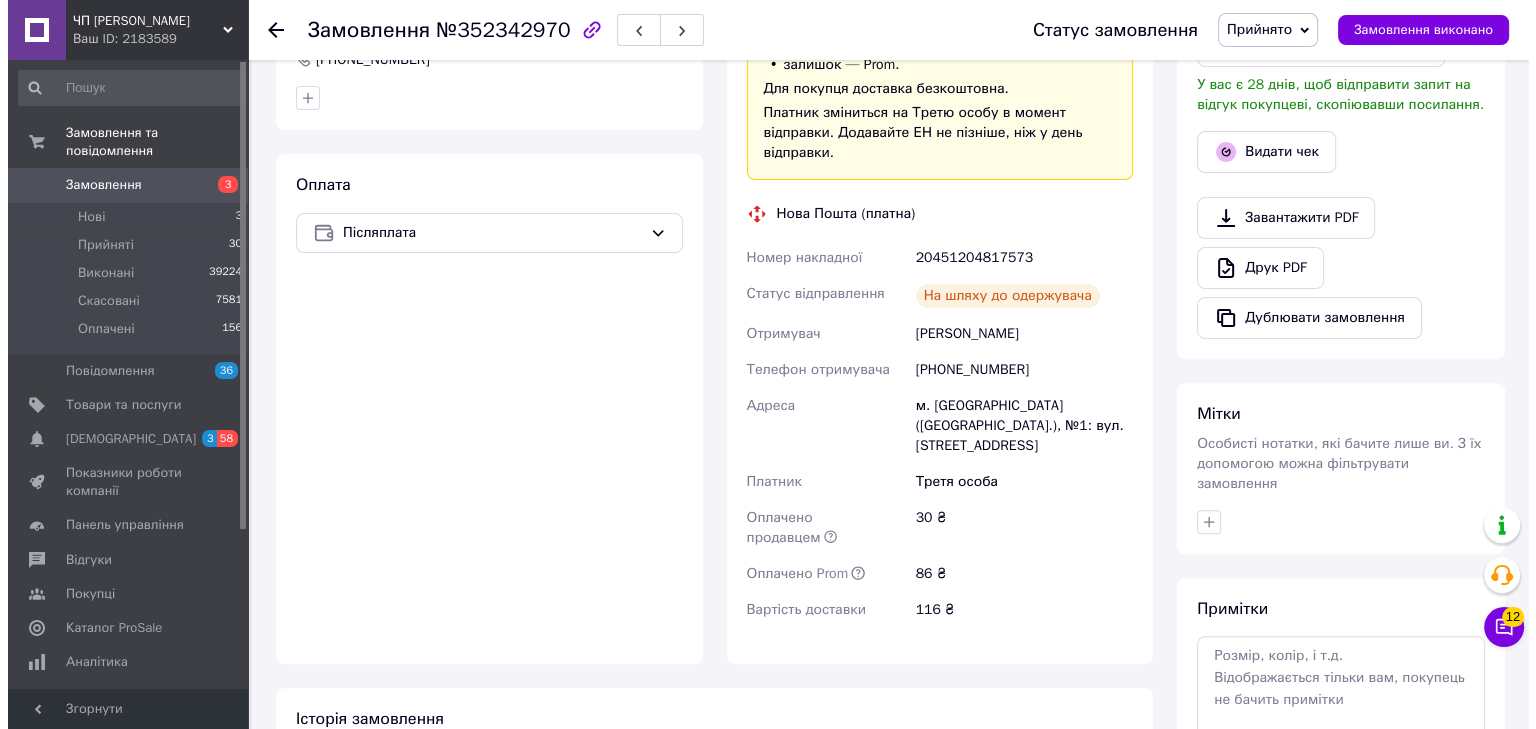 scroll, scrollTop: 600, scrollLeft: 0, axis: vertical 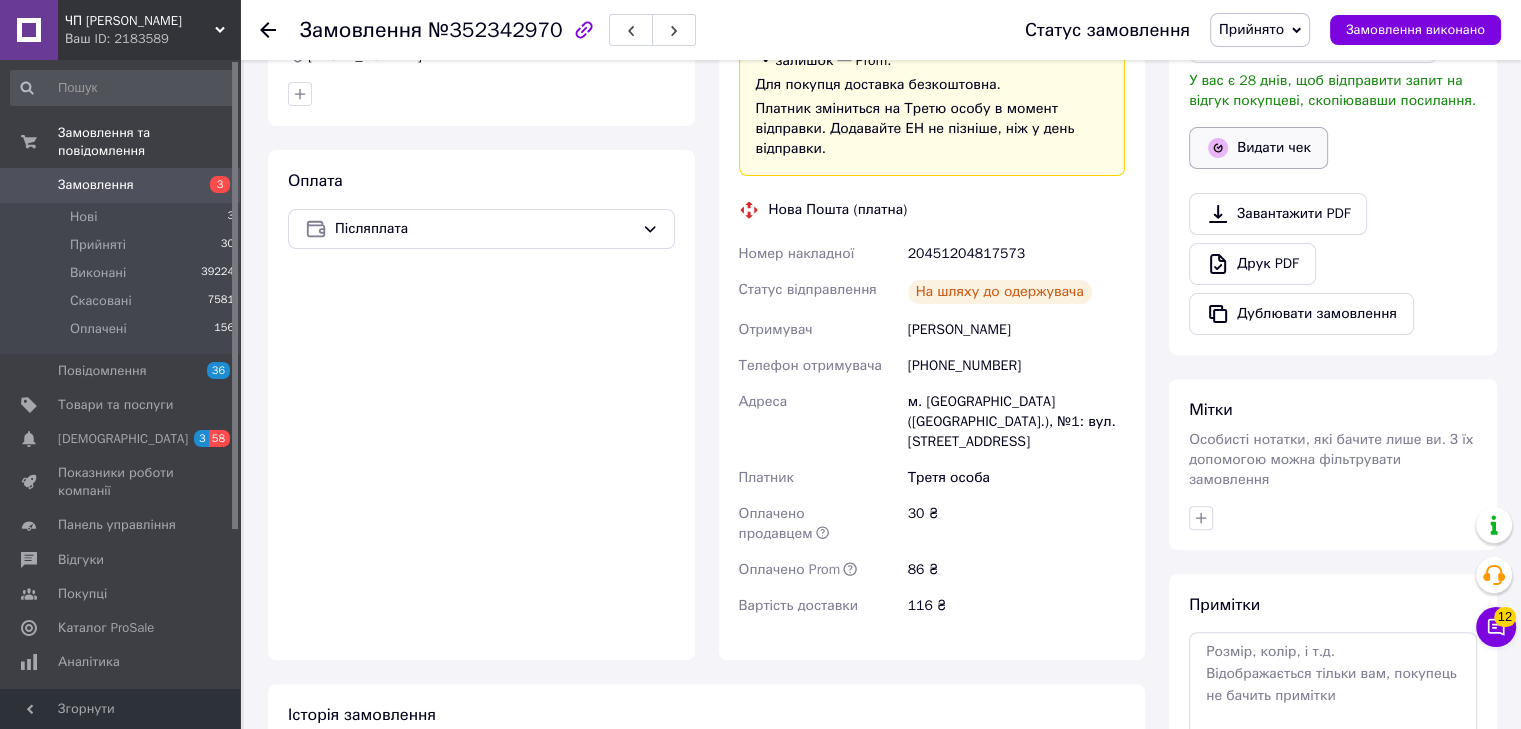 click on "Видати чек" at bounding box center (1258, 148) 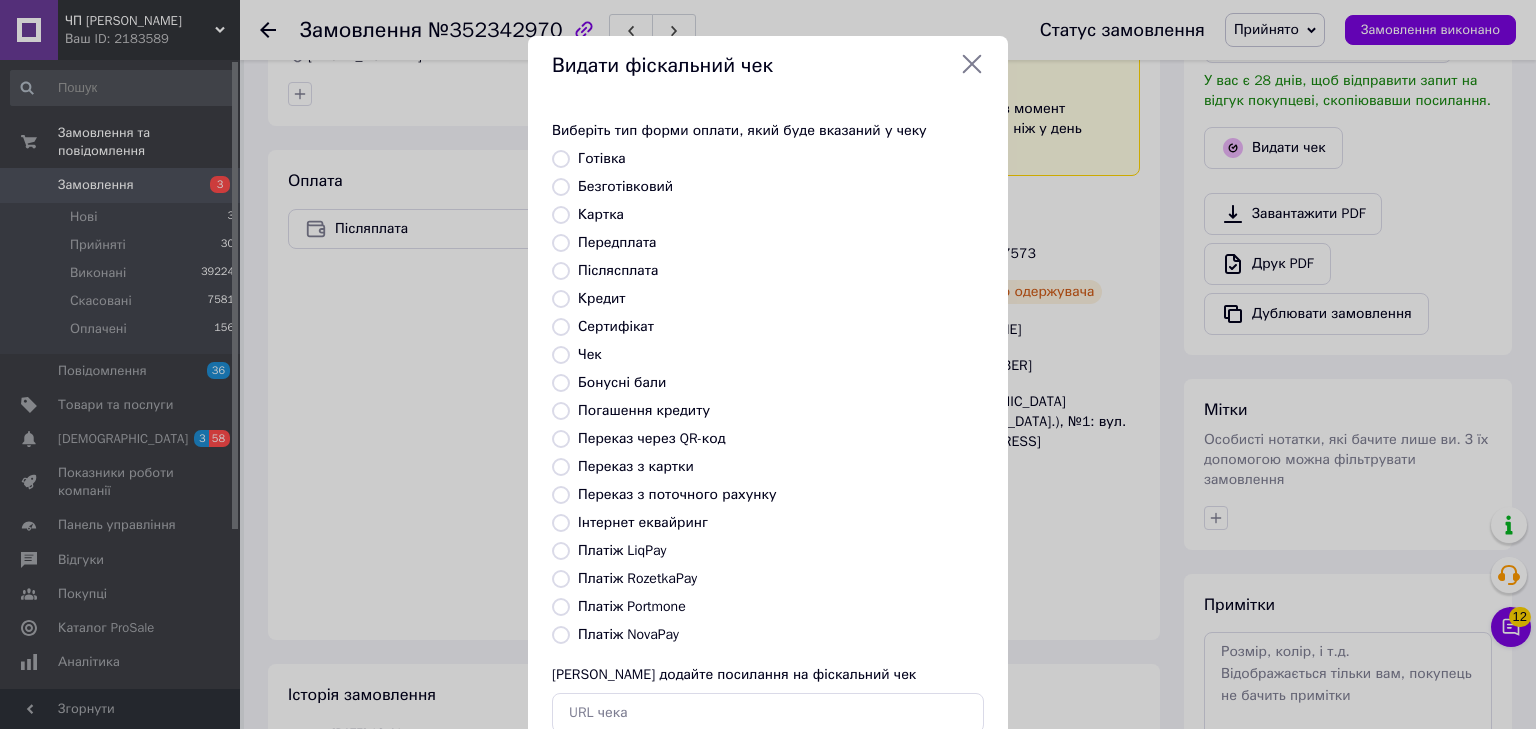 click on "Платіж NovaPay" at bounding box center [561, 635] 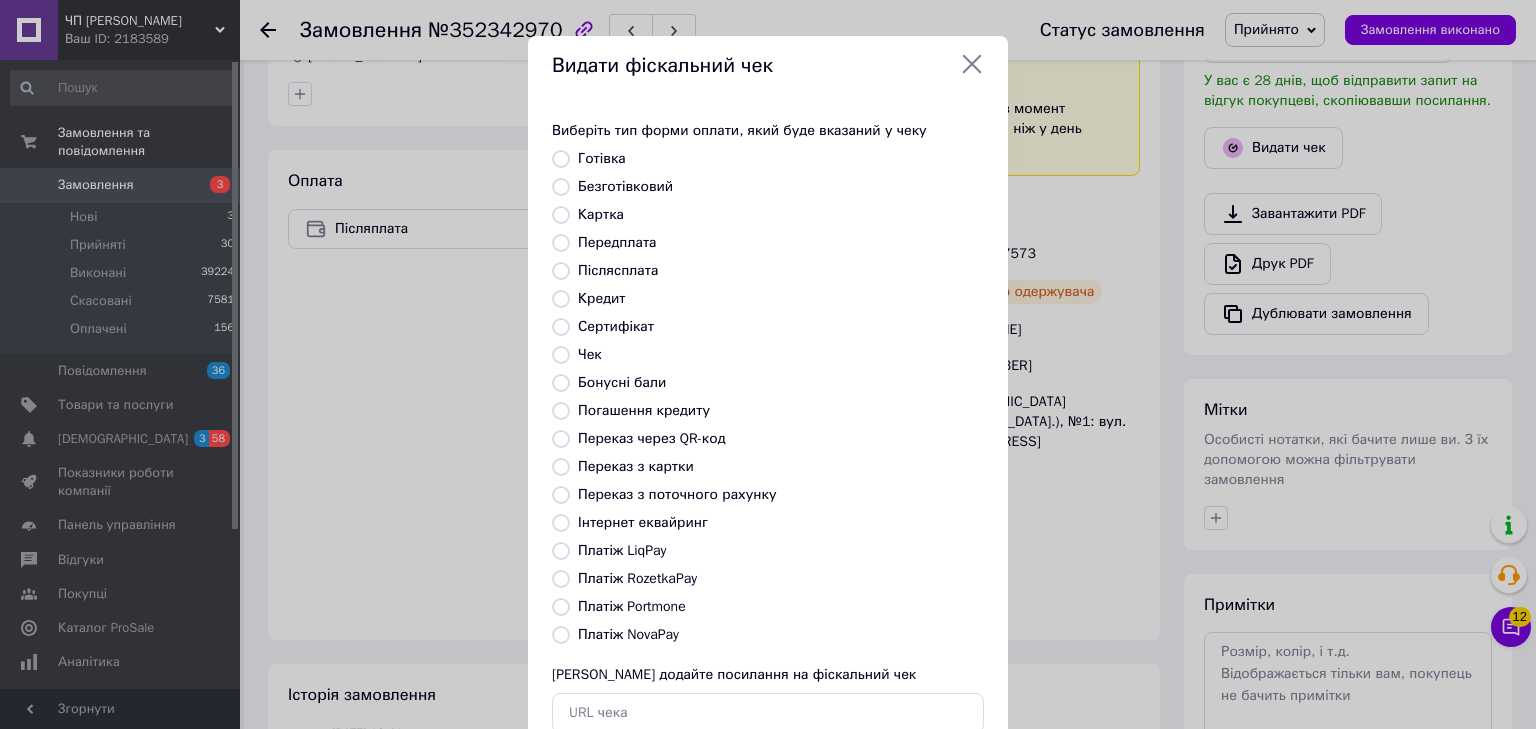 radio on "true" 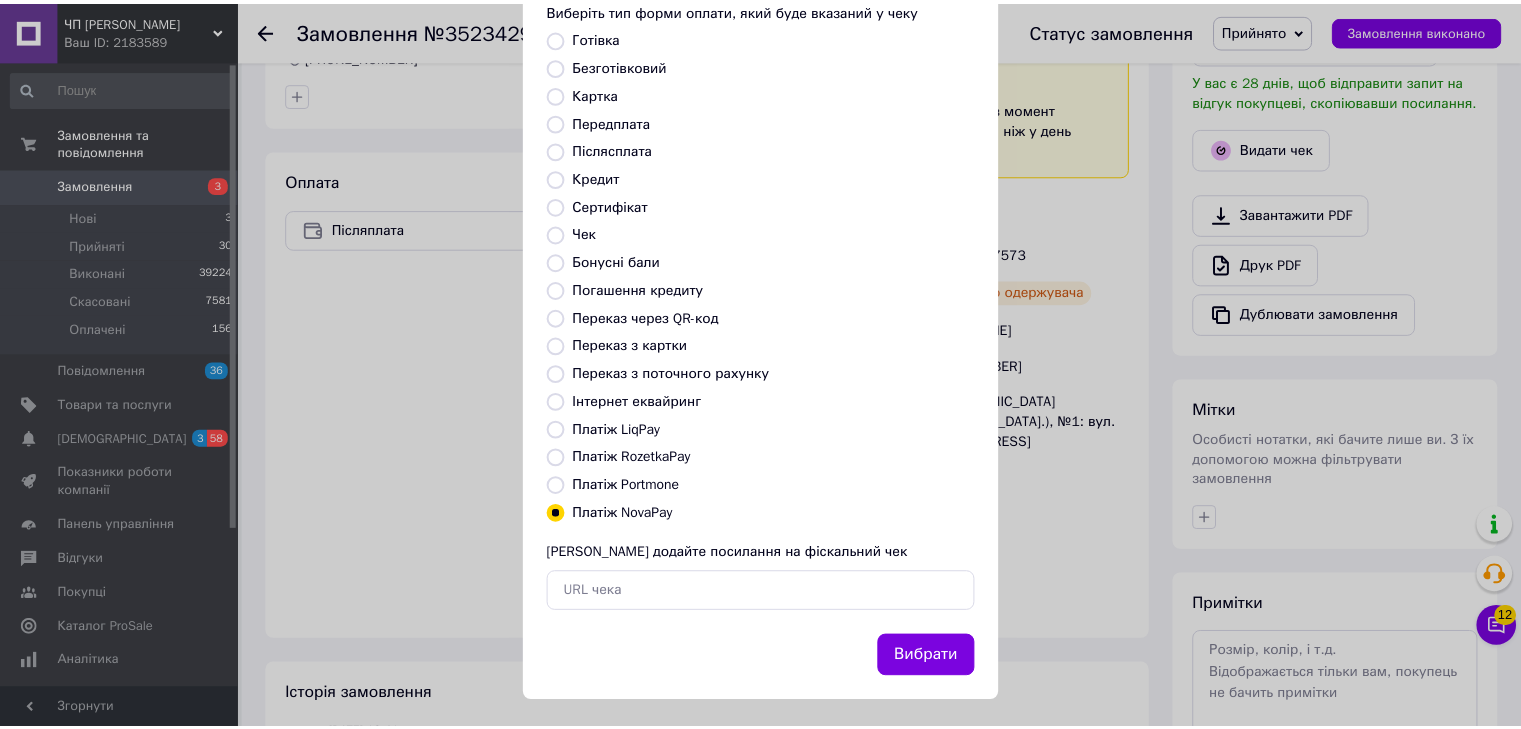 scroll, scrollTop: 129, scrollLeft: 0, axis: vertical 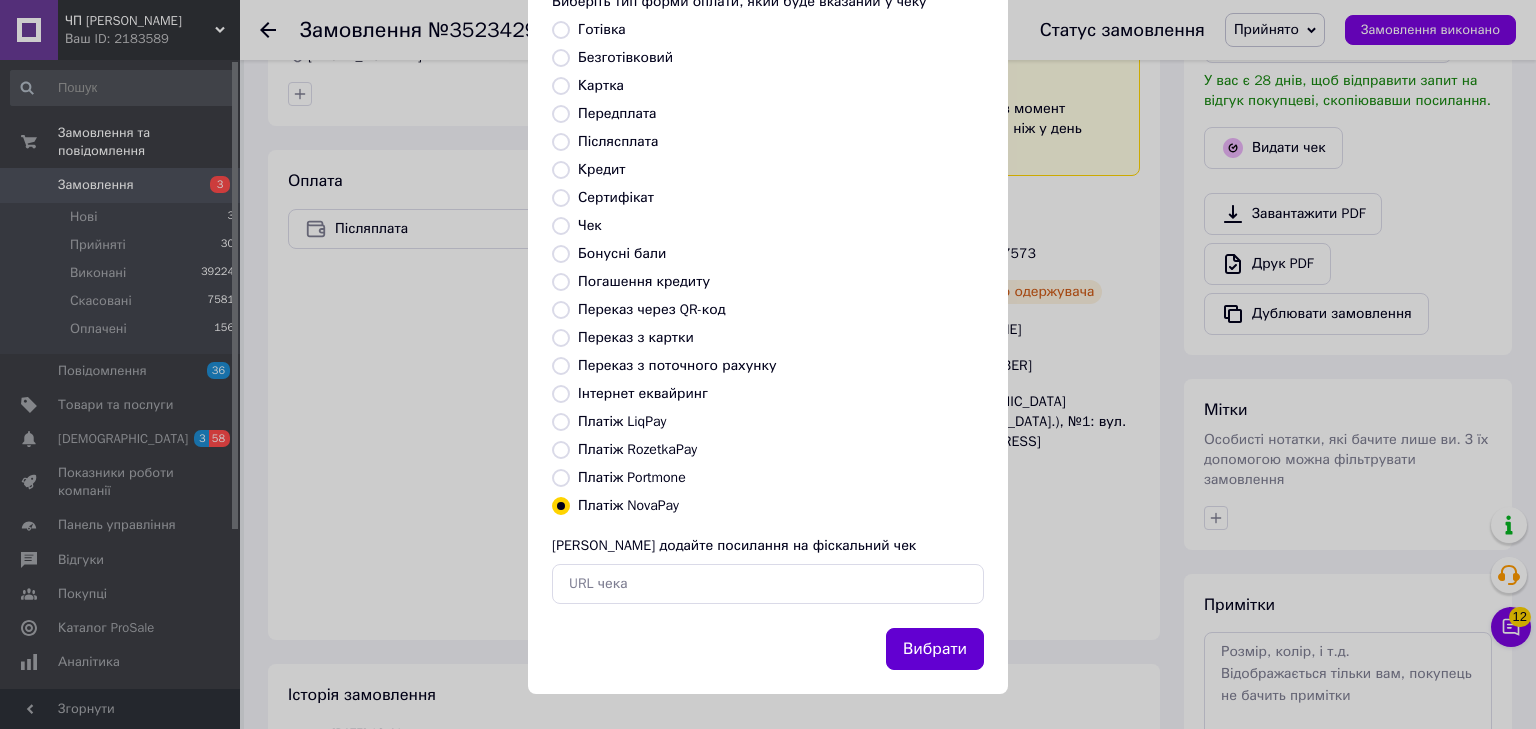 click on "Вибрати" at bounding box center (935, 649) 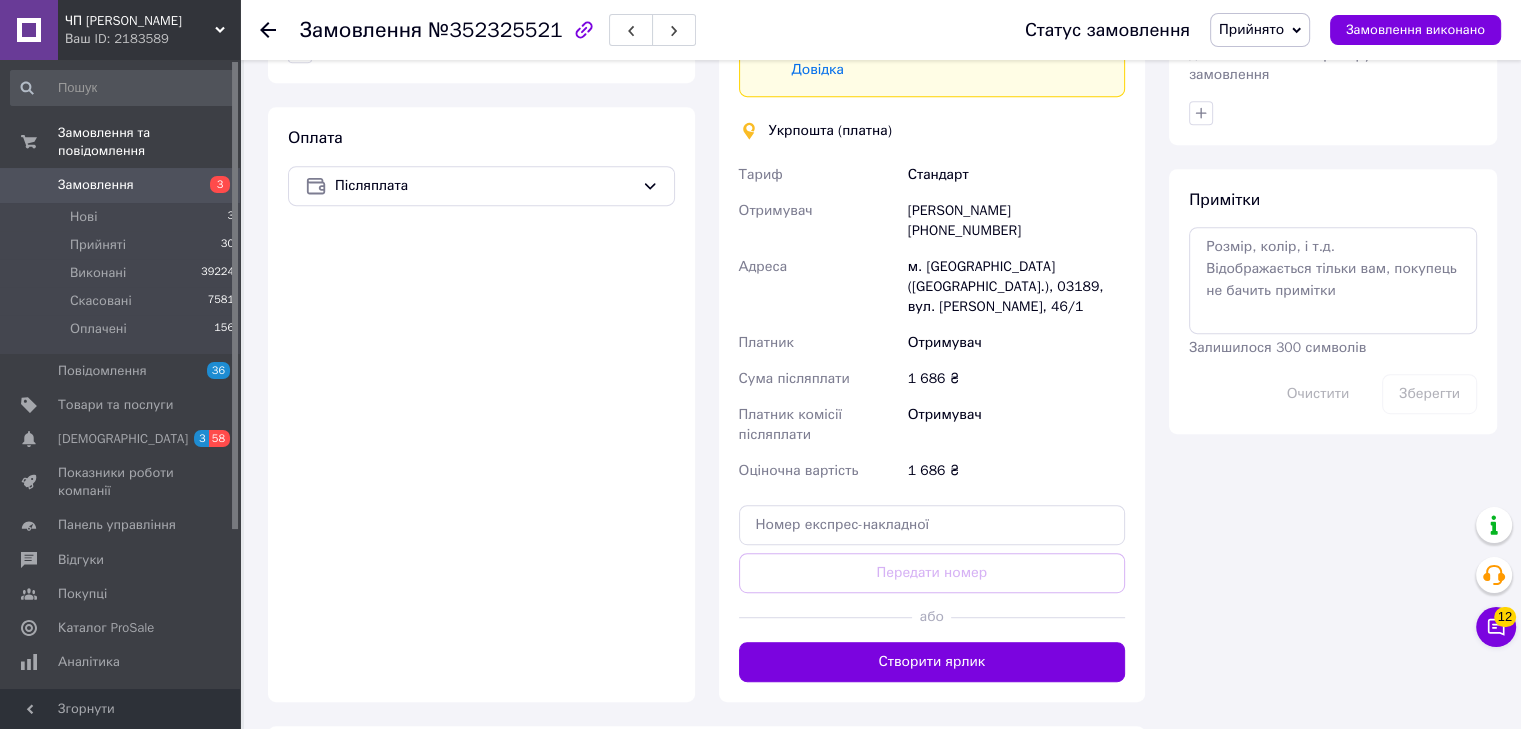 scroll, scrollTop: 1000, scrollLeft: 0, axis: vertical 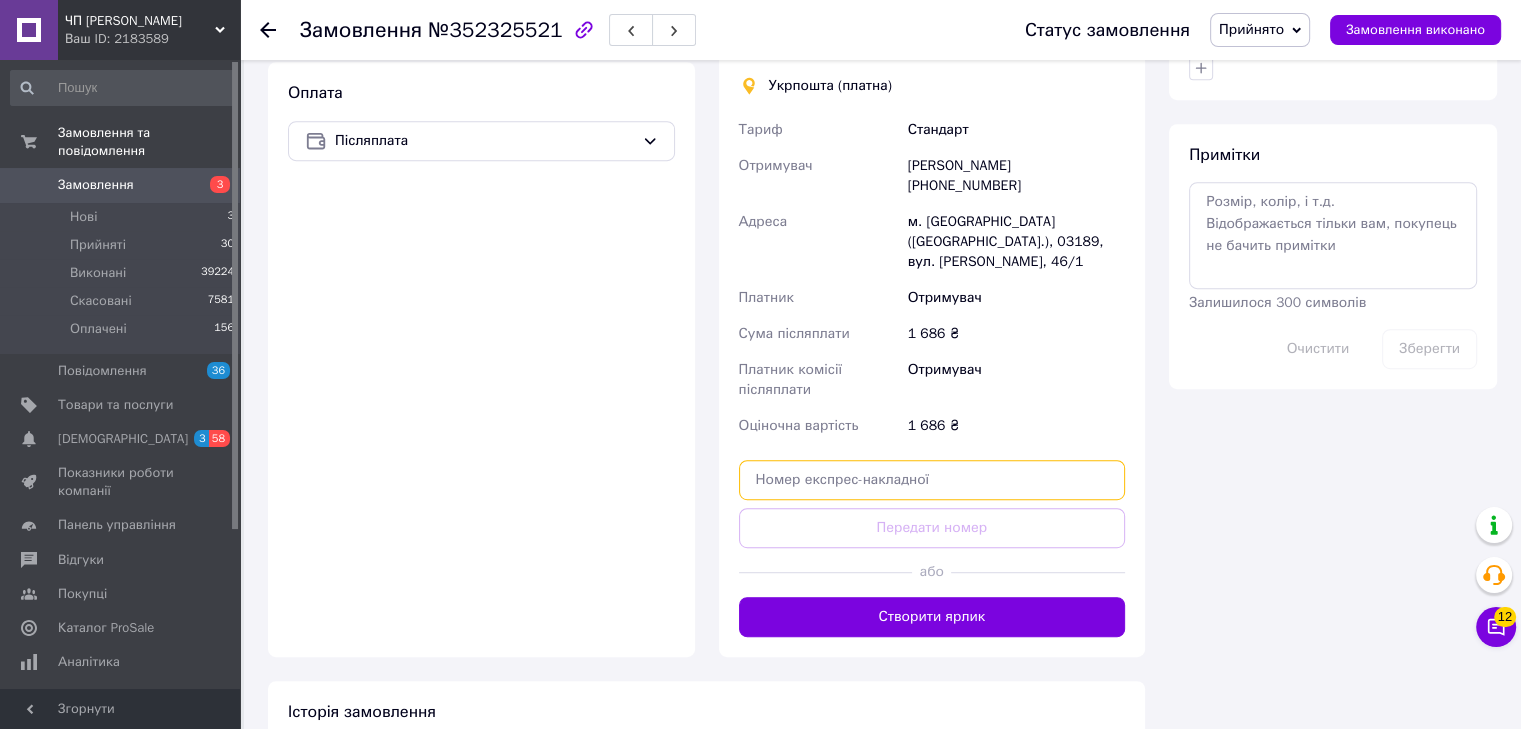 click at bounding box center (932, 480) 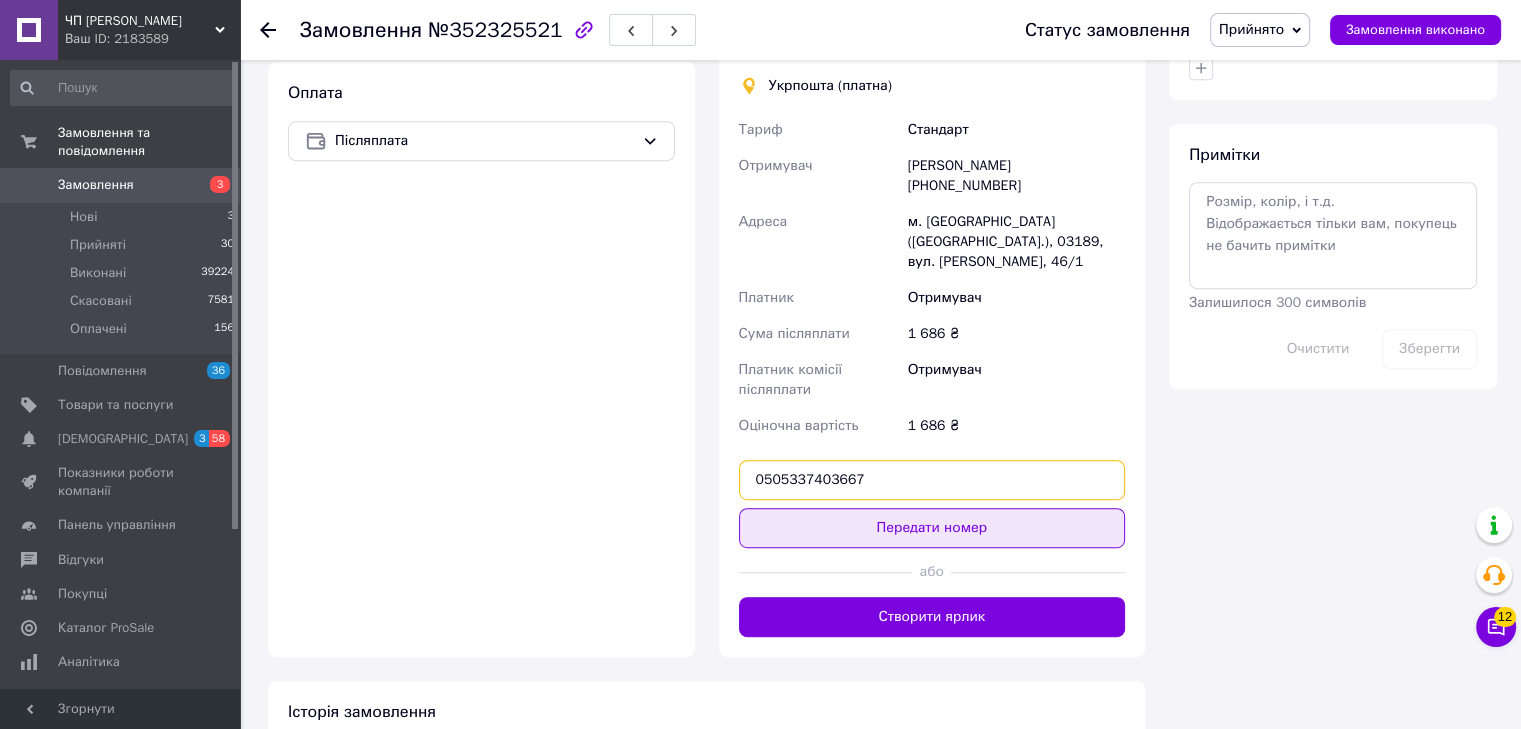 type on "0505337403667" 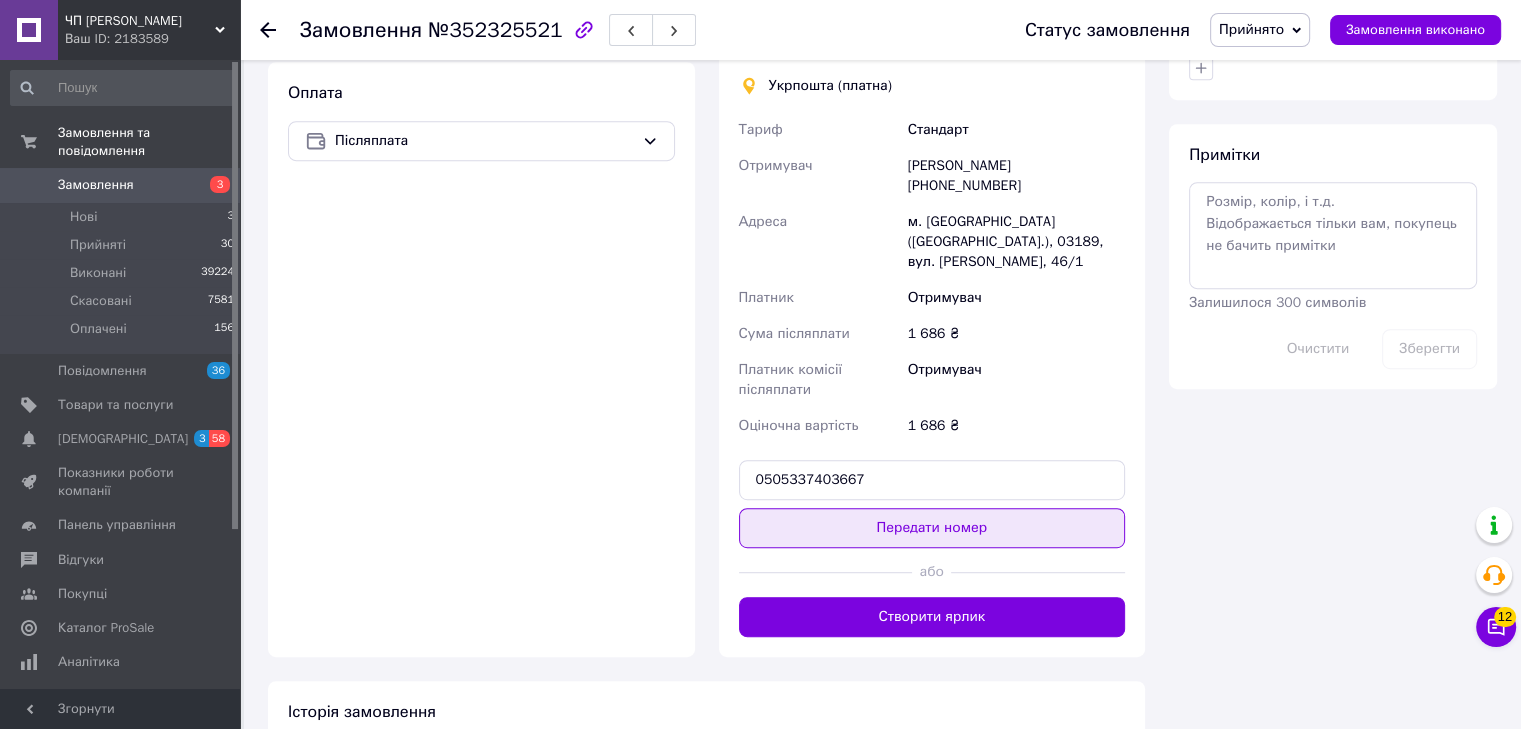 click on "Передати номер" at bounding box center [932, 528] 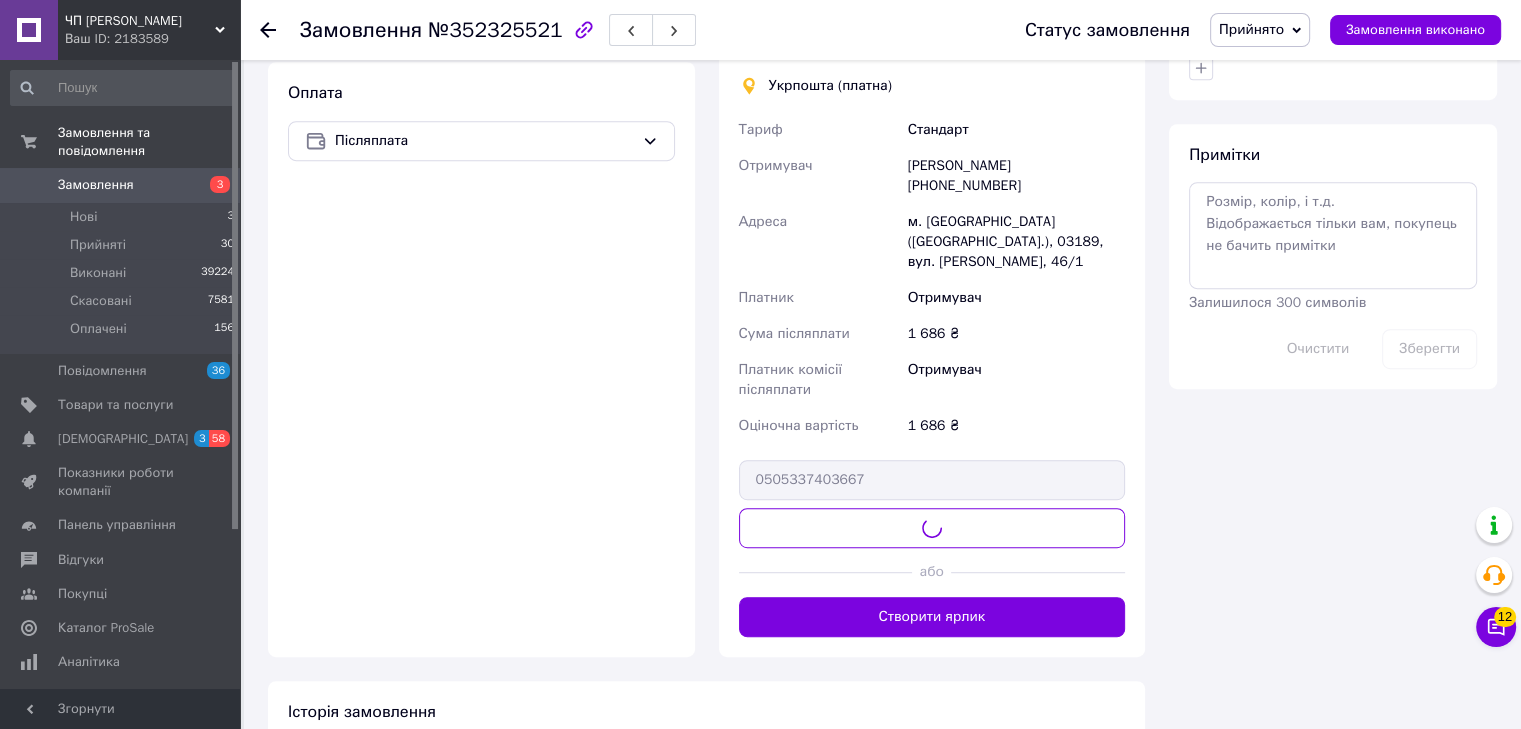scroll, scrollTop: 977, scrollLeft: 0, axis: vertical 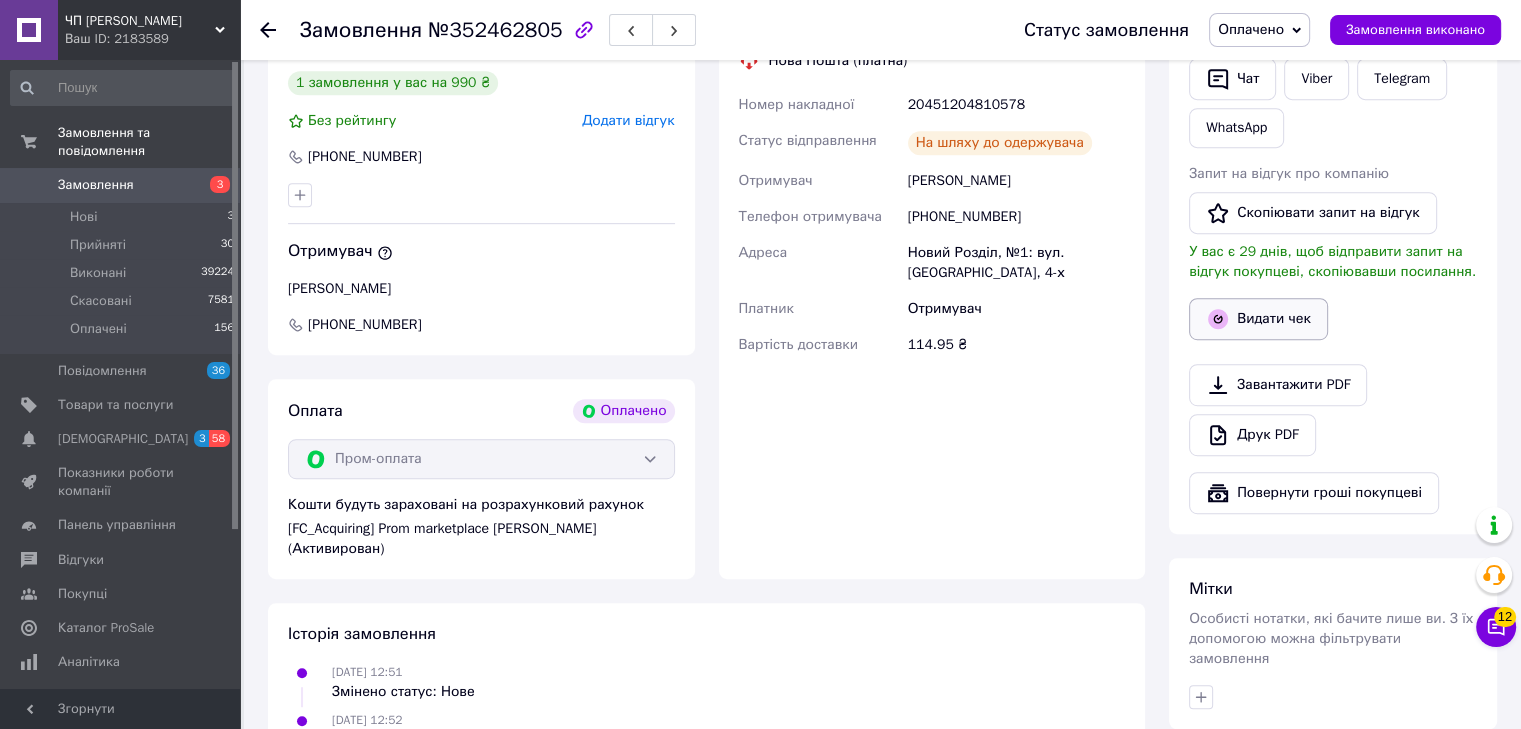 click on "Видати чек" at bounding box center [1258, 319] 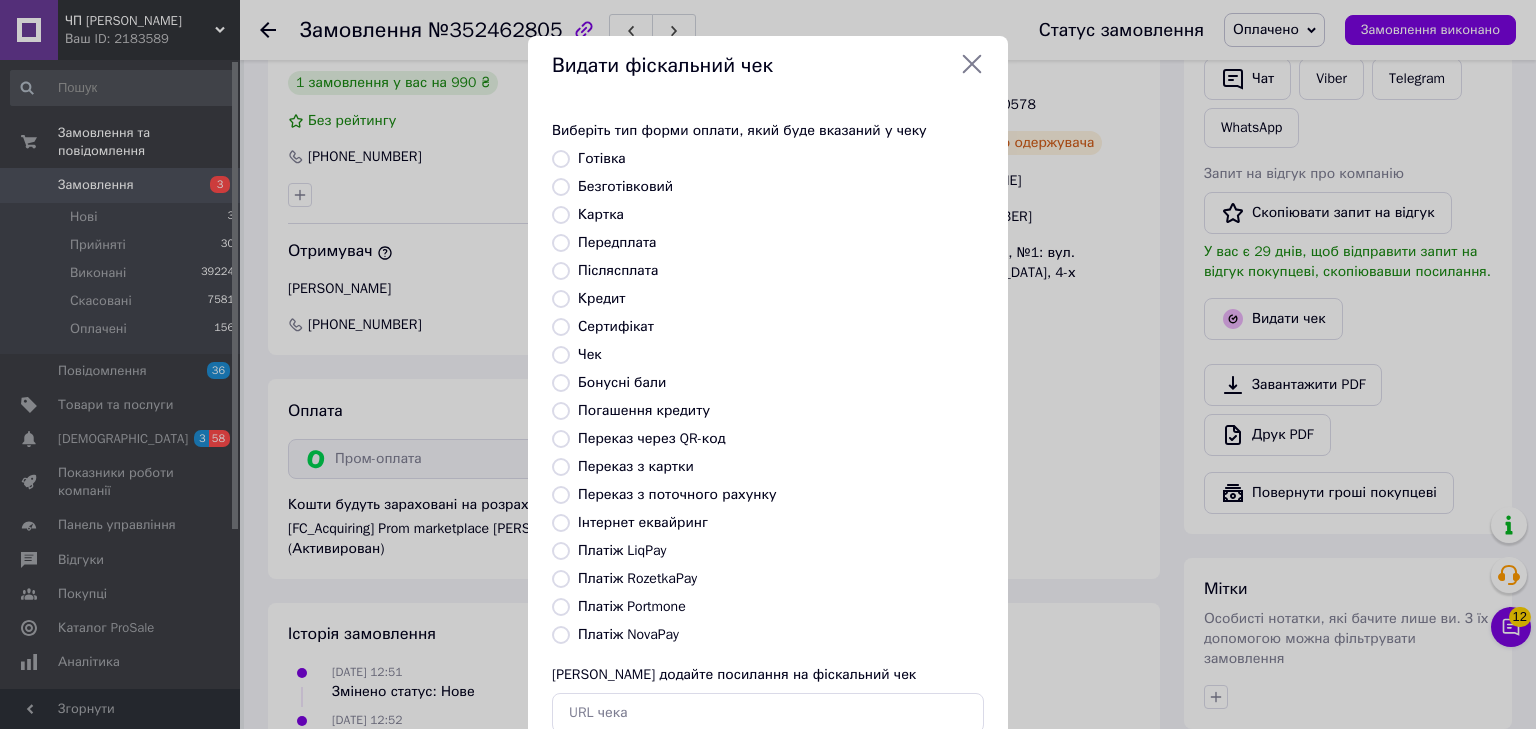 click on "Безготівковий" at bounding box center [561, 187] 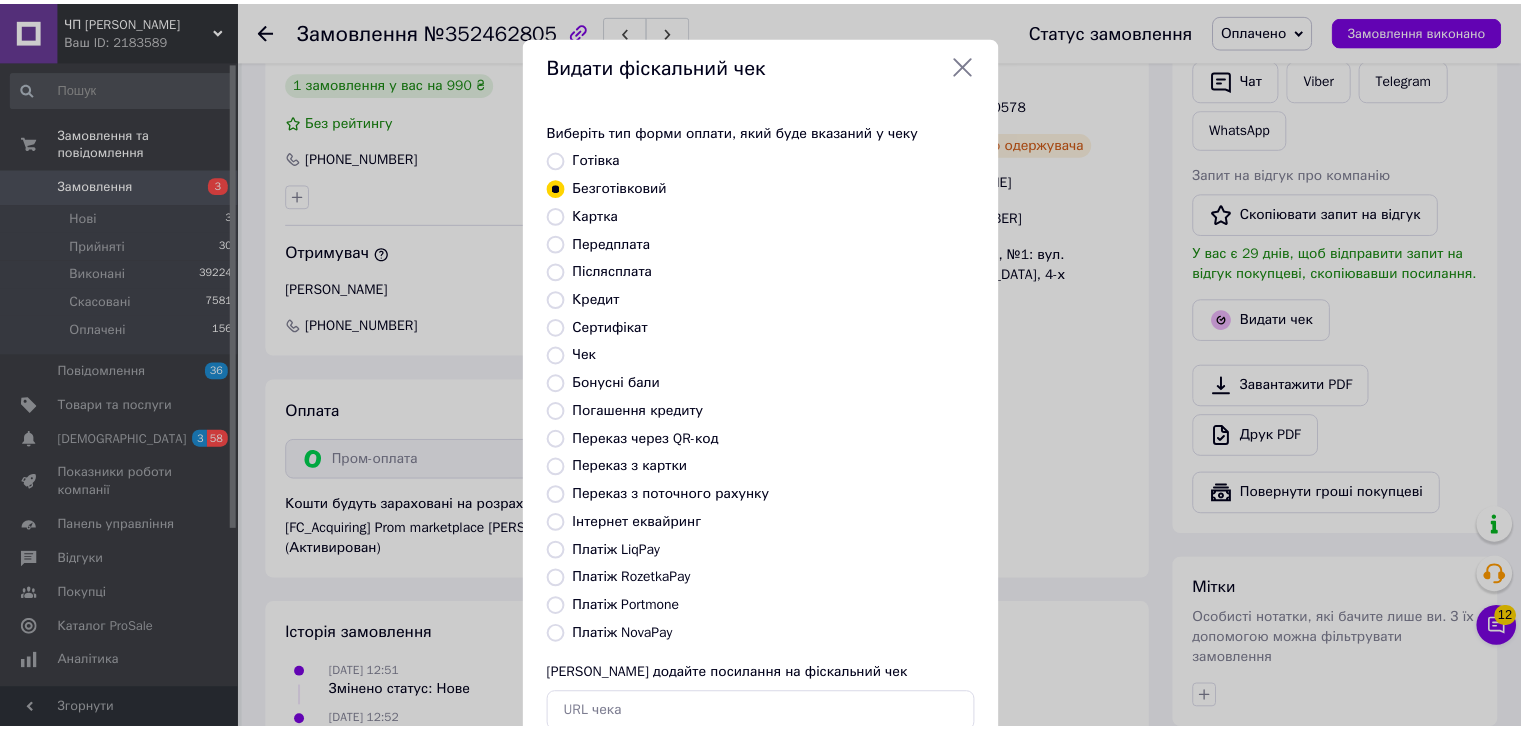scroll, scrollTop: 129, scrollLeft: 0, axis: vertical 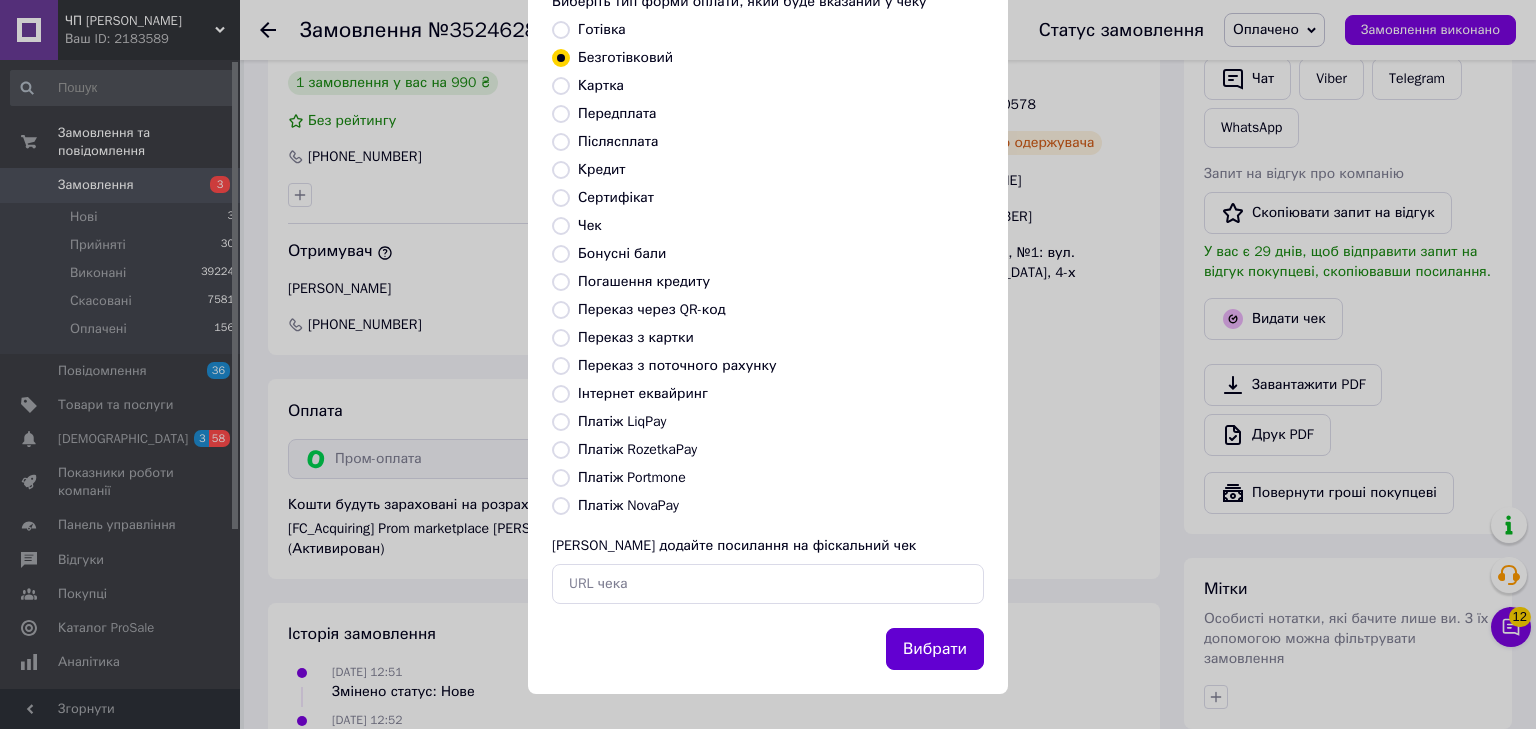 click on "Вибрати" at bounding box center [935, 649] 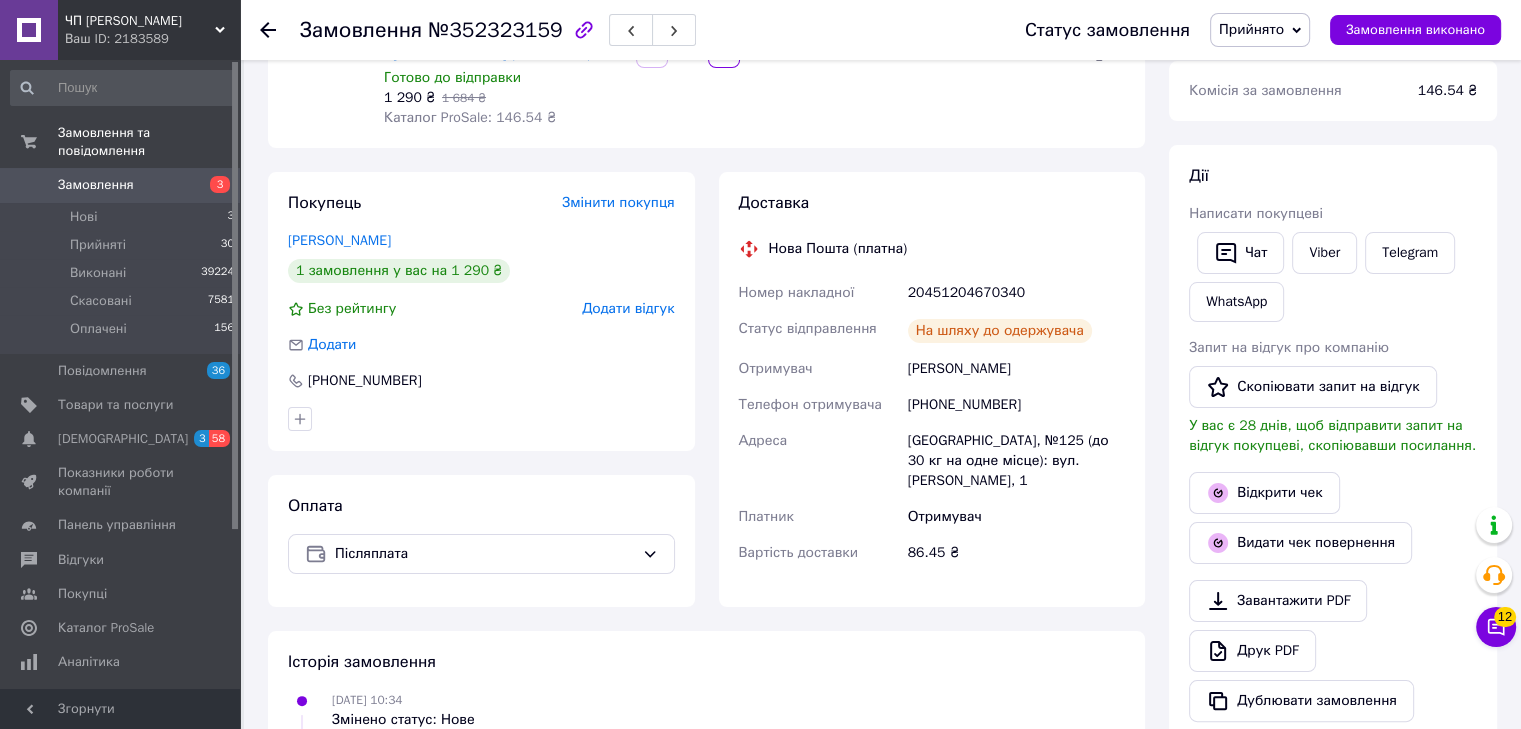 scroll, scrollTop: 0, scrollLeft: 0, axis: both 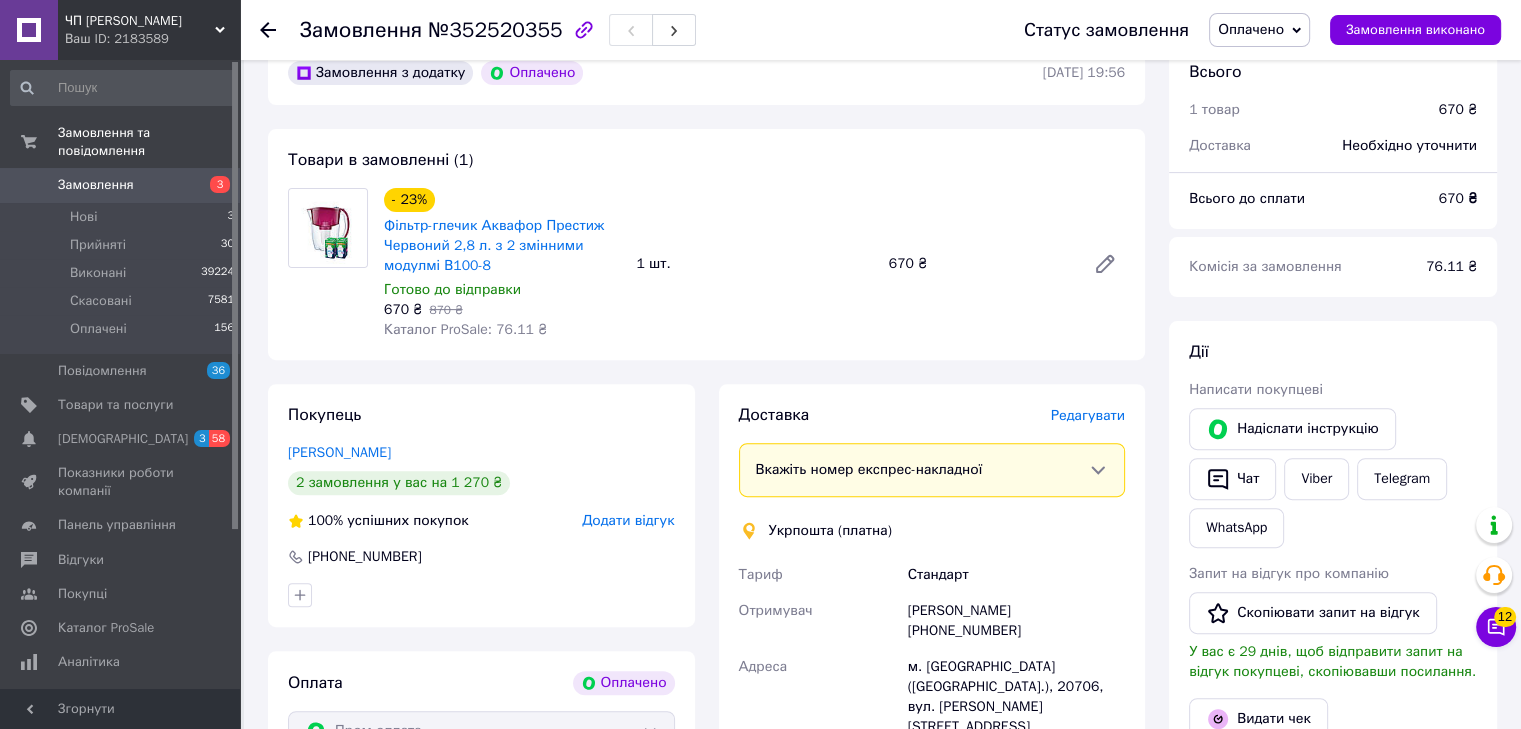 click on "Редагувати" at bounding box center [1088, 415] 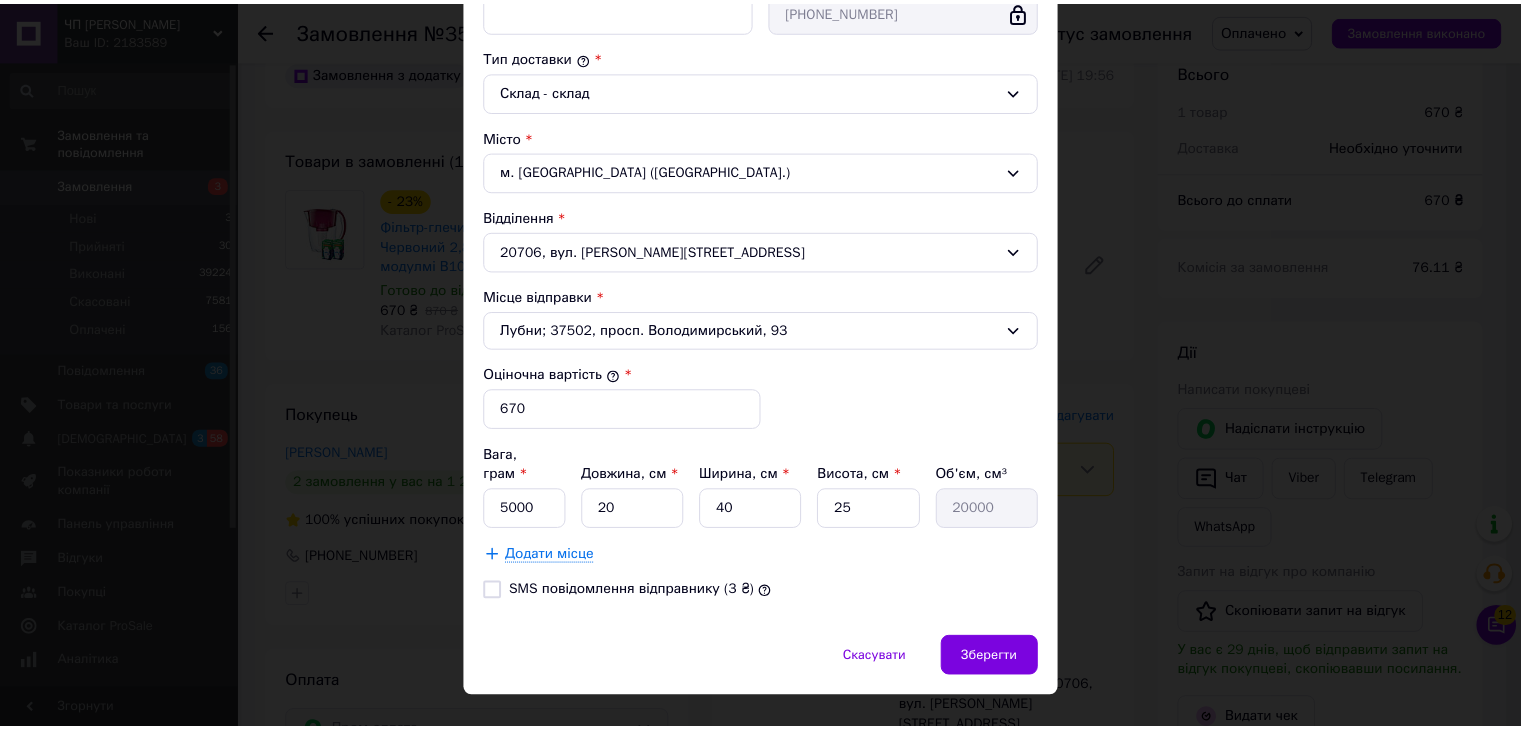 scroll, scrollTop: 516, scrollLeft: 0, axis: vertical 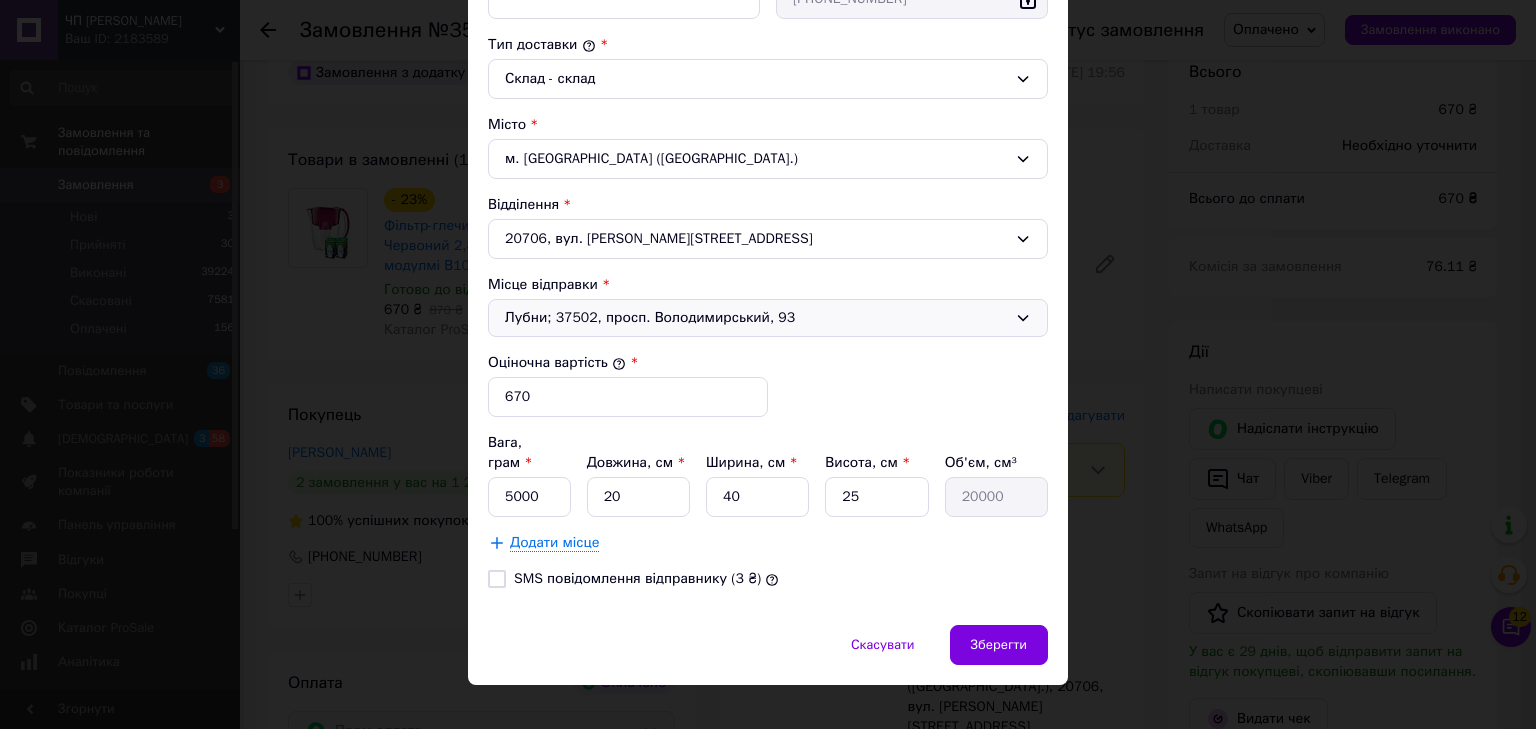 click on "Лубни; 37502, просп. Володимирський, 93" at bounding box center [756, 318] 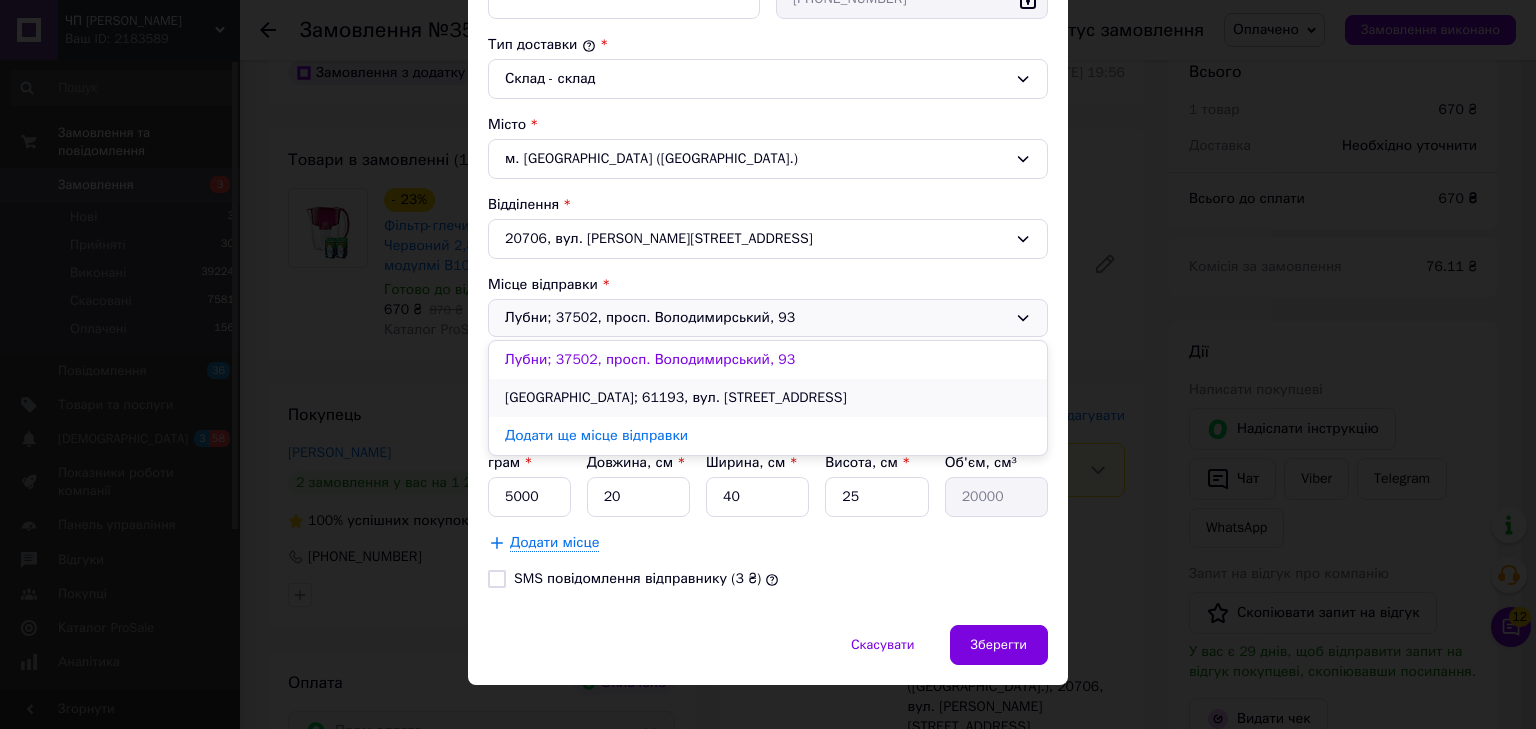 click on "[GEOGRAPHIC_DATA]; 61193, вул. [STREET_ADDRESS]" at bounding box center [768, 398] 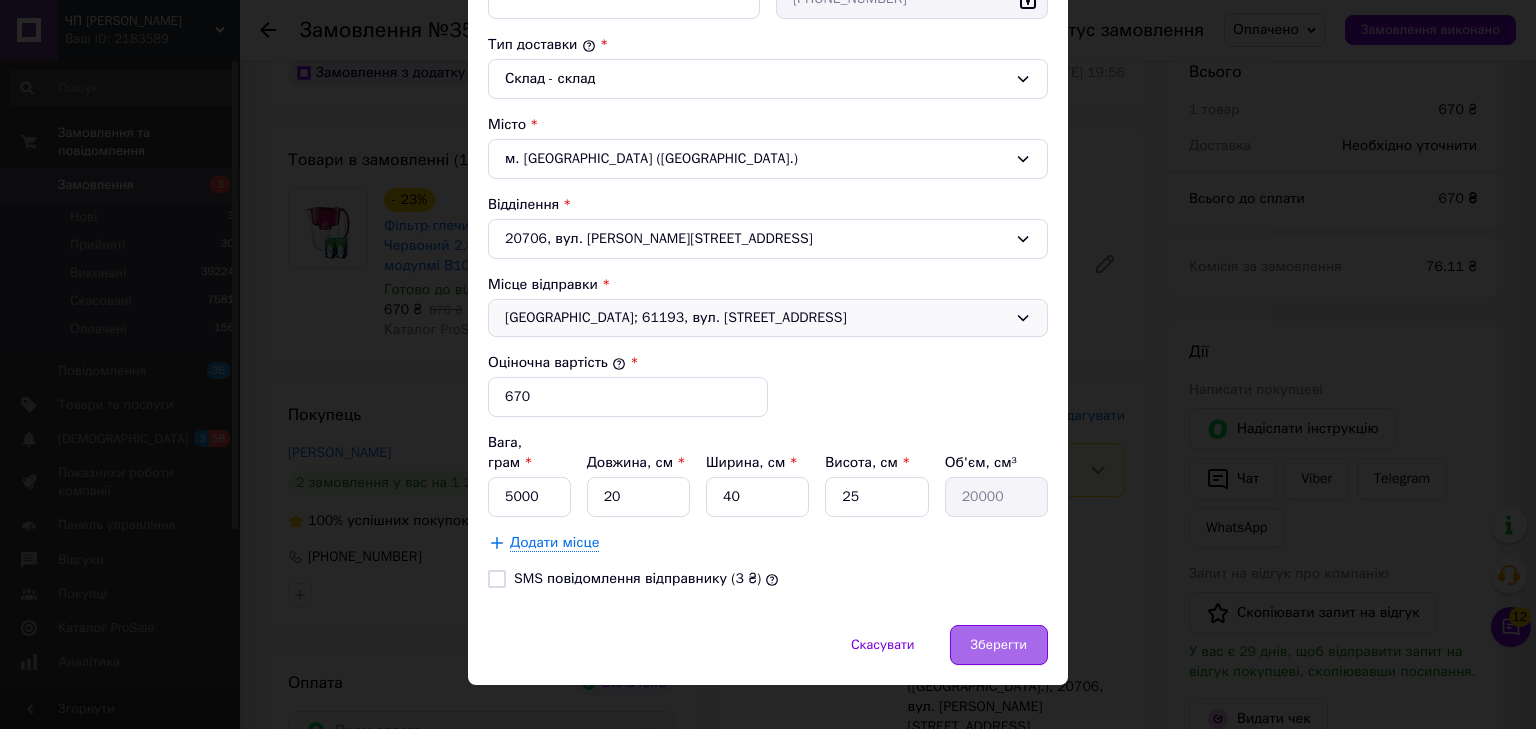 click on "Зберегти" at bounding box center [999, 645] 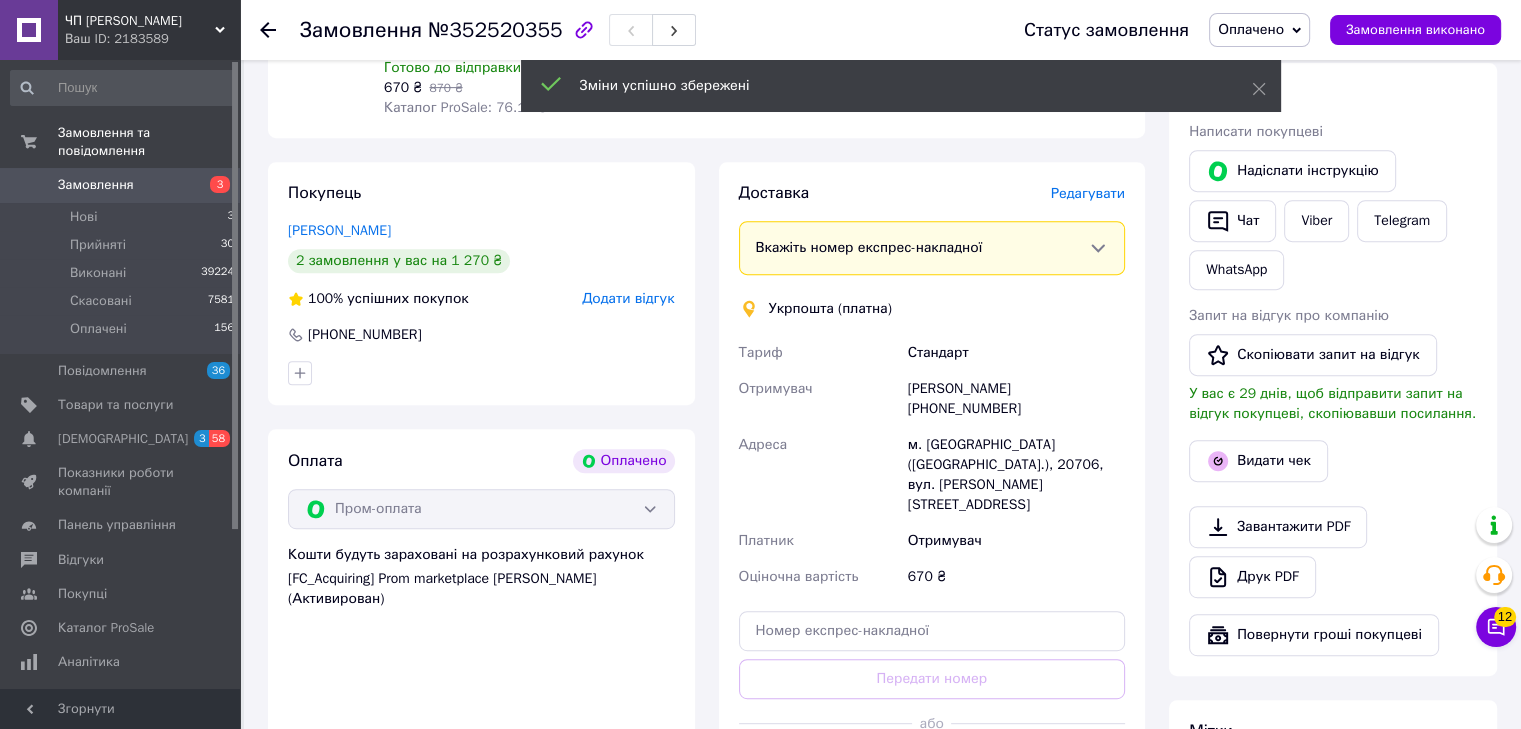 scroll, scrollTop: 1000, scrollLeft: 0, axis: vertical 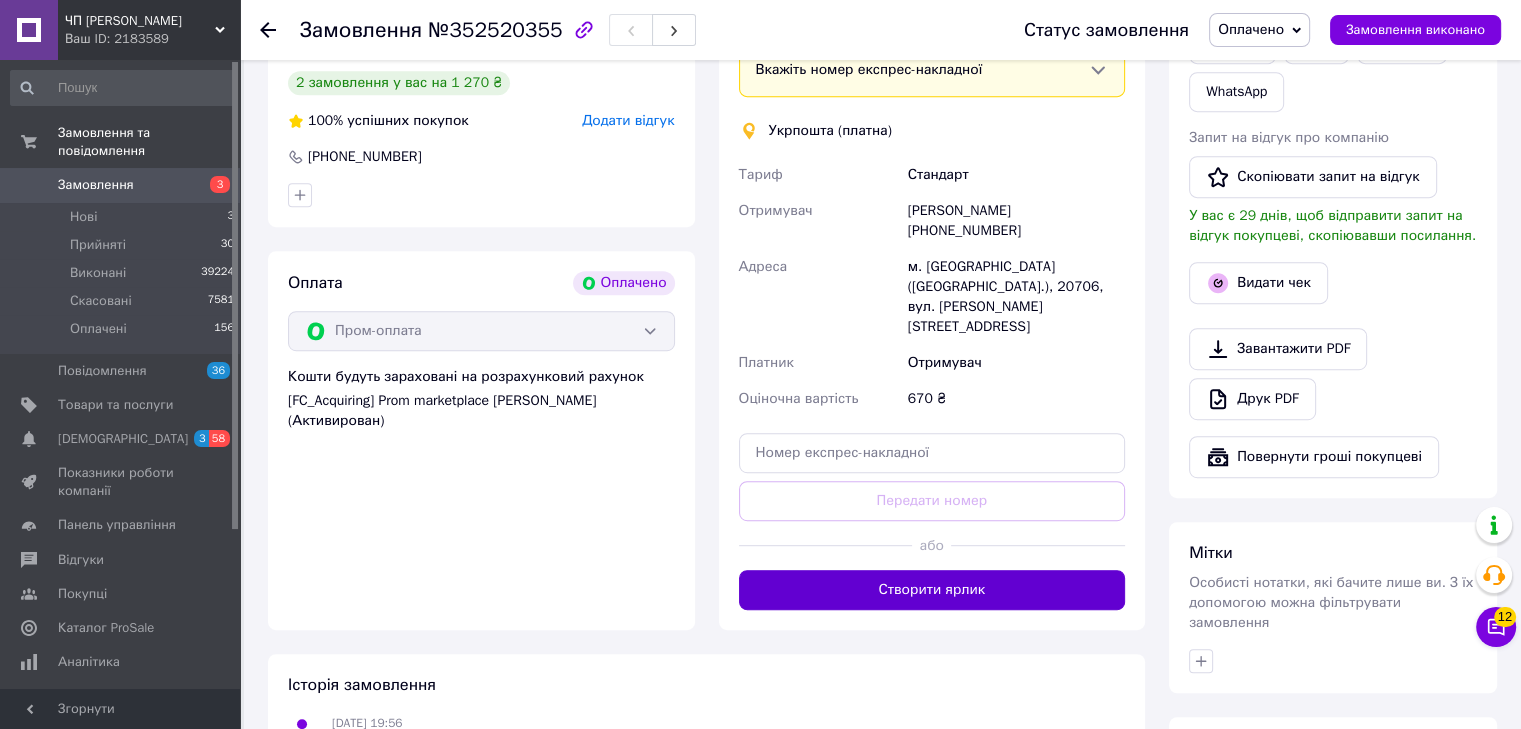click on "Створити ярлик" at bounding box center [932, 590] 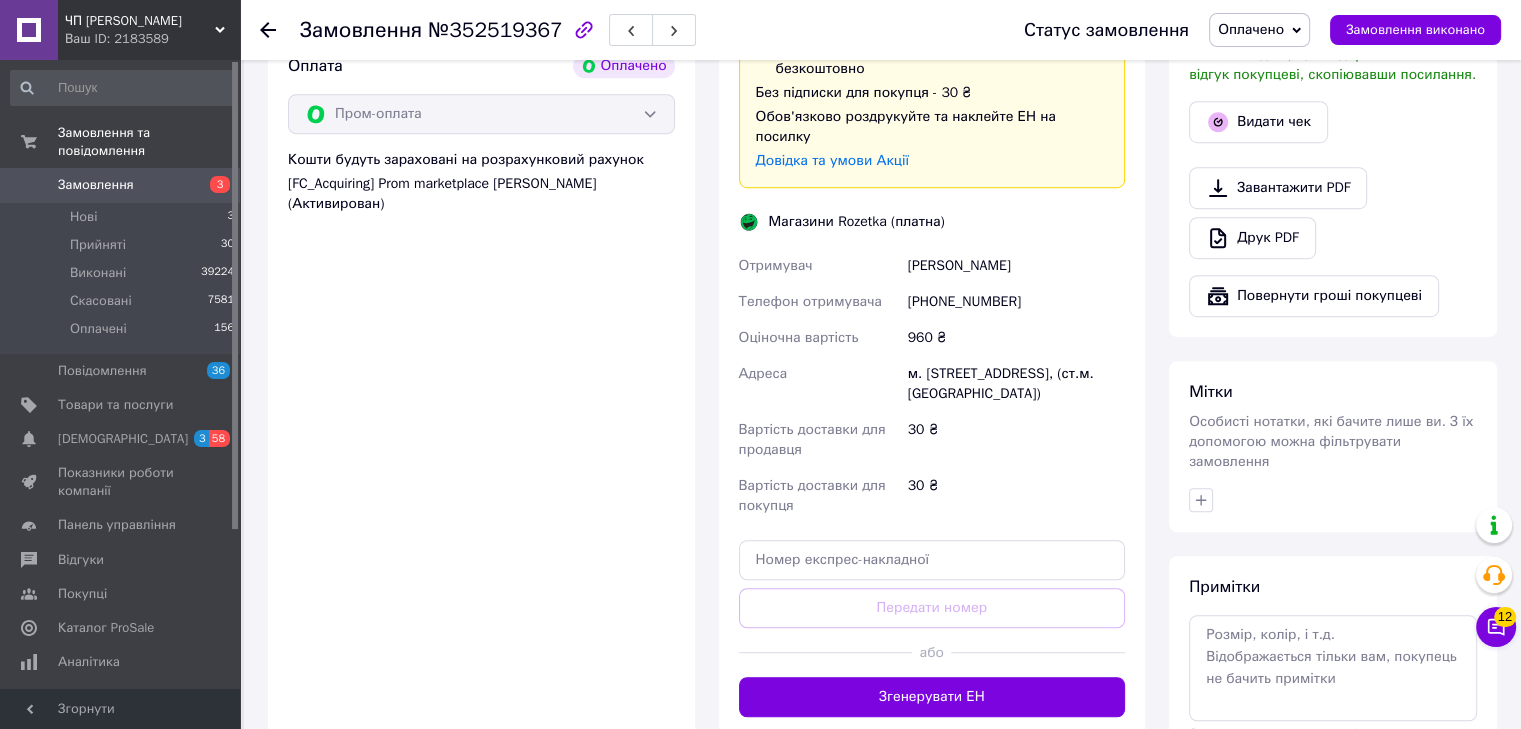 scroll, scrollTop: 1200, scrollLeft: 0, axis: vertical 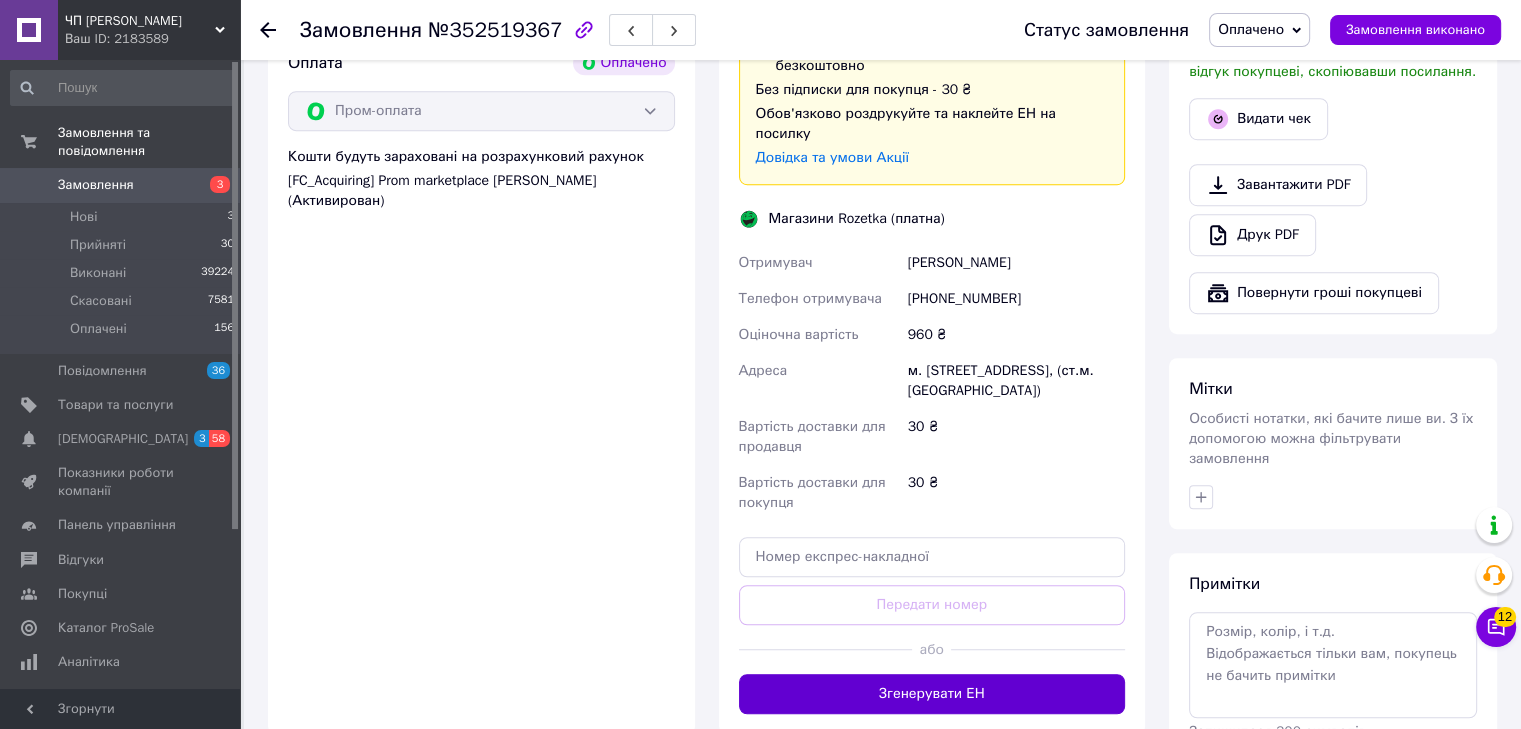 click on "Згенерувати ЕН" at bounding box center [932, 694] 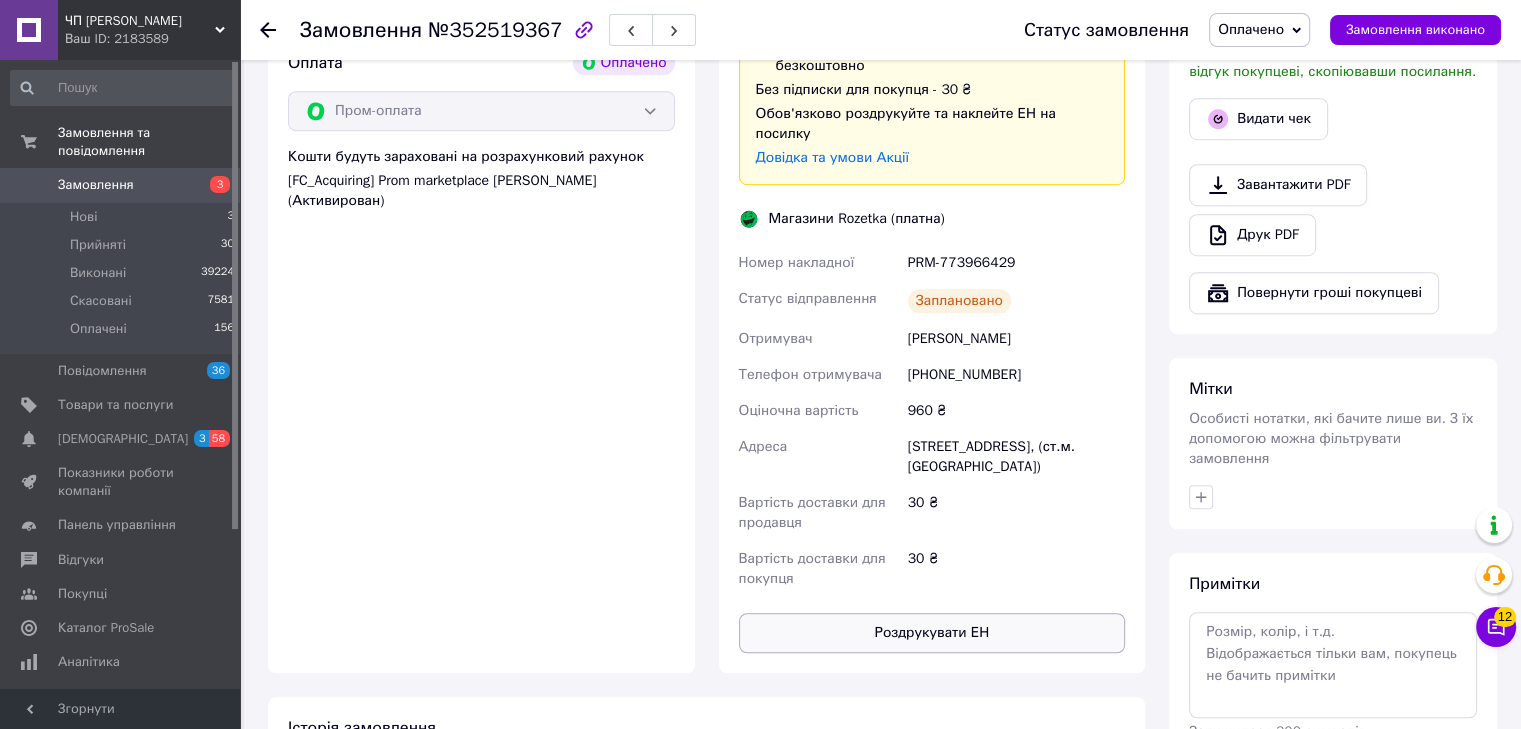 click on "Роздрукувати ЕН" at bounding box center (932, 633) 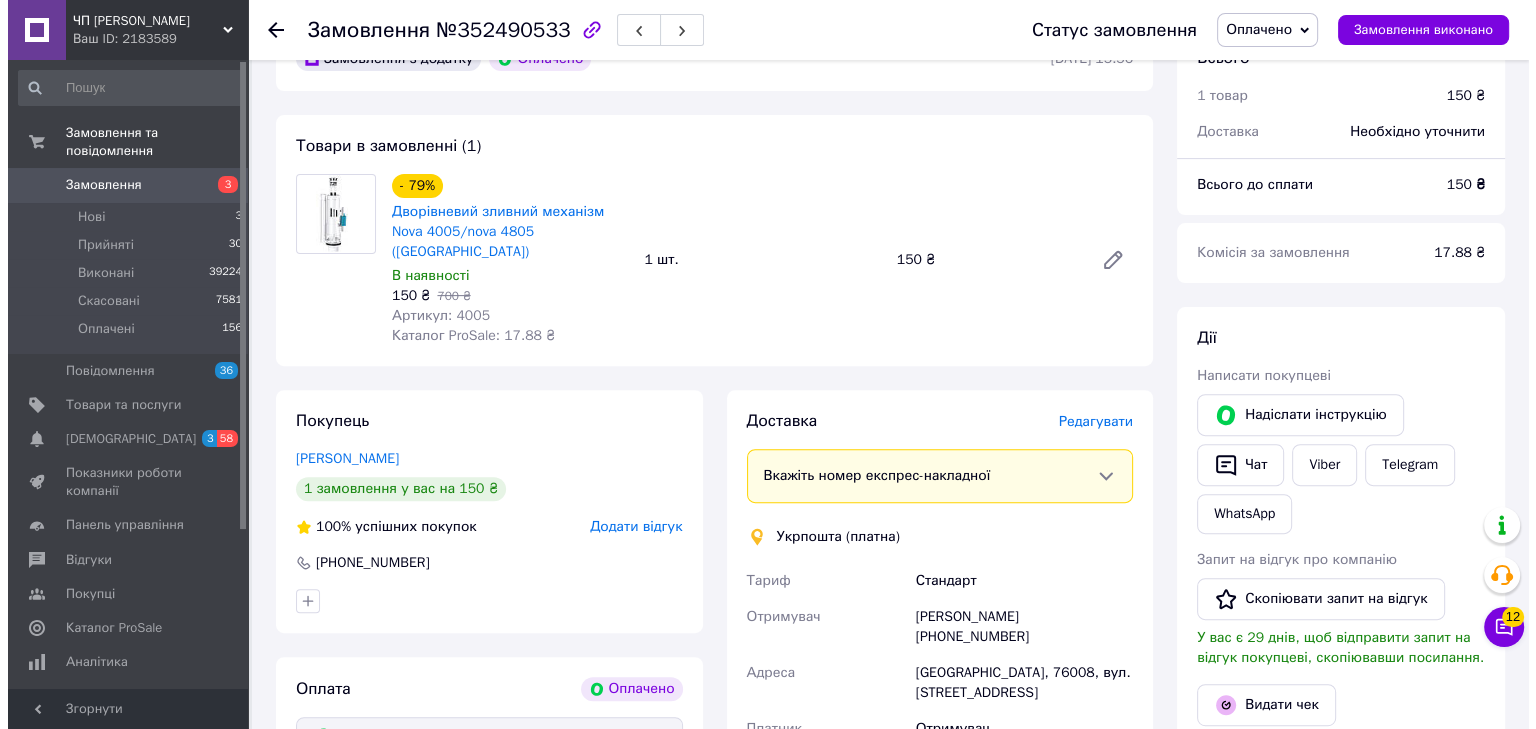 scroll, scrollTop: 800, scrollLeft: 0, axis: vertical 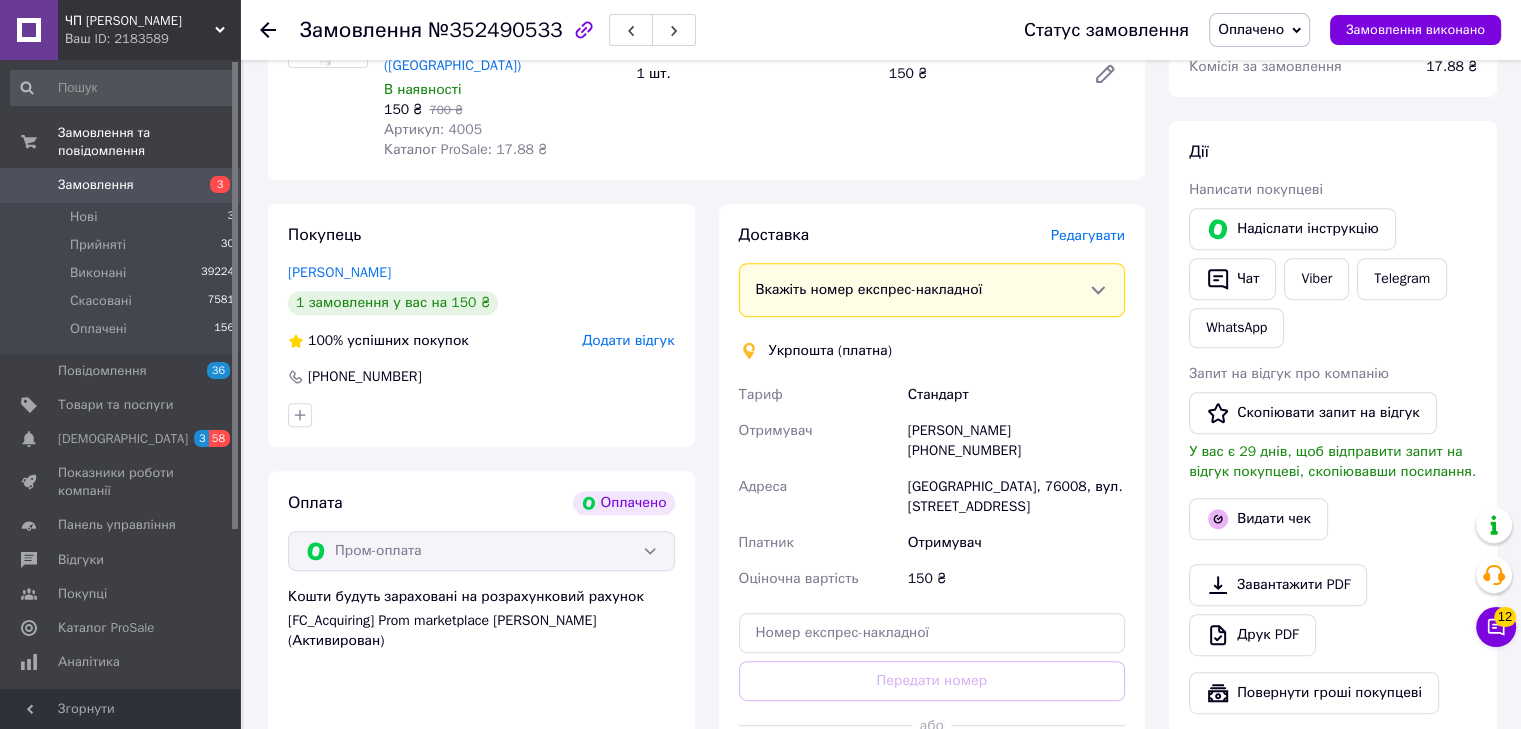 click on "Редагувати" at bounding box center [1088, 235] 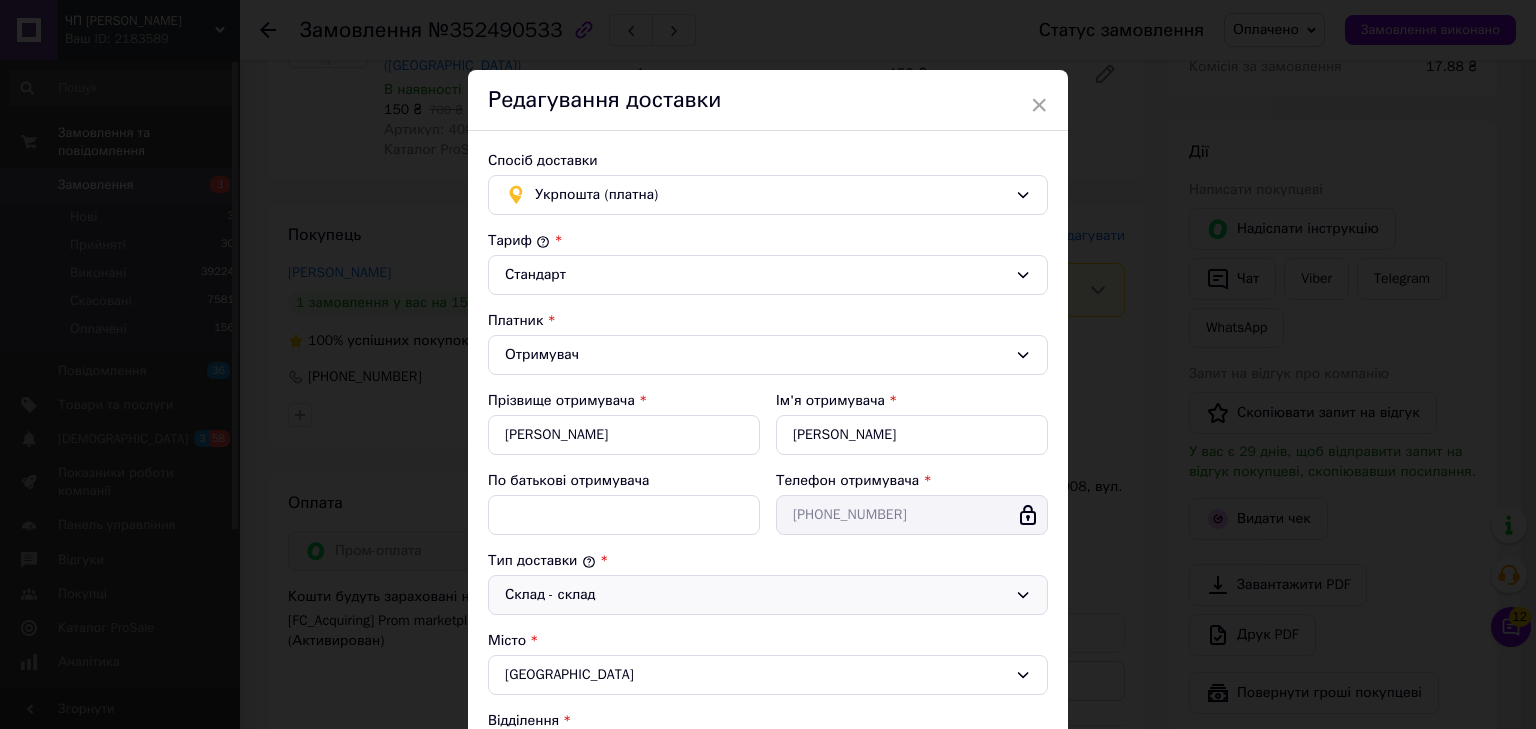 scroll, scrollTop: 400, scrollLeft: 0, axis: vertical 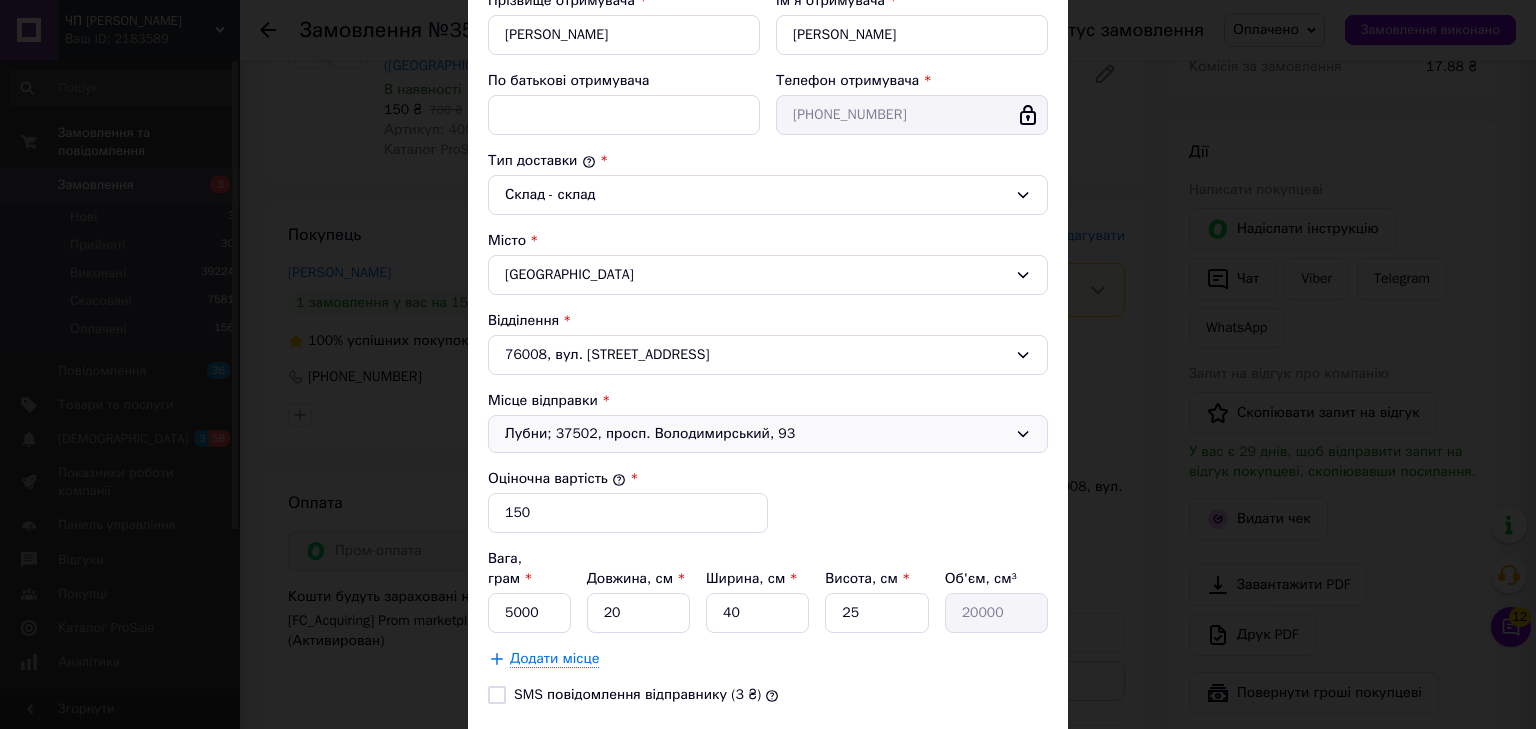 click on "Лубни; 37502, просп. Володимирський, 93" at bounding box center [768, 434] 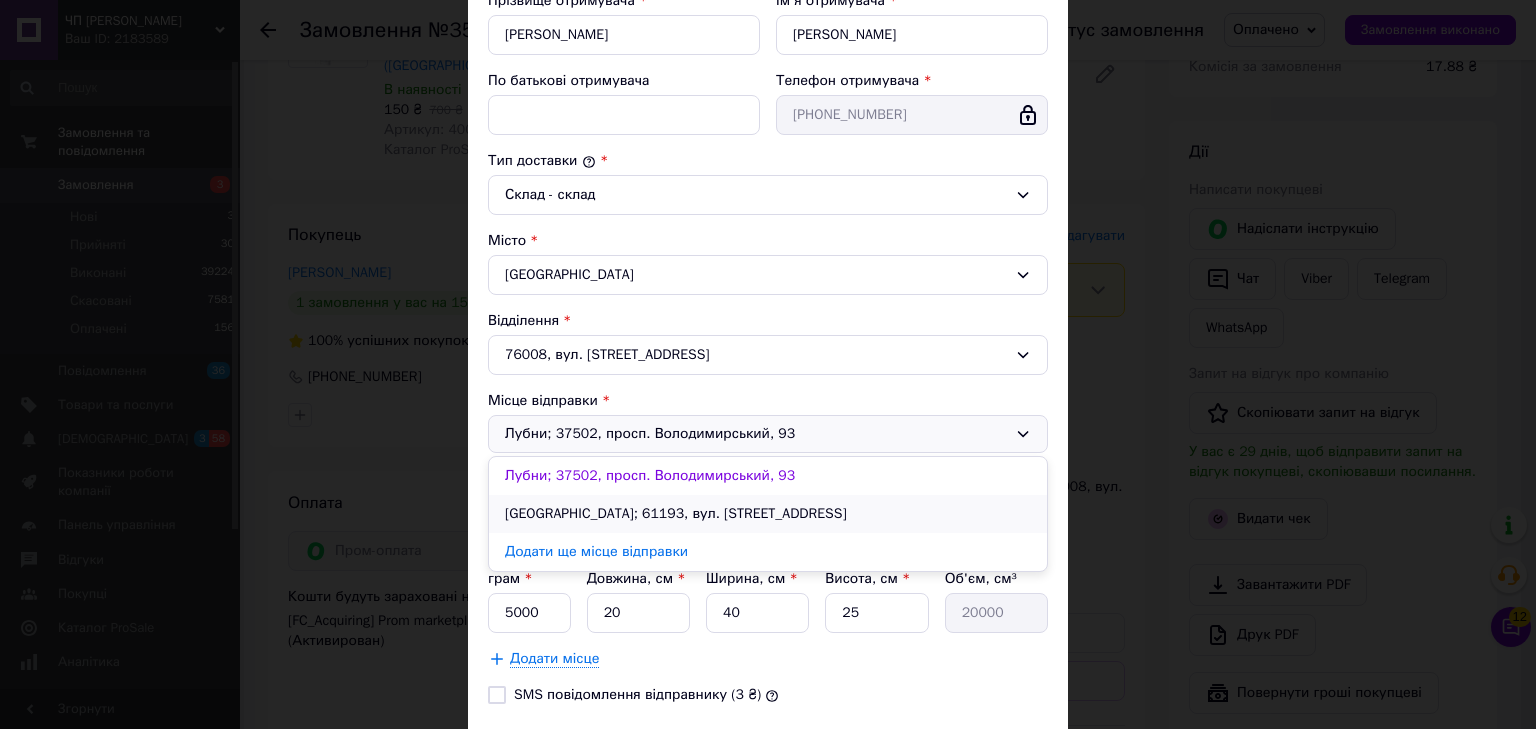 click on "Харків; 61193, вул. Проспектна, 21" at bounding box center (768, 514) 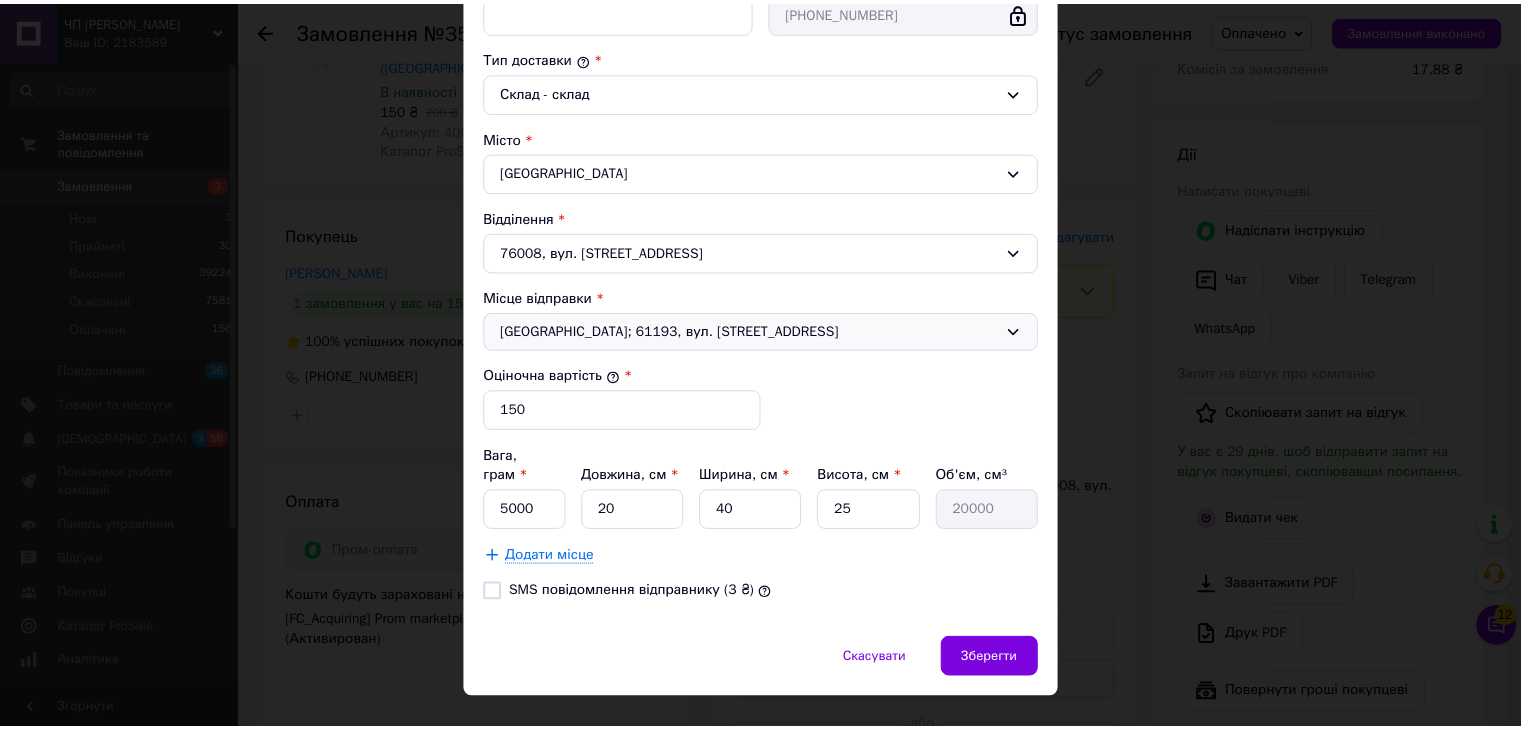 scroll, scrollTop: 516, scrollLeft: 0, axis: vertical 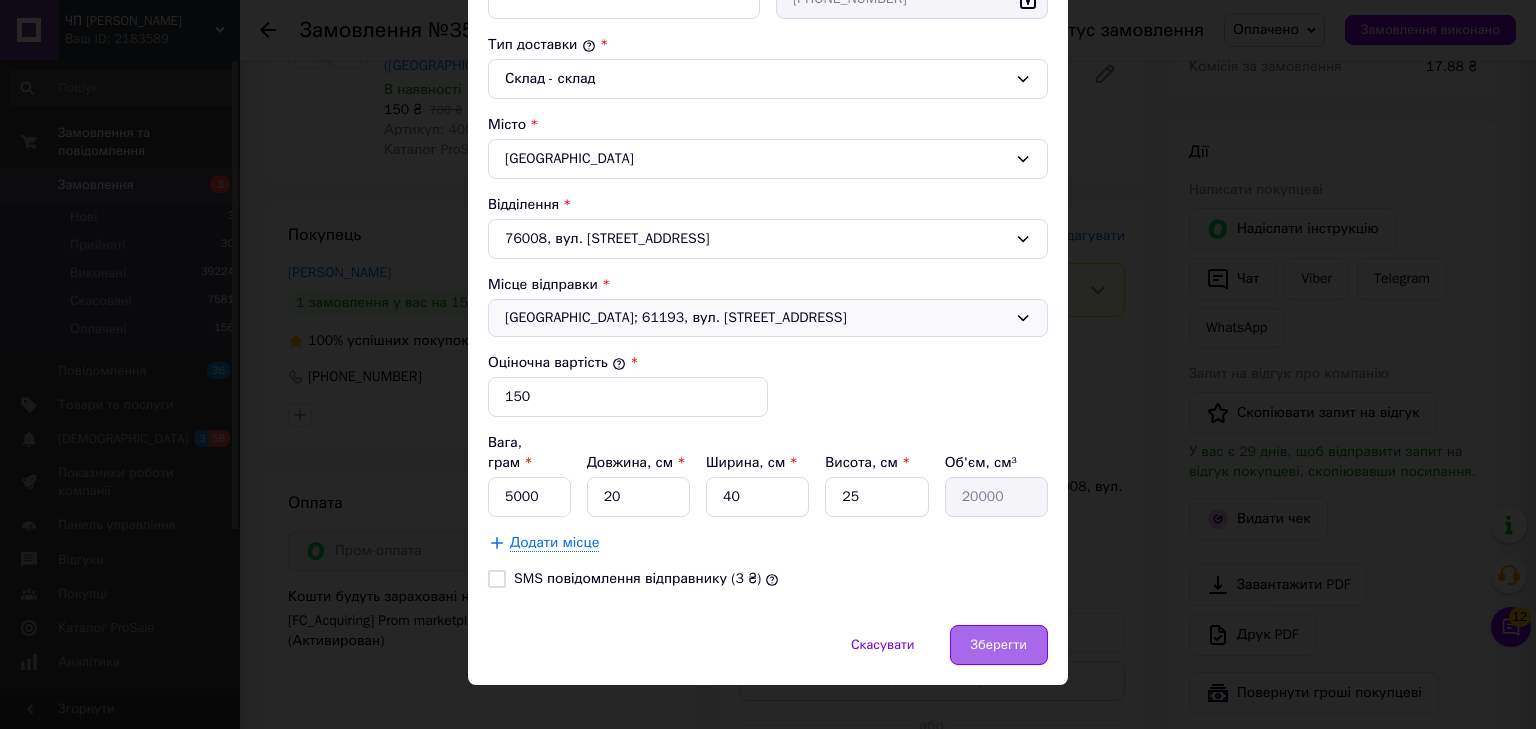 click on "Зберегти" at bounding box center [999, 645] 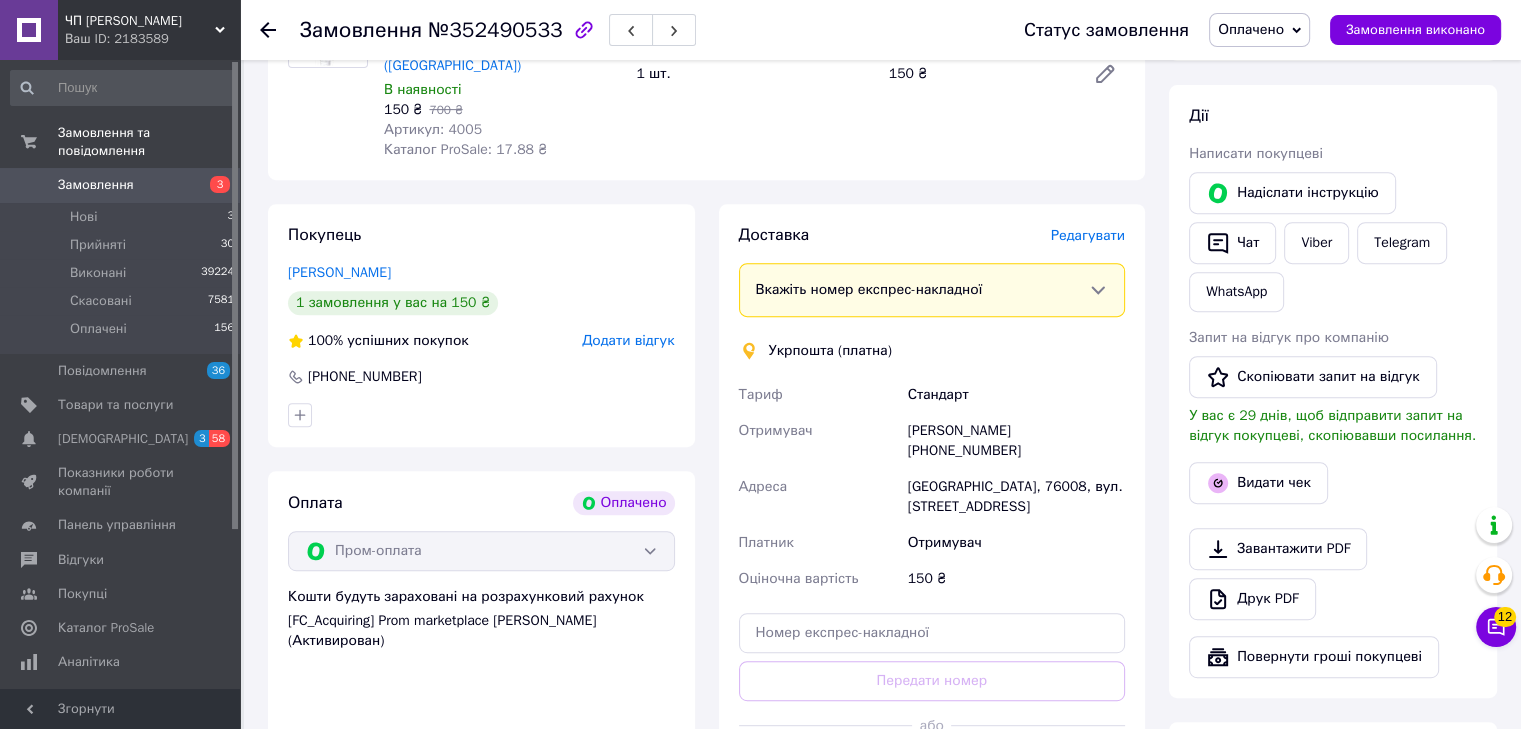 scroll, scrollTop: 1000, scrollLeft: 0, axis: vertical 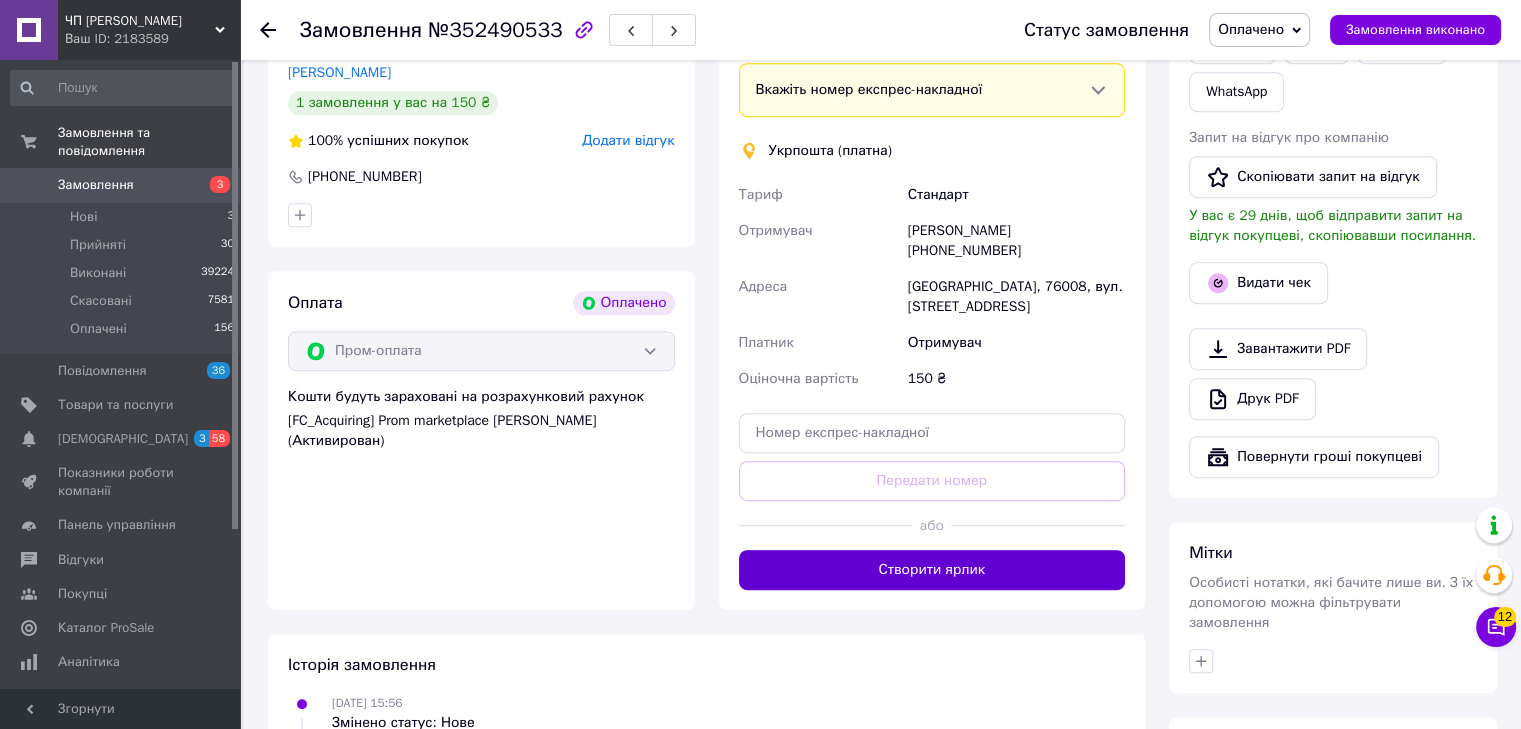 click on "Створити ярлик" at bounding box center [932, 570] 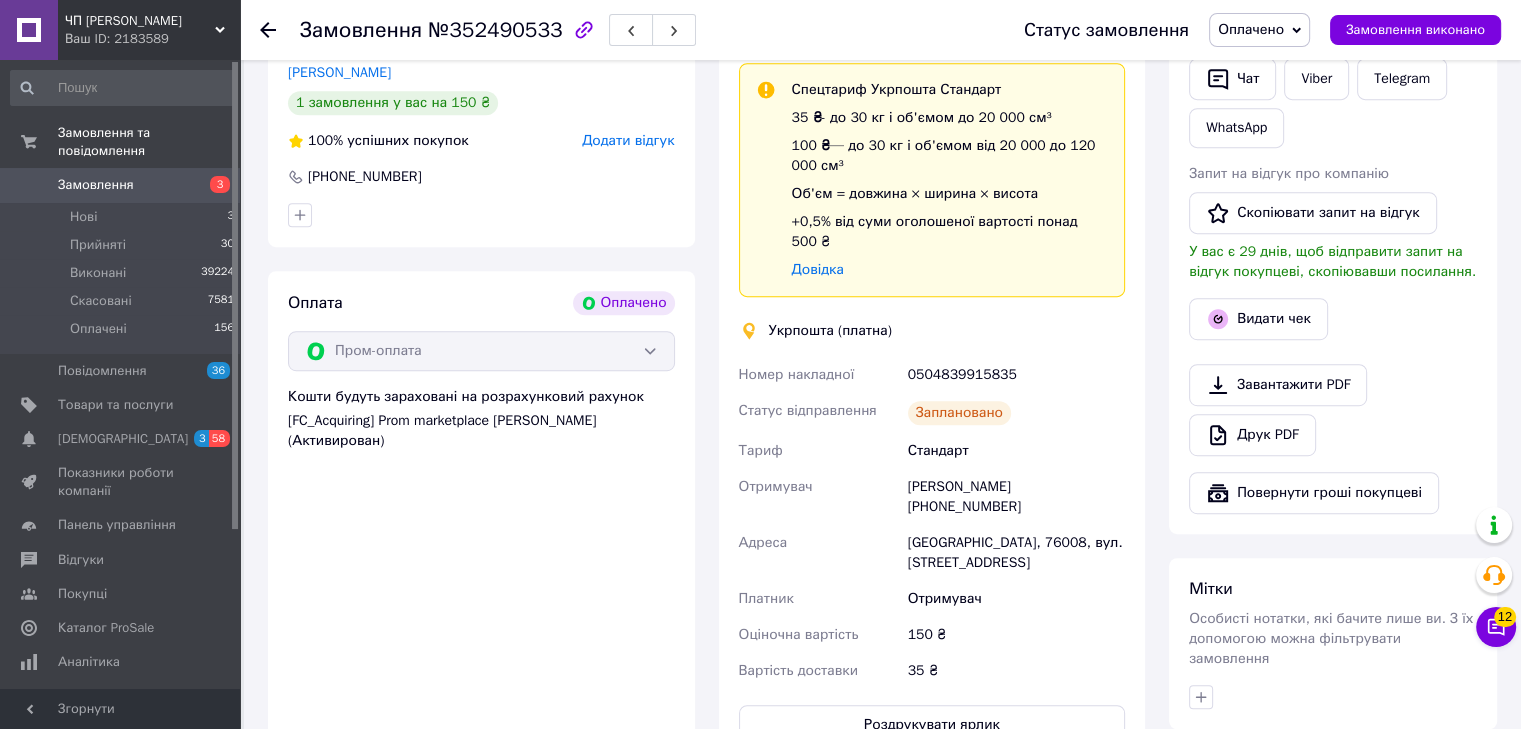 scroll, scrollTop: 800, scrollLeft: 0, axis: vertical 